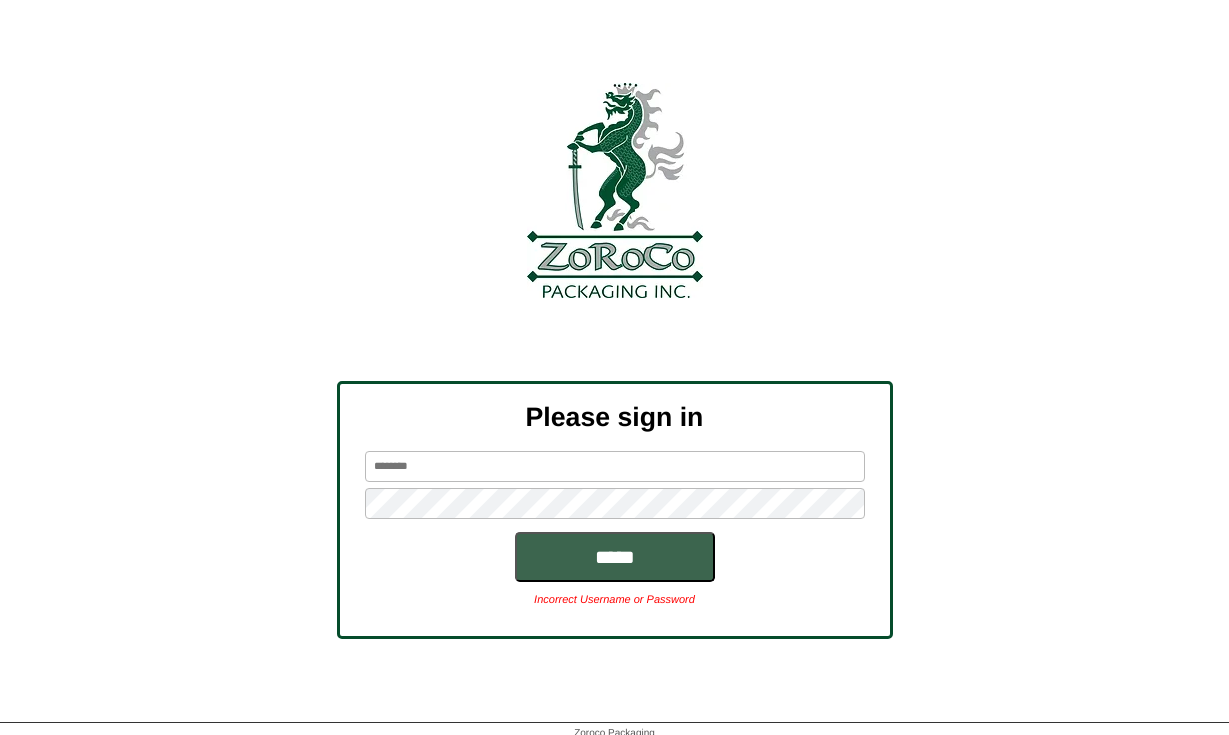 scroll, scrollTop: 0, scrollLeft: 0, axis: both 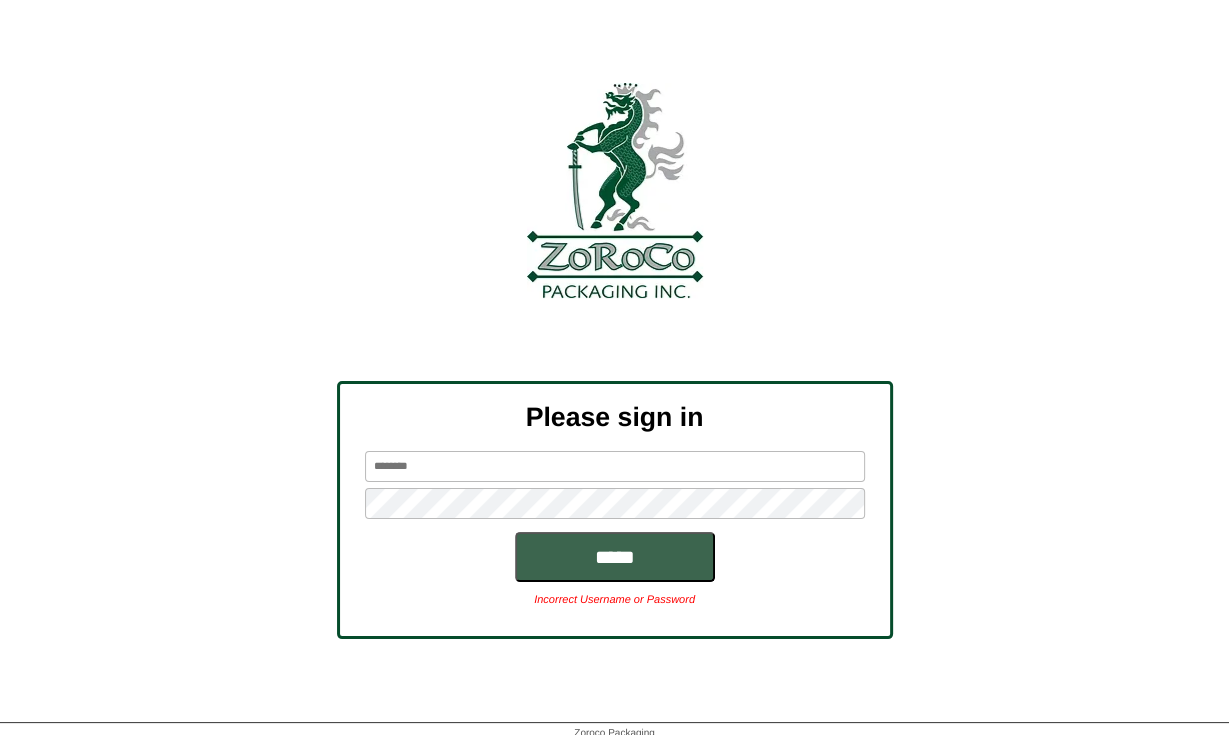 click at bounding box center (615, 466) 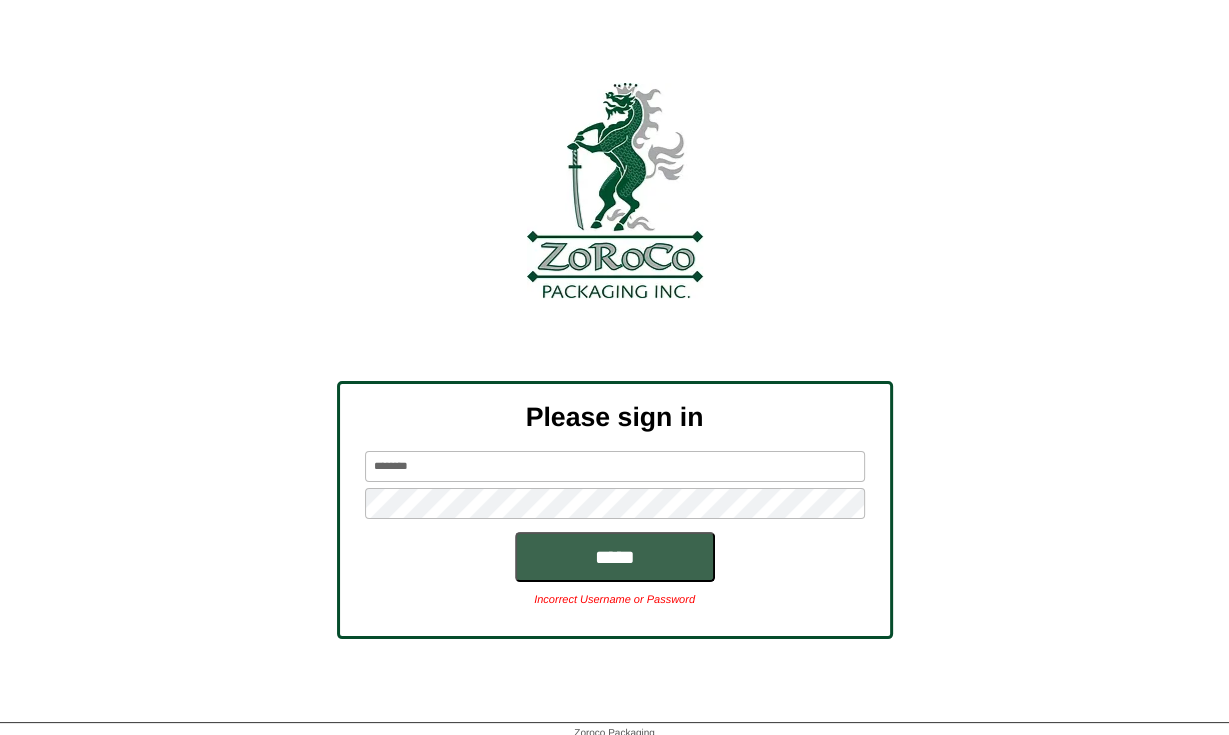 type on "********" 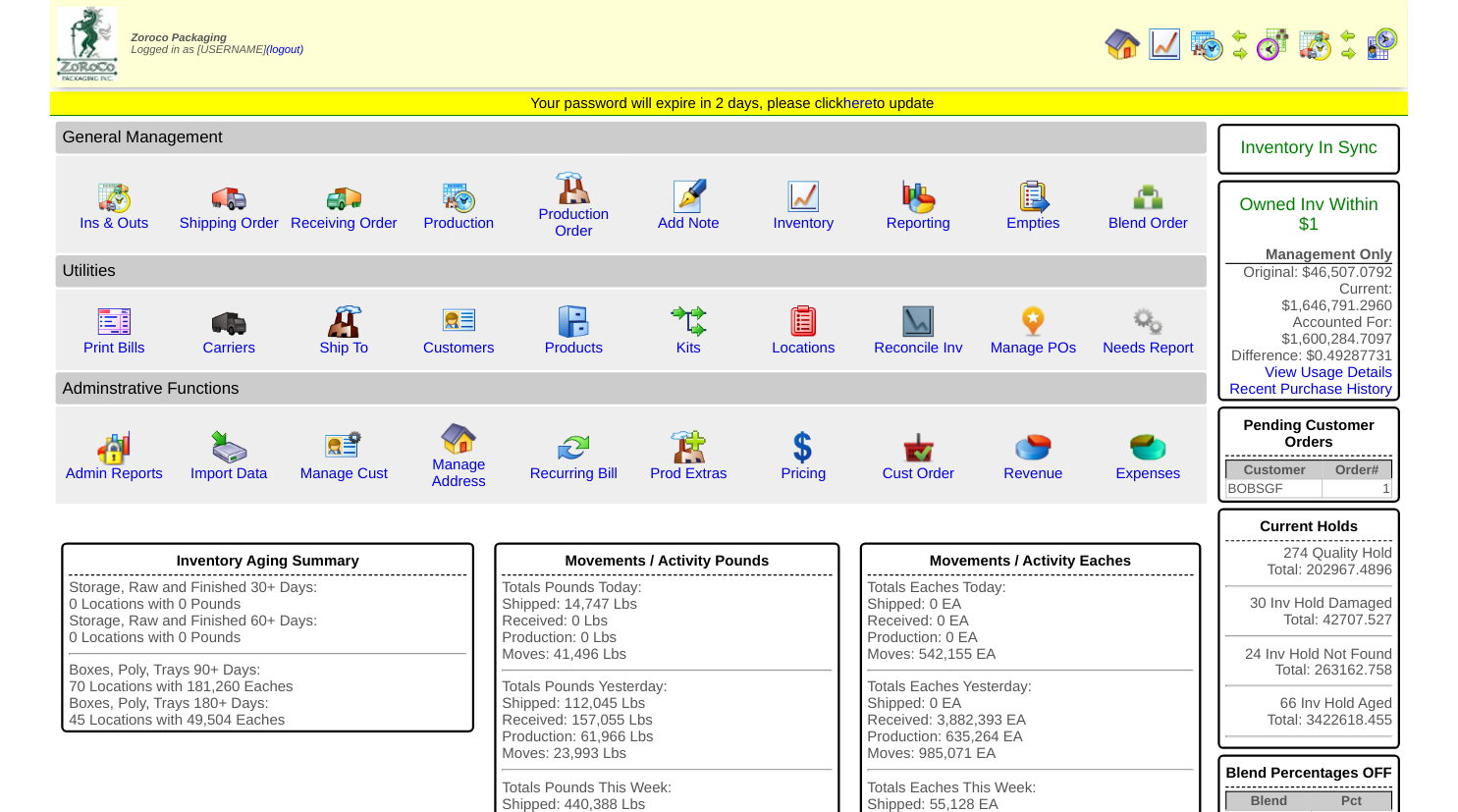 scroll, scrollTop: 0, scrollLeft: 0, axis: both 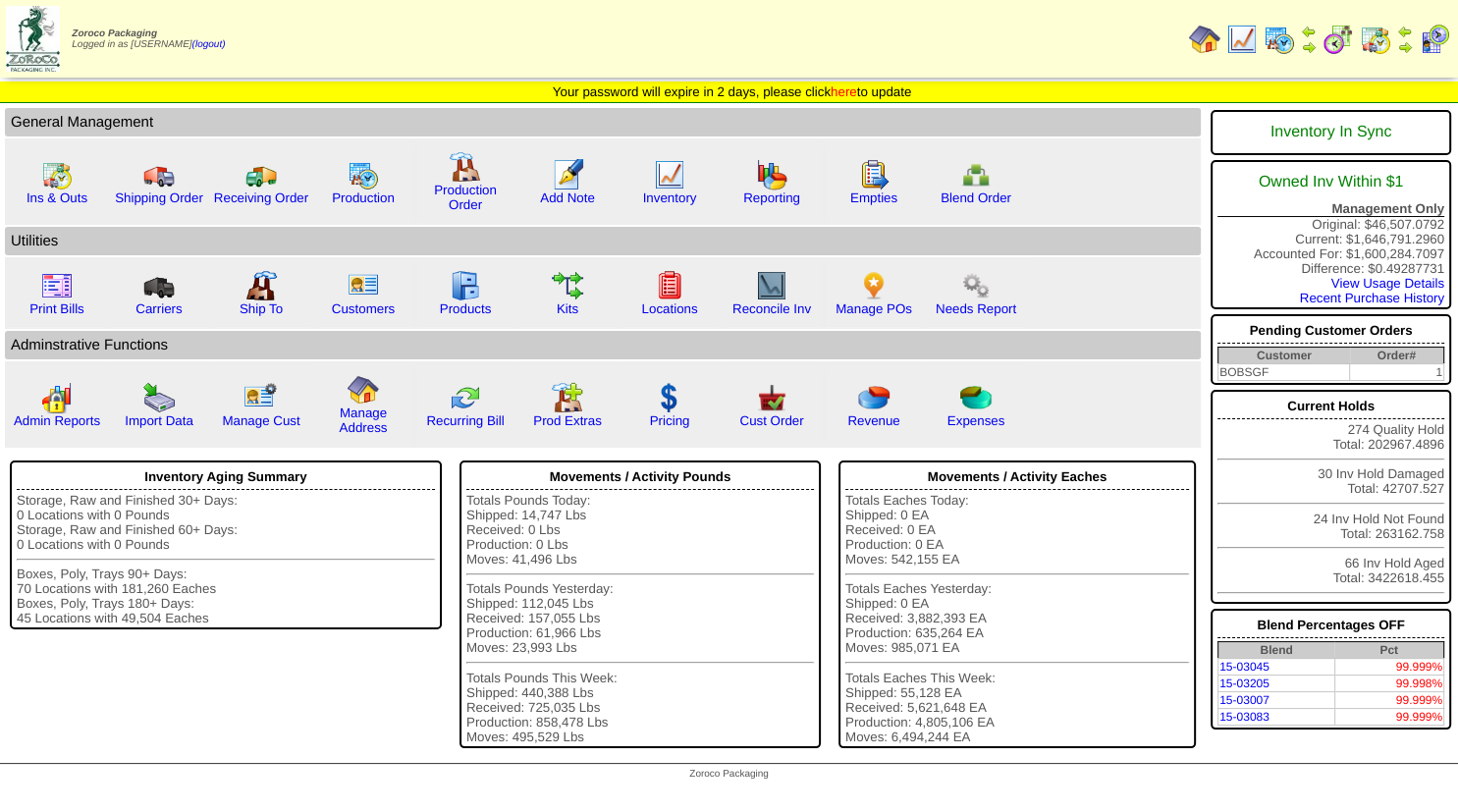 click on "here" at bounding box center [843, 91] 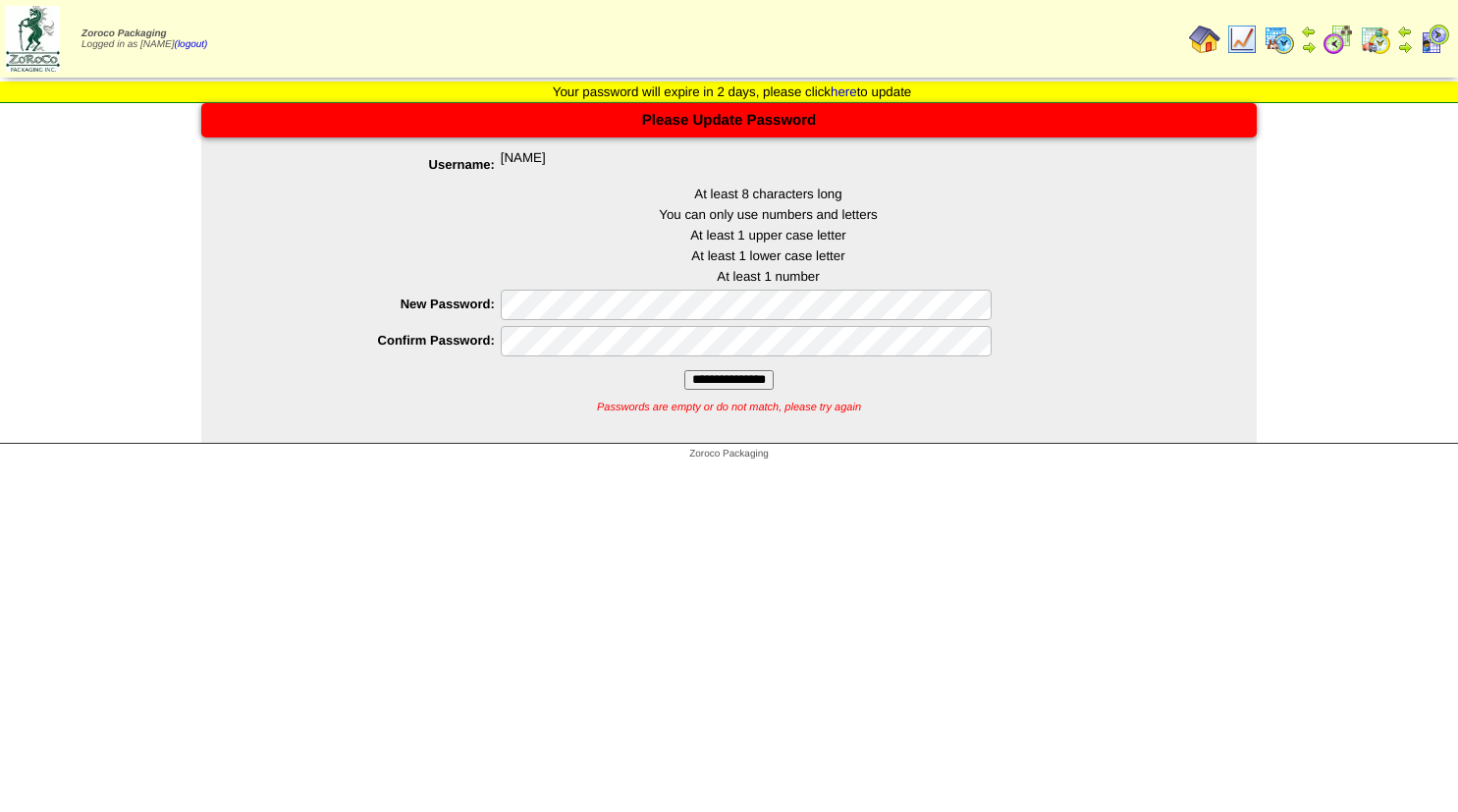 scroll, scrollTop: 0, scrollLeft: 0, axis: both 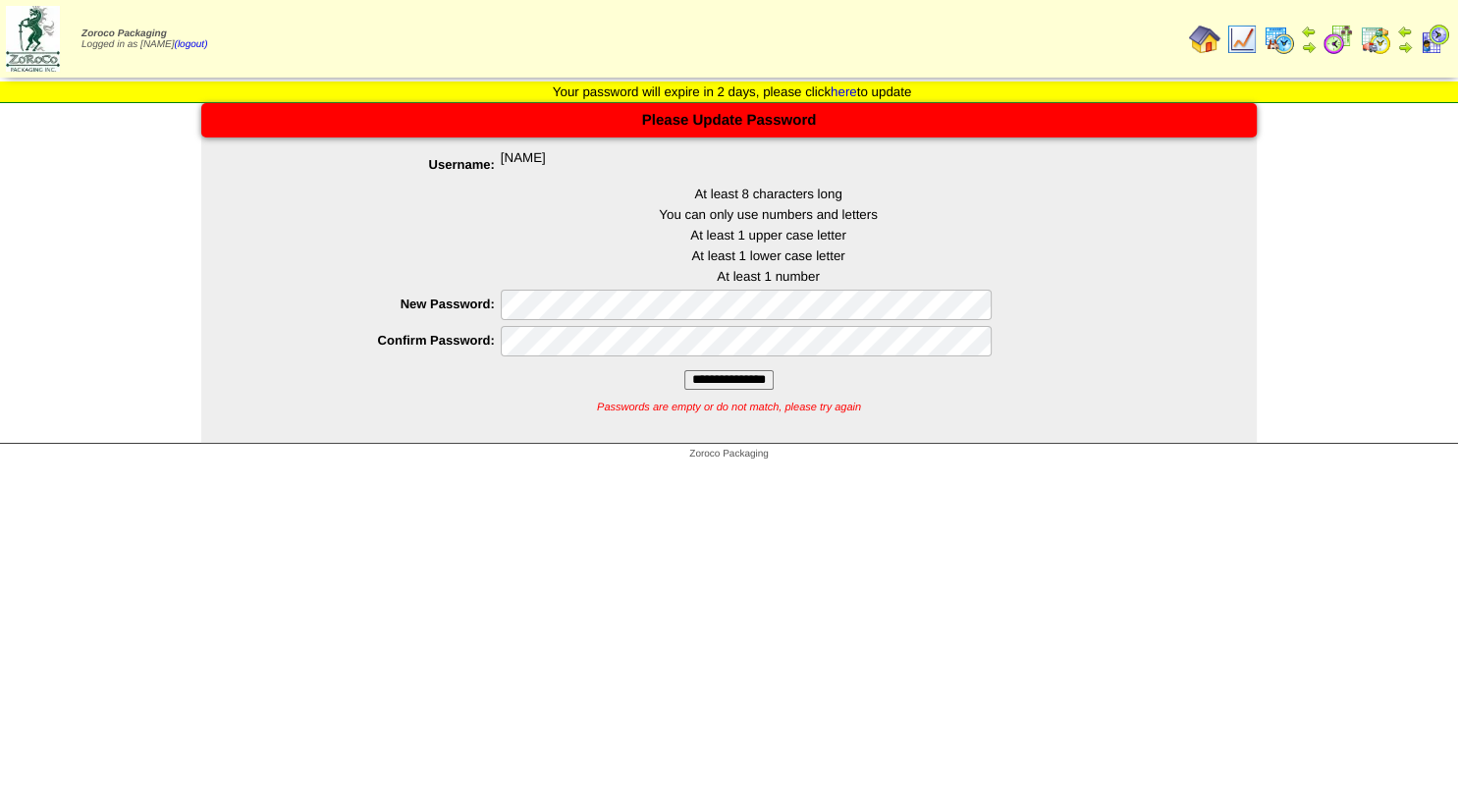 click on "**********" at bounding box center (729, 380) 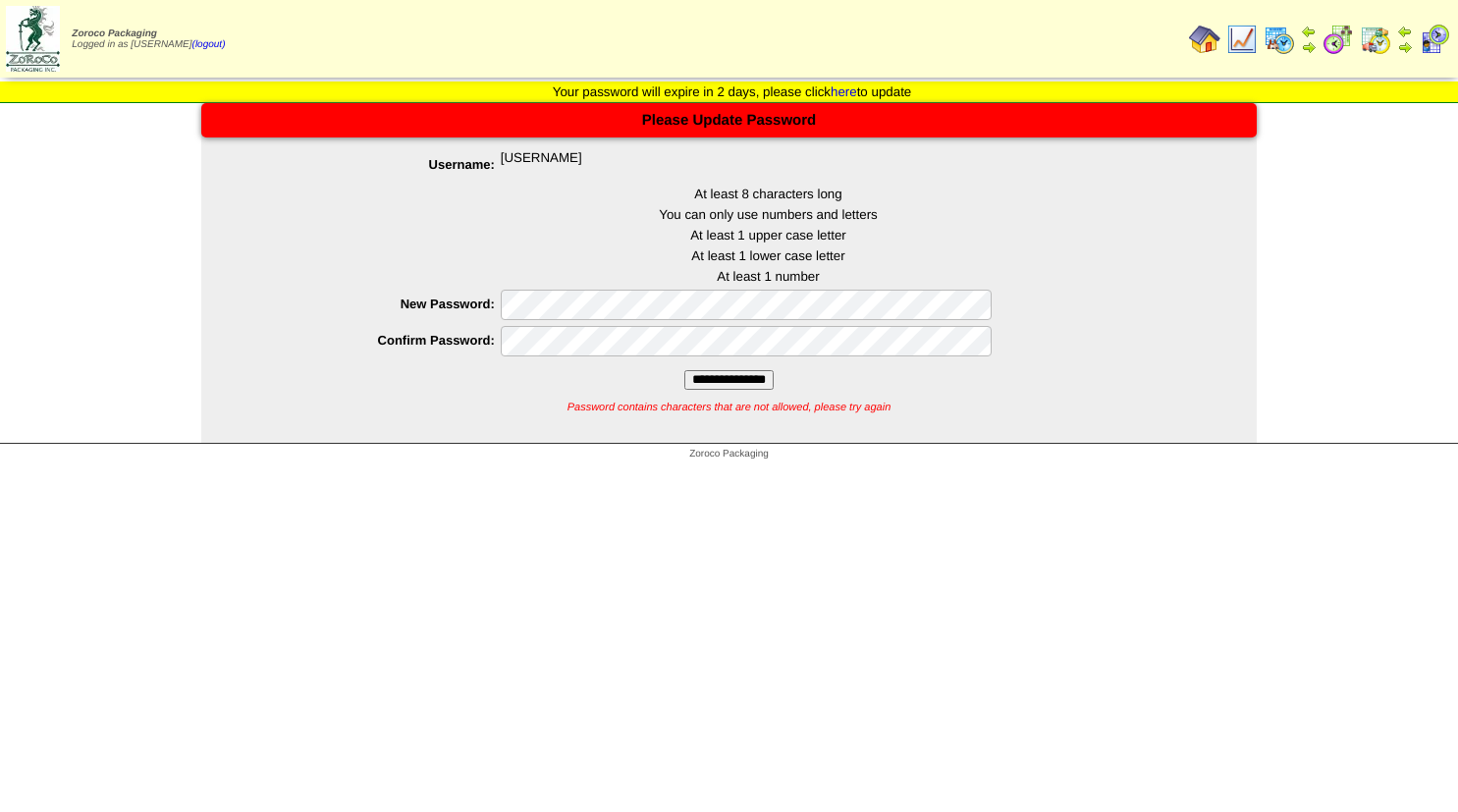 scroll, scrollTop: 0, scrollLeft: 0, axis: both 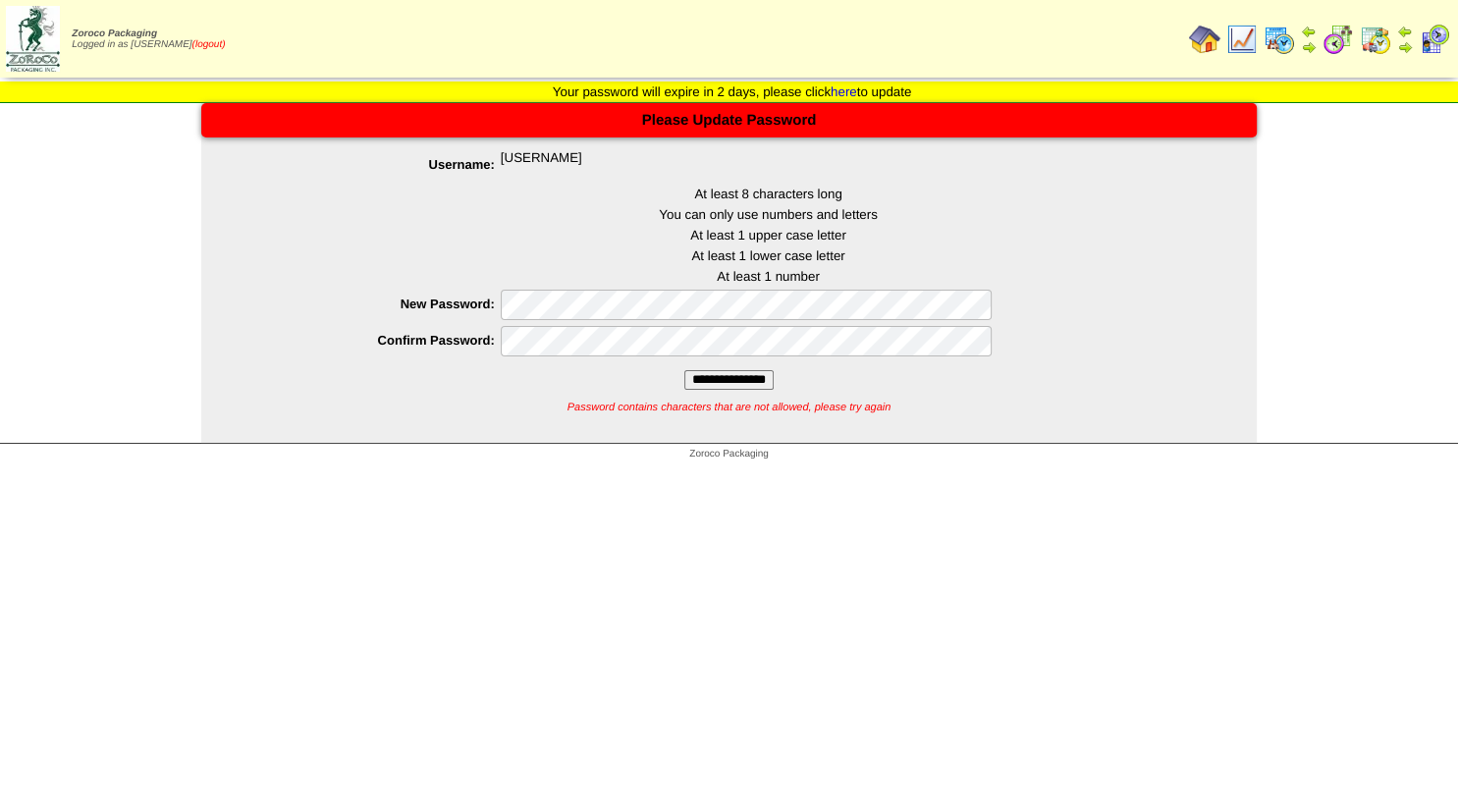 click on "(logout)" at bounding box center [209, 44] 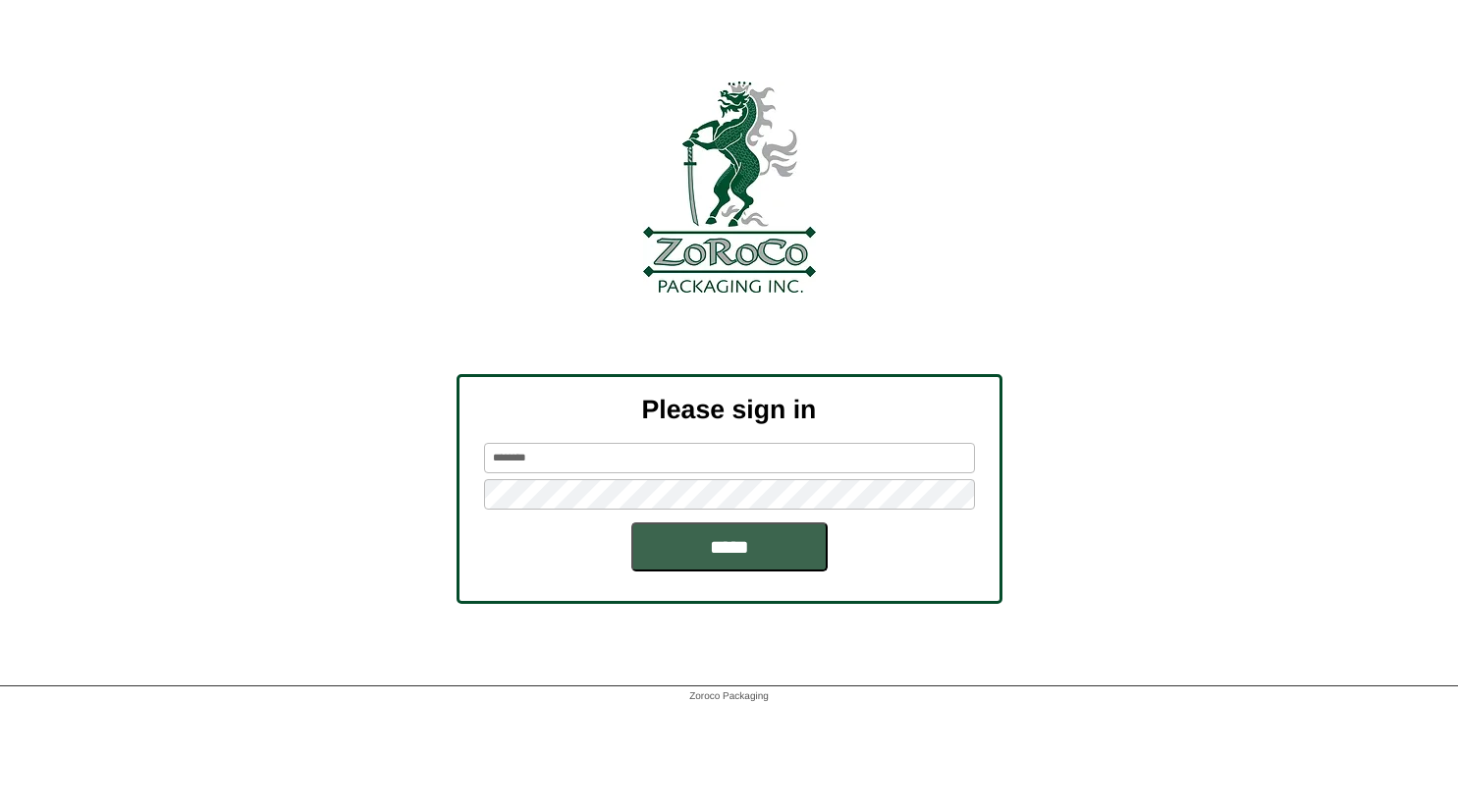 scroll, scrollTop: 0, scrollLeft: 0, axis: both 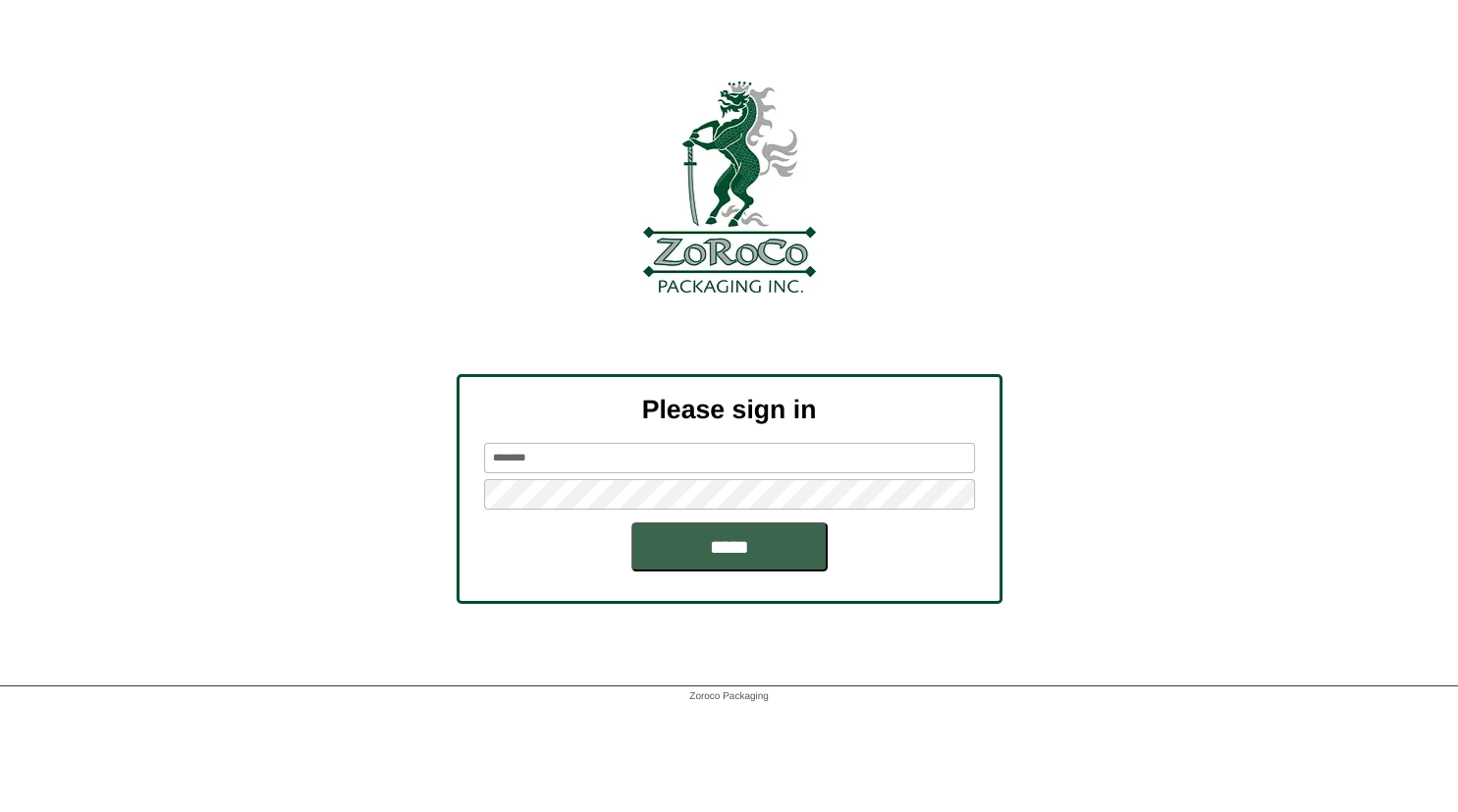 click on "*****" at bounding box center [729, 547] 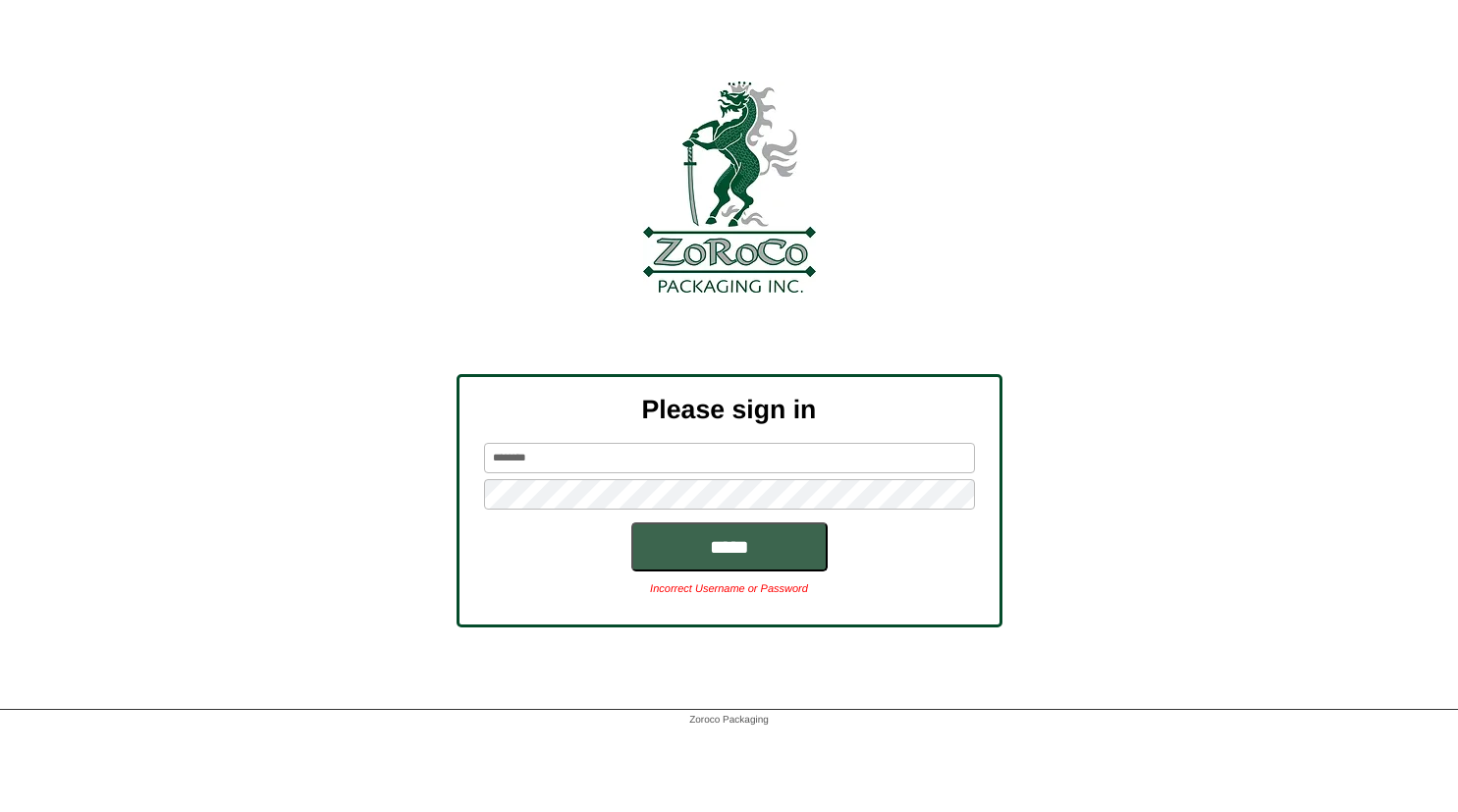 scroll, scrollTop: 0, scrollLeft: 0, axis: both 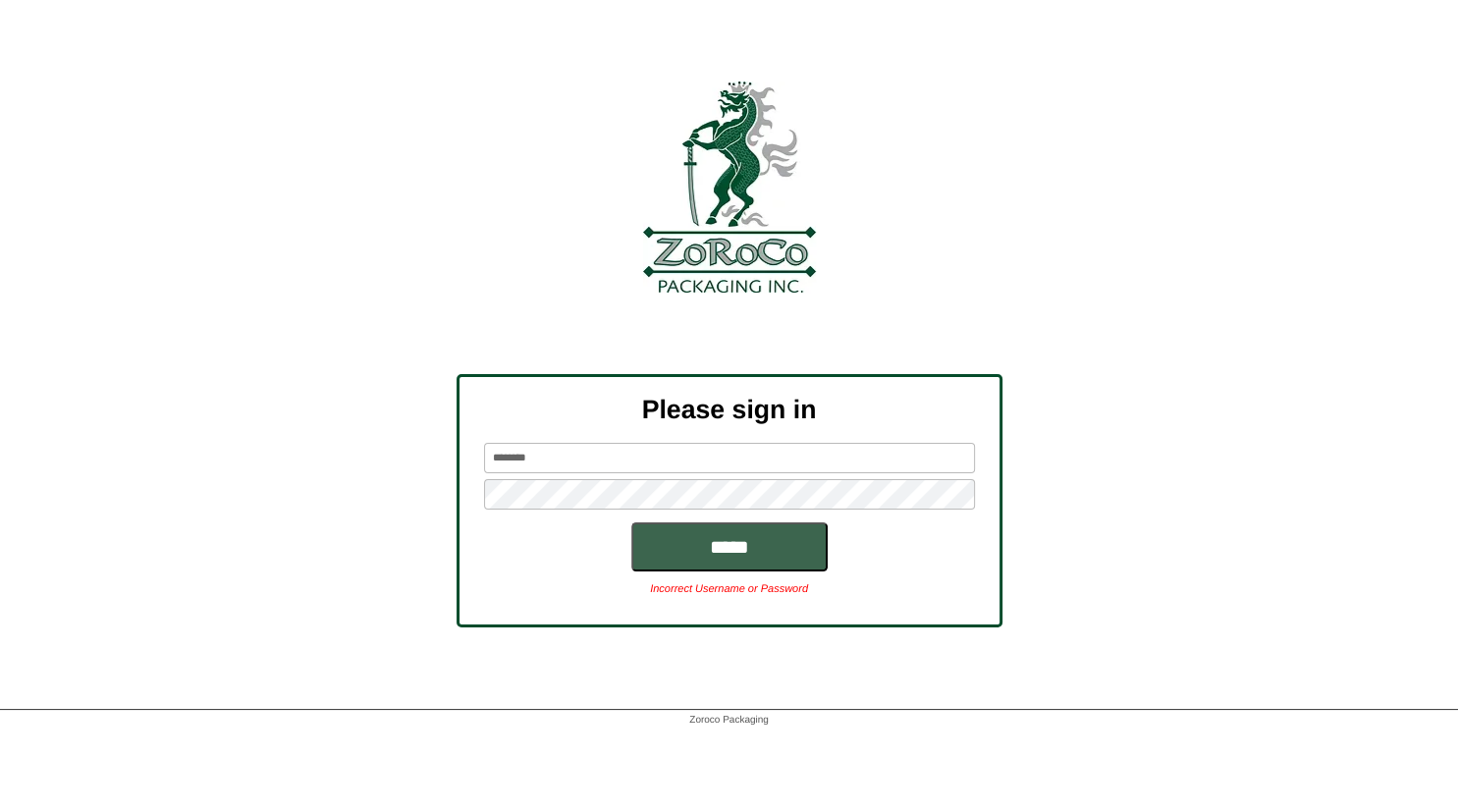 click on "*****" at bounding box center (729, 547) 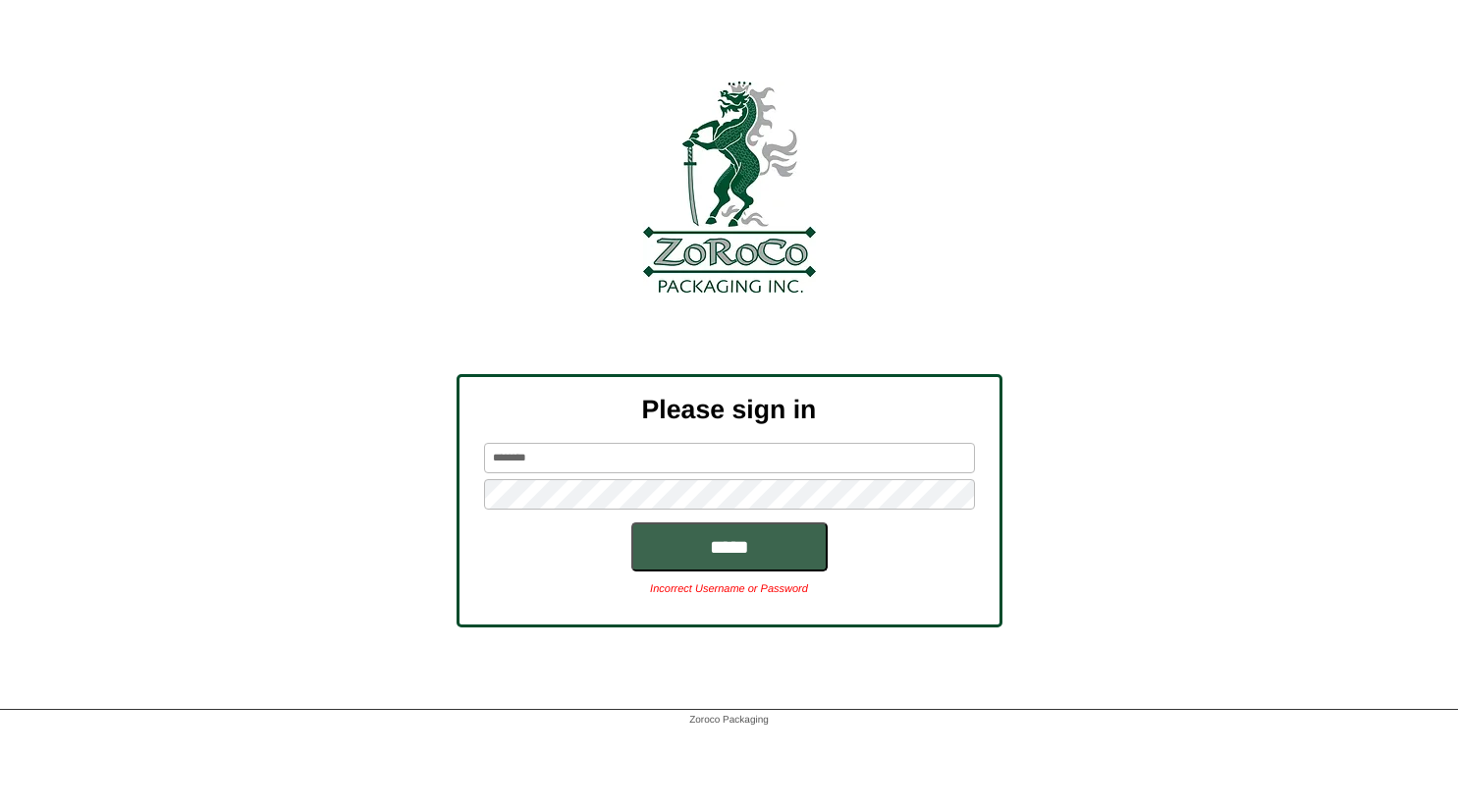scroll, scrollTop: 0, scrollLeft: 0, axis: both 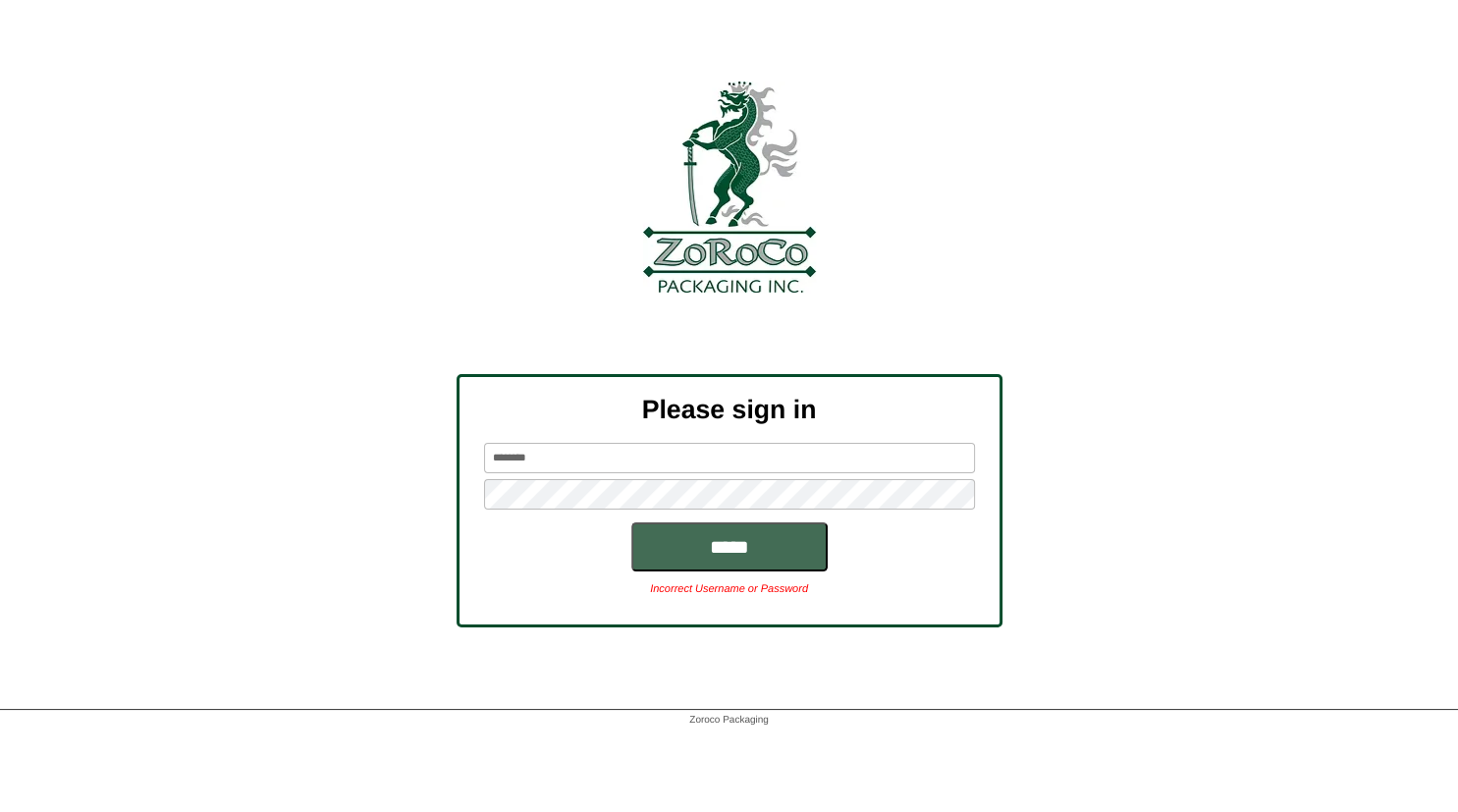 click on "*****" at bounding box center [729, 547] 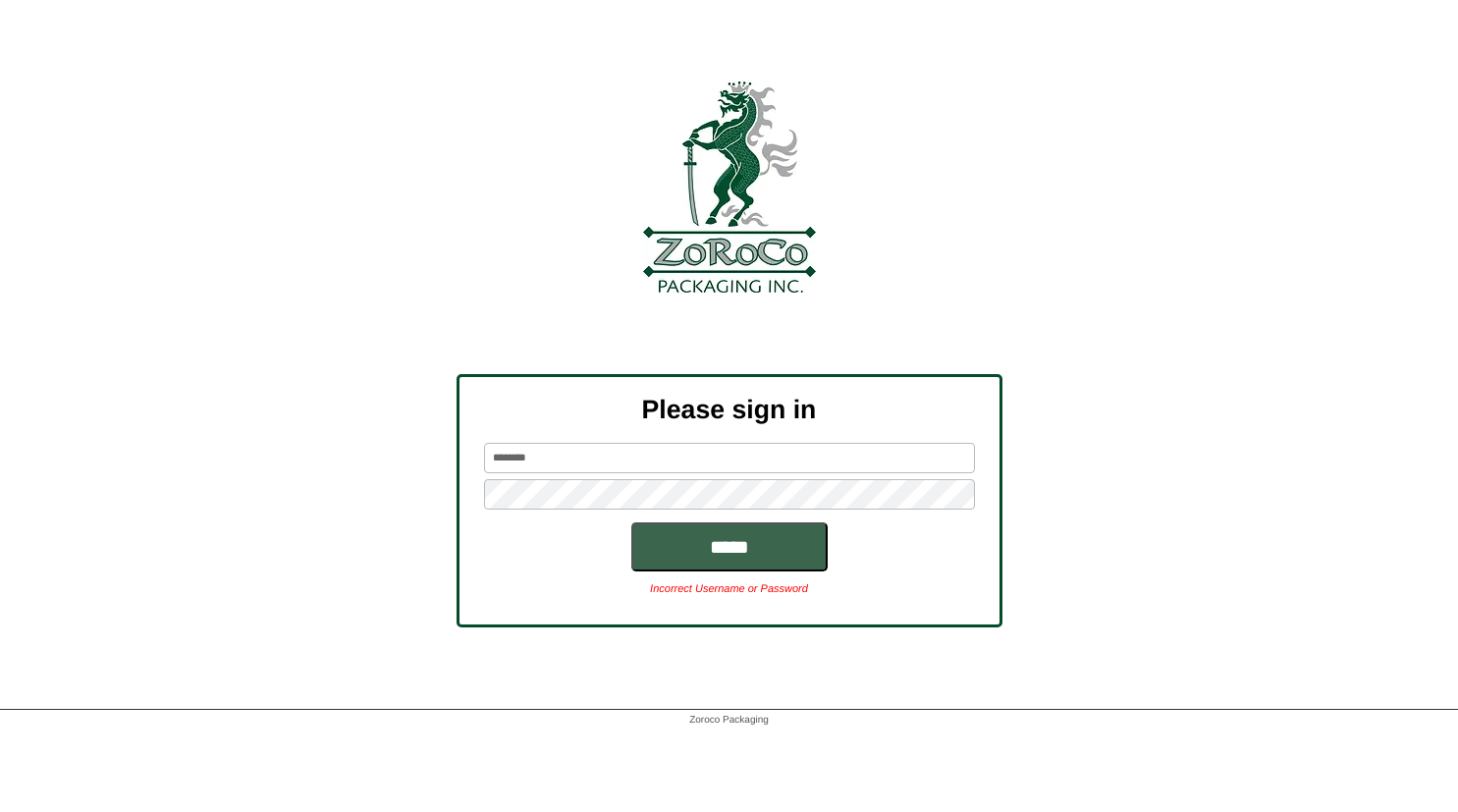 scroll, scrollTop: 0, scrollLeft: 0, axis: both 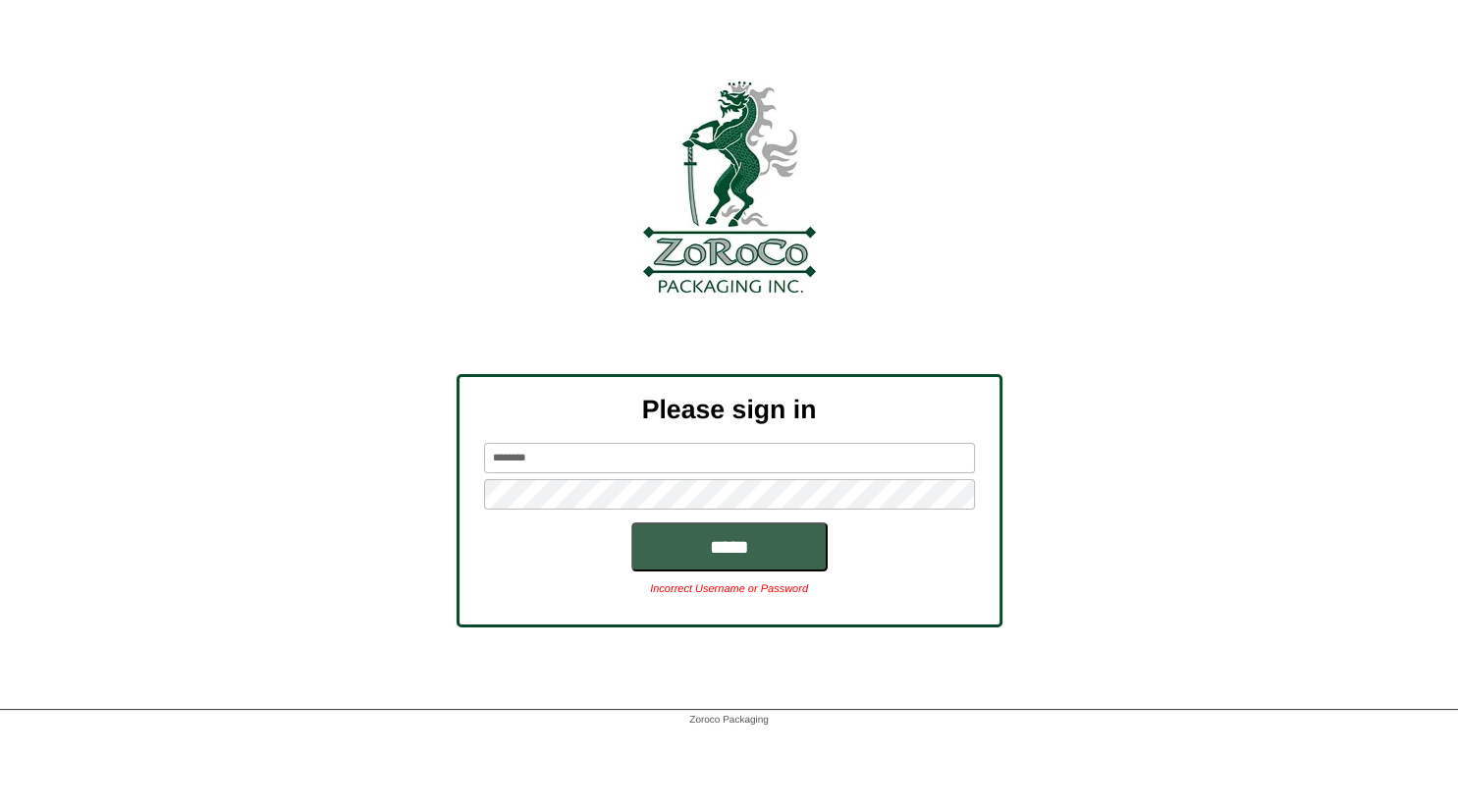 click on "*****" at bounding box center (729, 547) 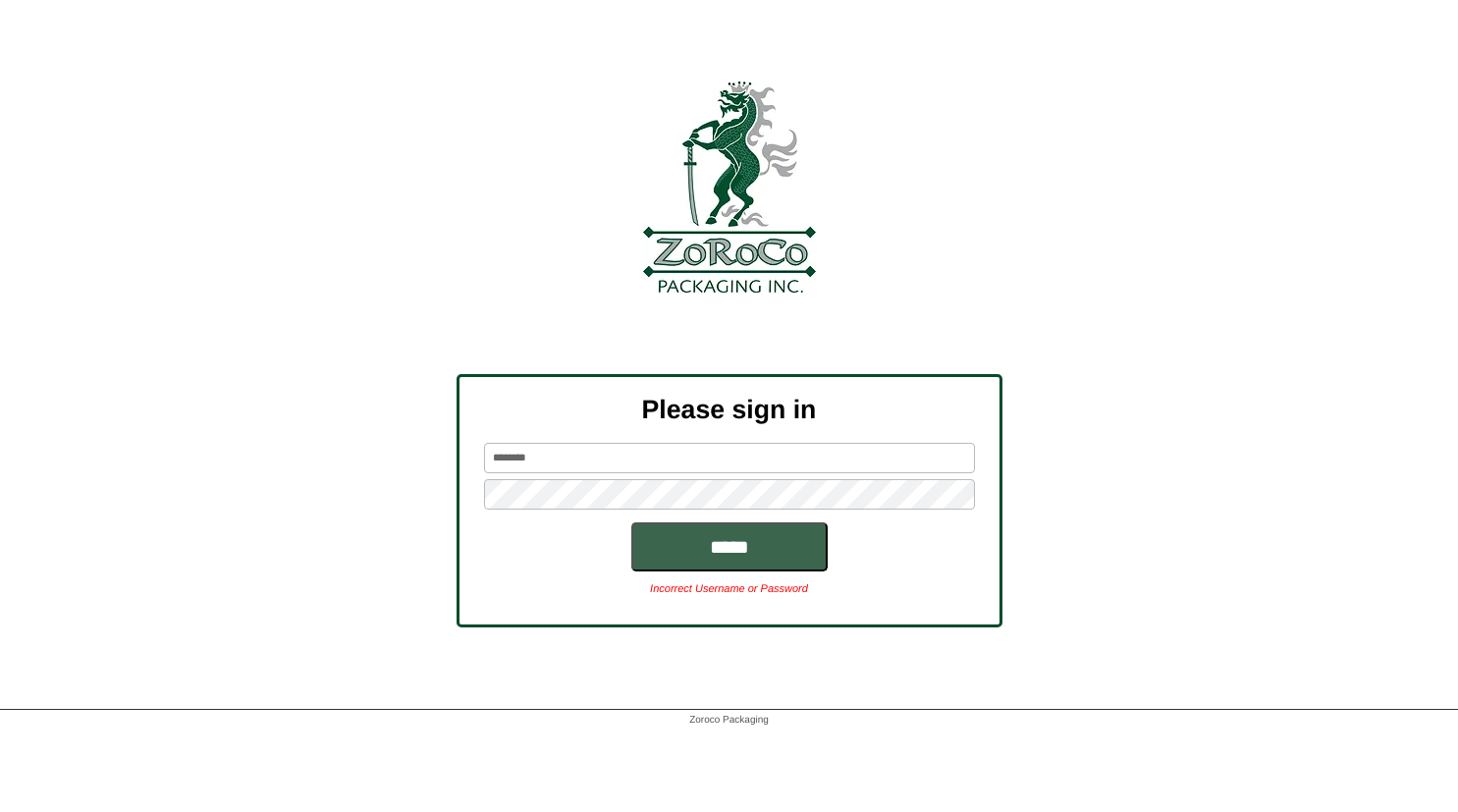 scroll, scrollTop: 0, scrollLeft: 0, axis: both 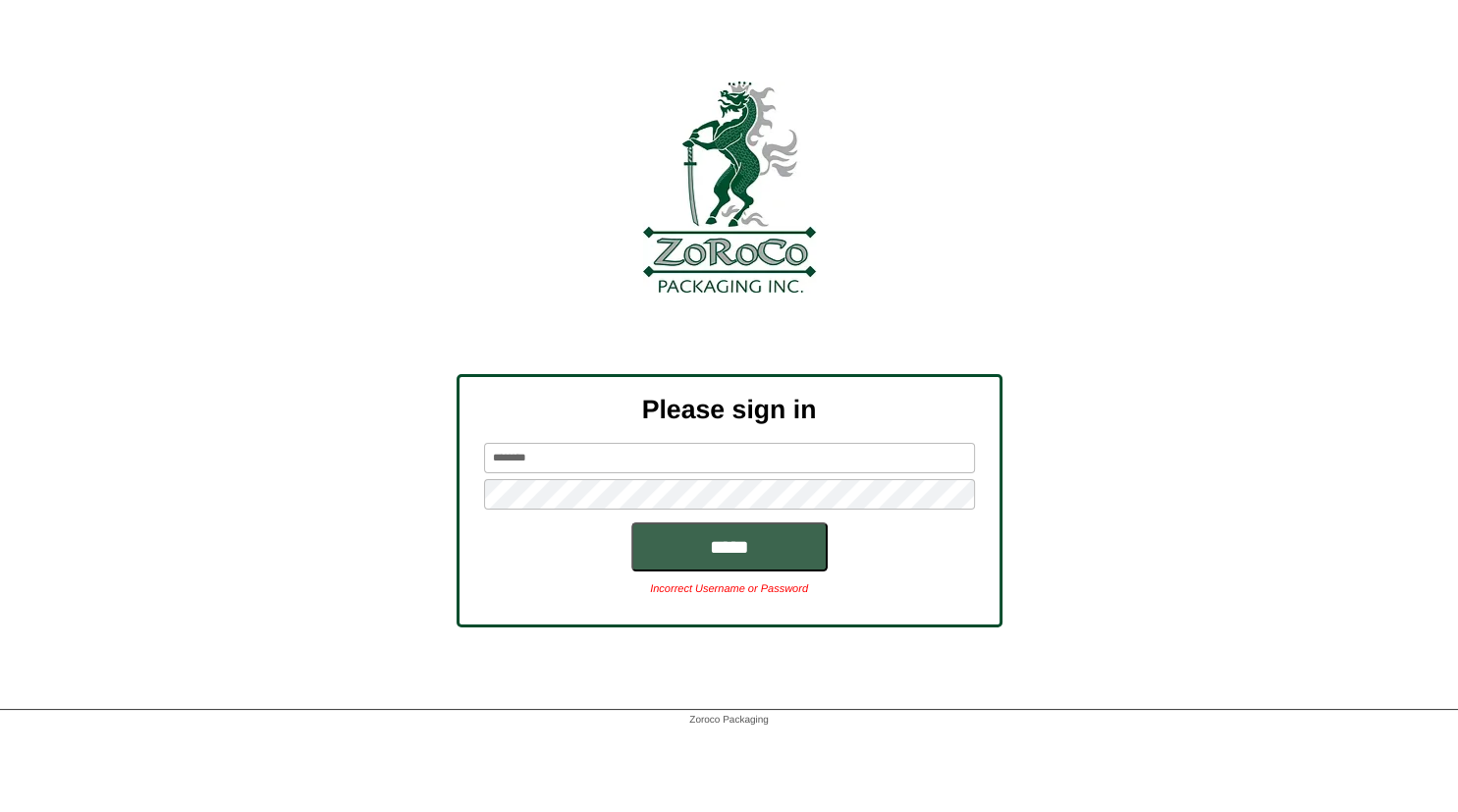 click on "*****" at bounding box center [729, 547] 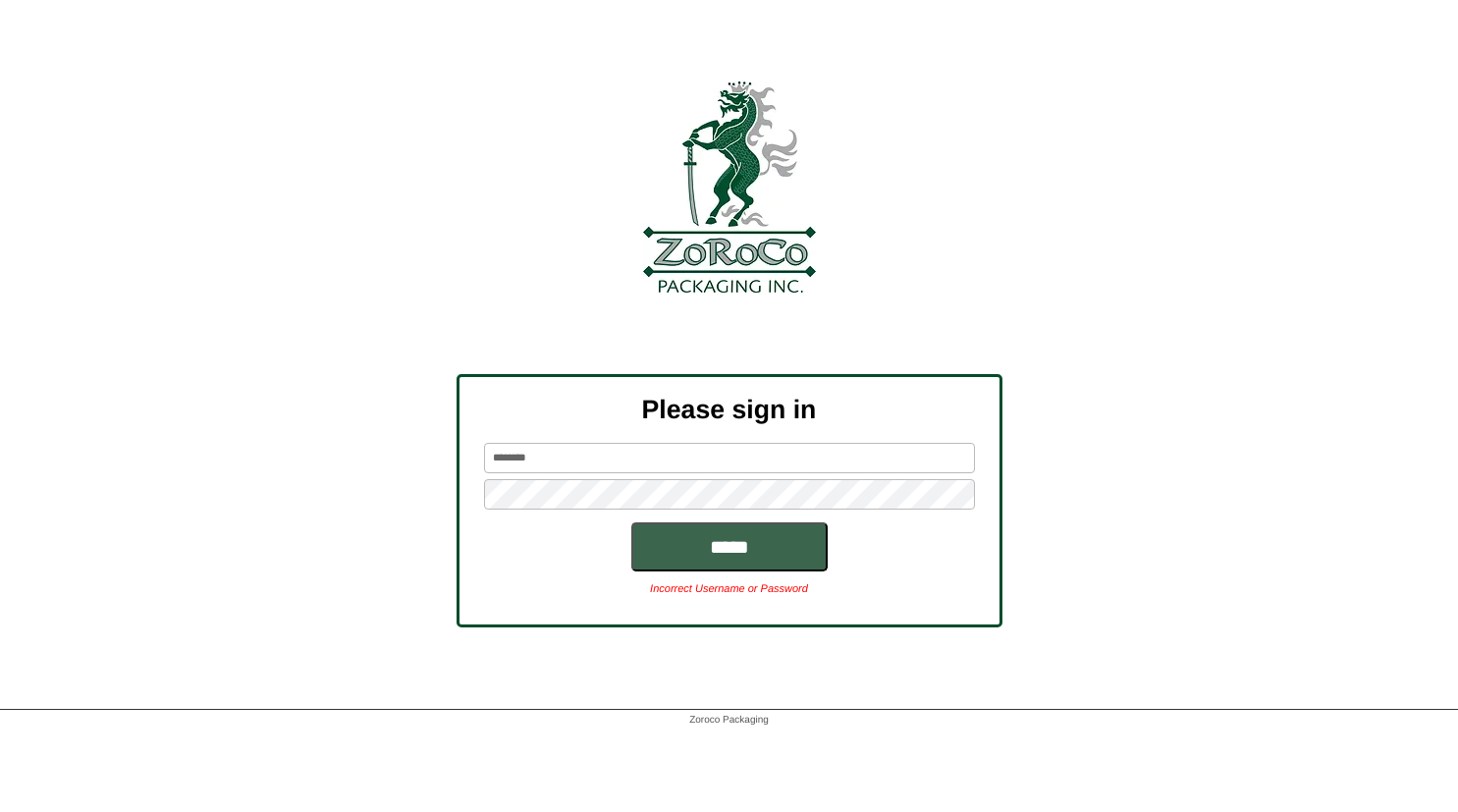 scroll, scrollTop: 0, scrollLeft: 0, axis: both 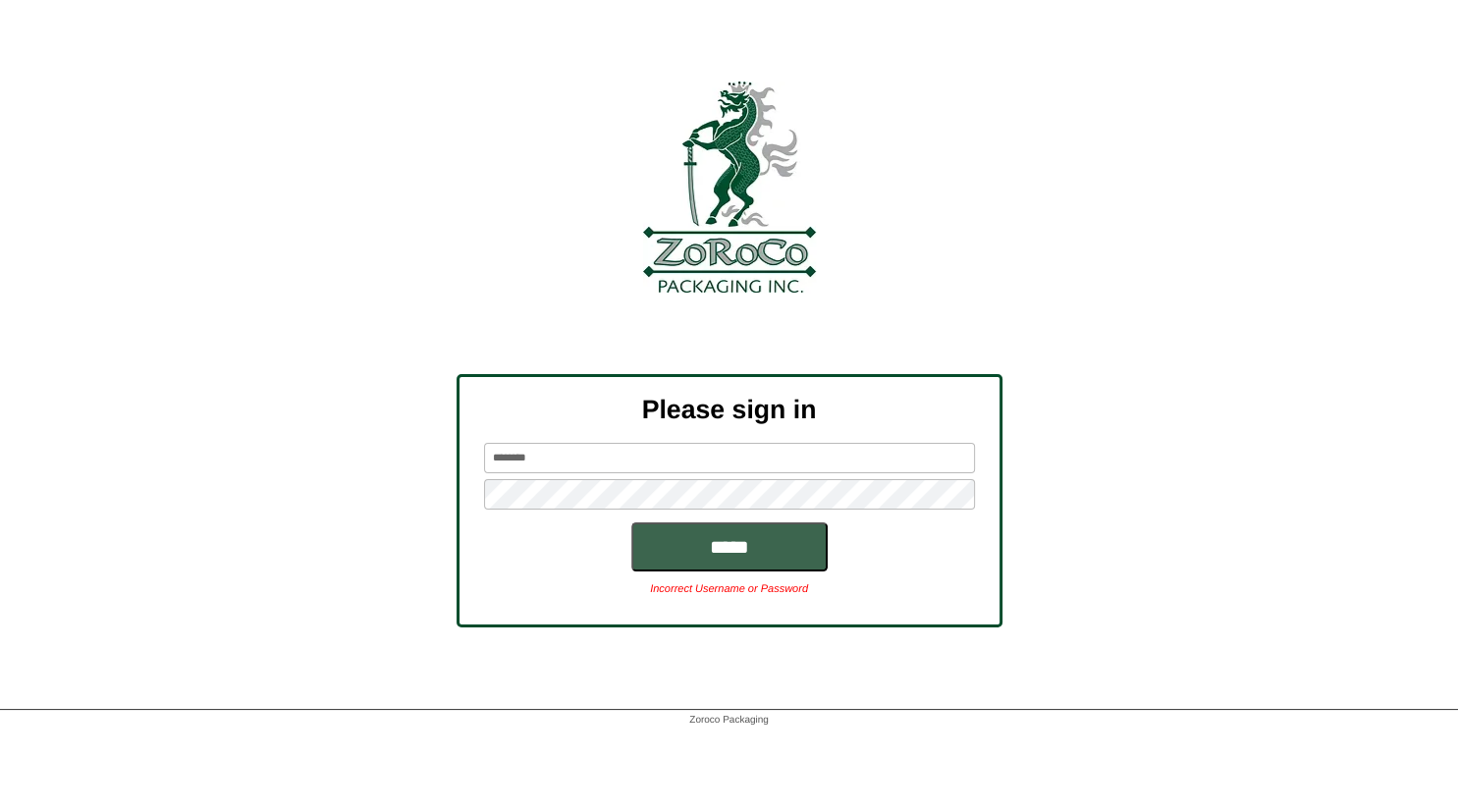 click on "*****" at bounding box center [729, 547] 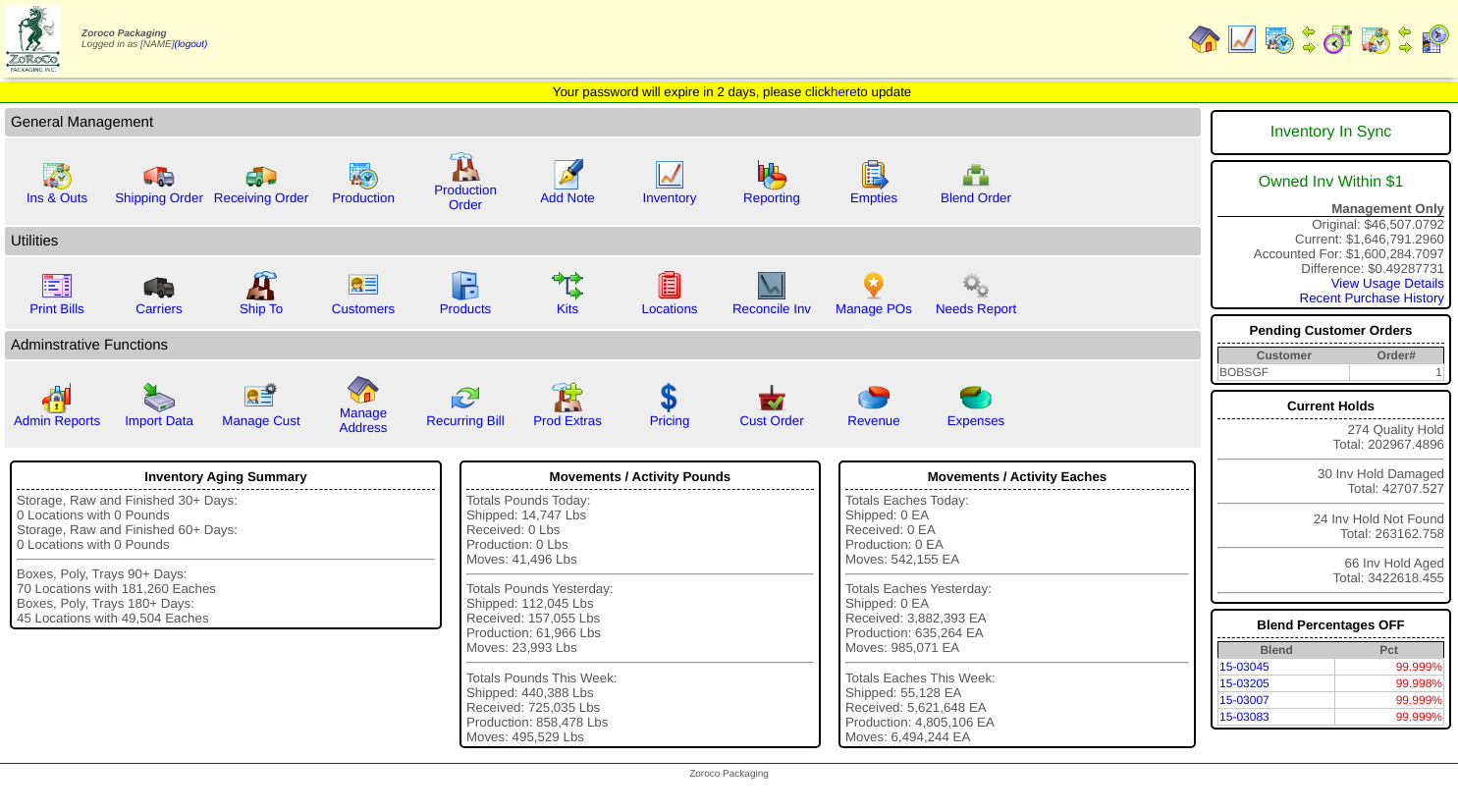 scroll, scrollTop: 0, scrollLeft: 0, axis: both 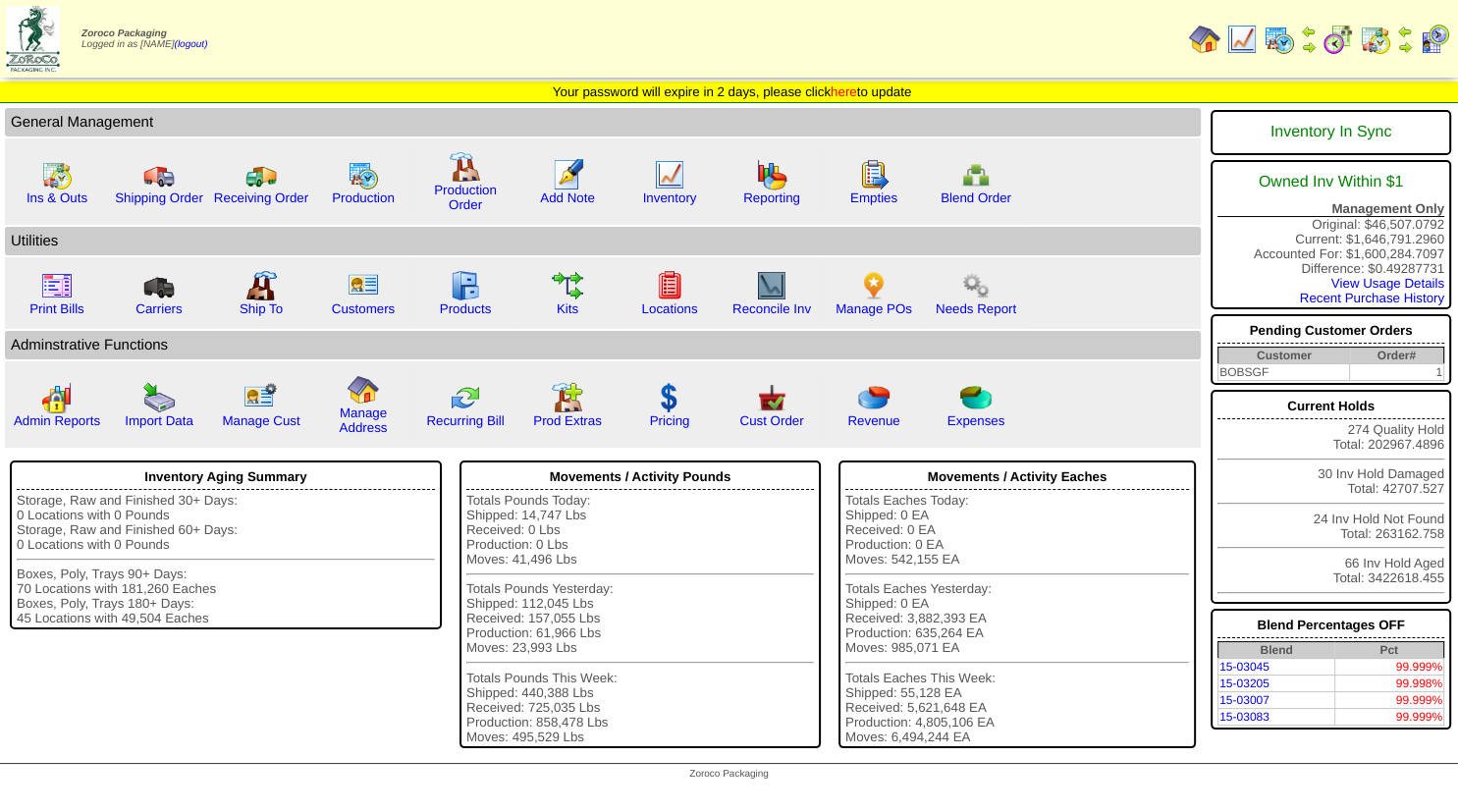 click on "here" at bounding box center [843, 91] 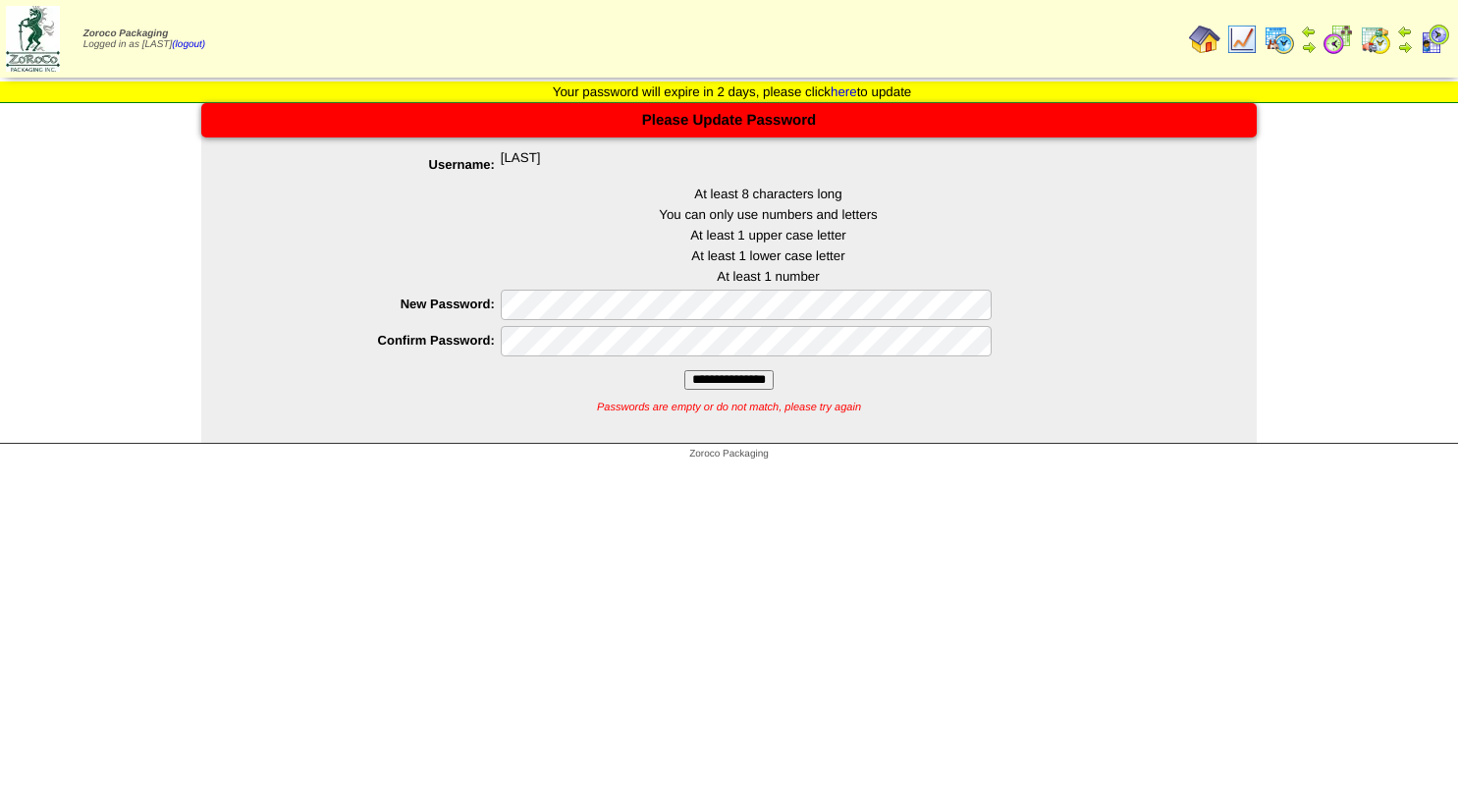 scroll, scrollTop: 0, scrollLeft: 0, axis: both 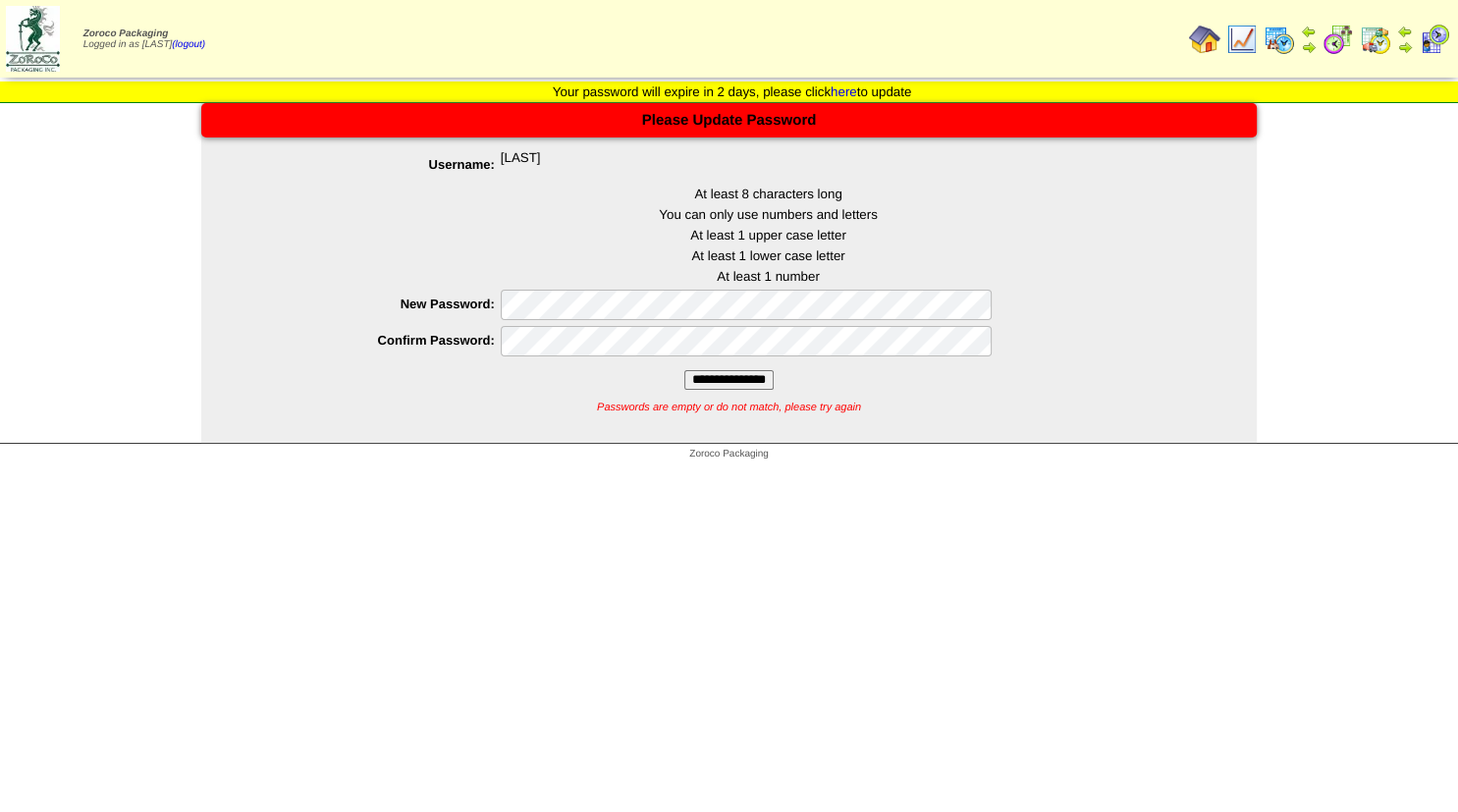 click on "**********" at bounding box center [729, 380] 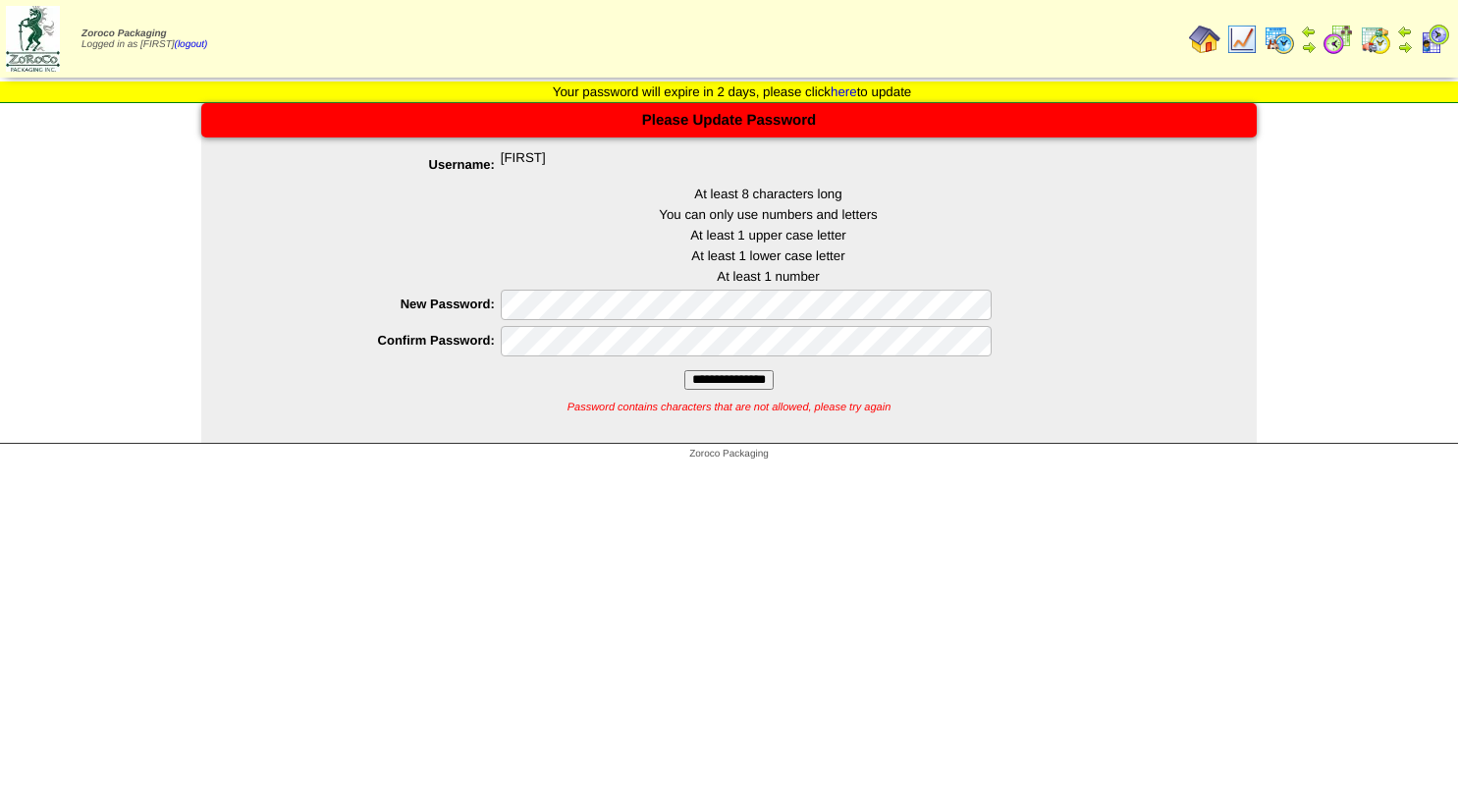 scroll, scrollTop: 0, scrollLeft: 0, axis: both 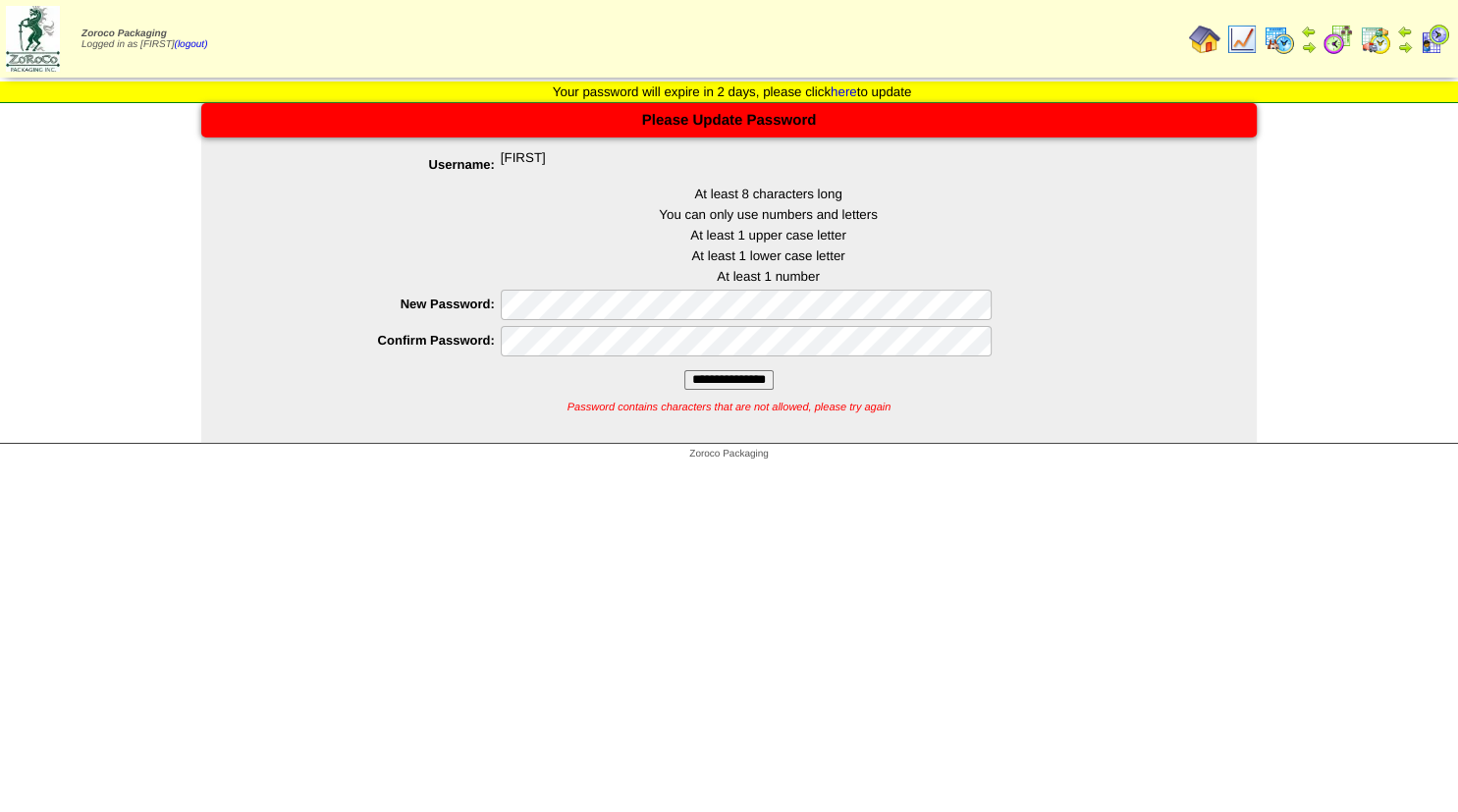 click on "**********" at bounding box center [729, 380] 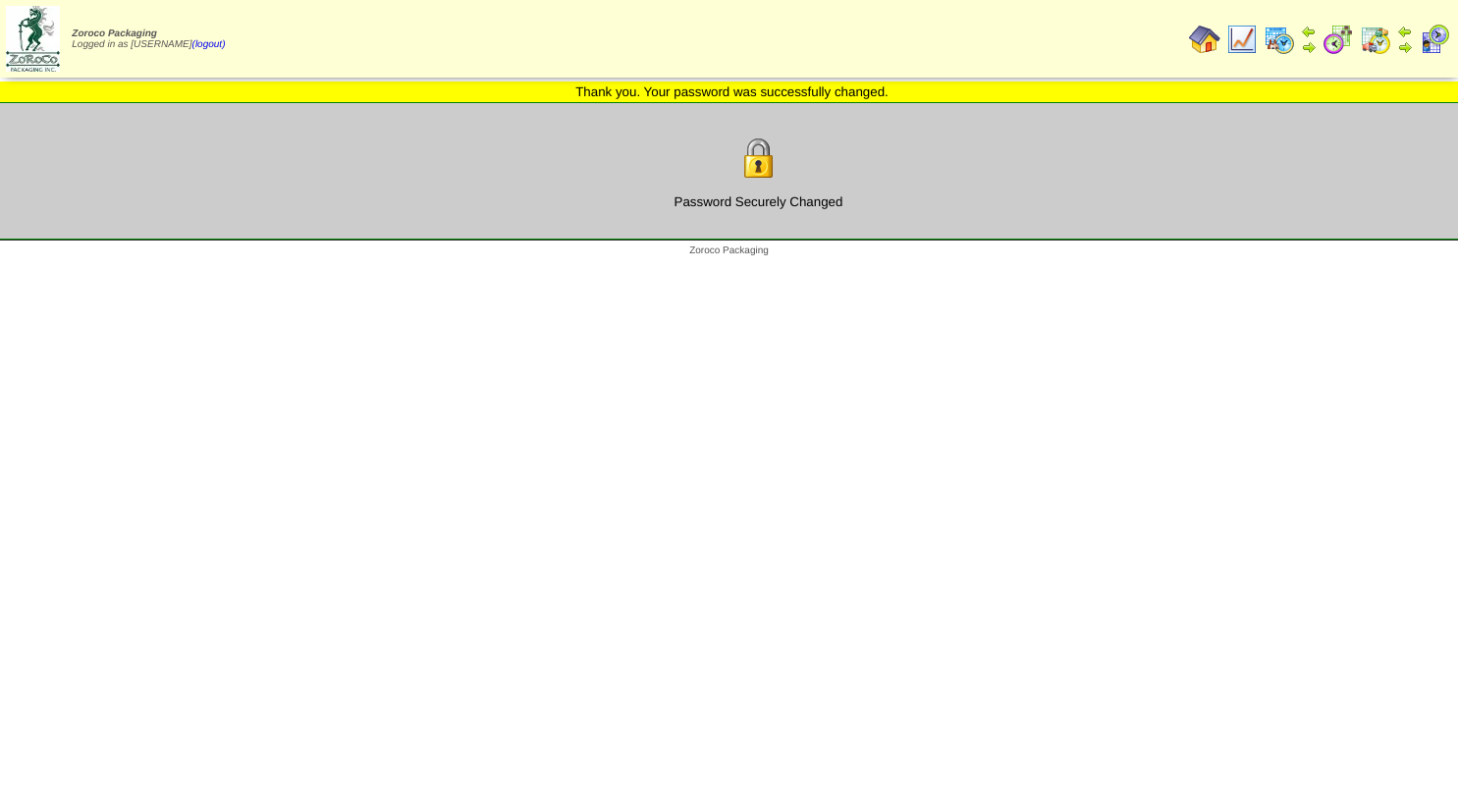 scroll, scrollTop: 0, scrollLeft: 0, axis: both 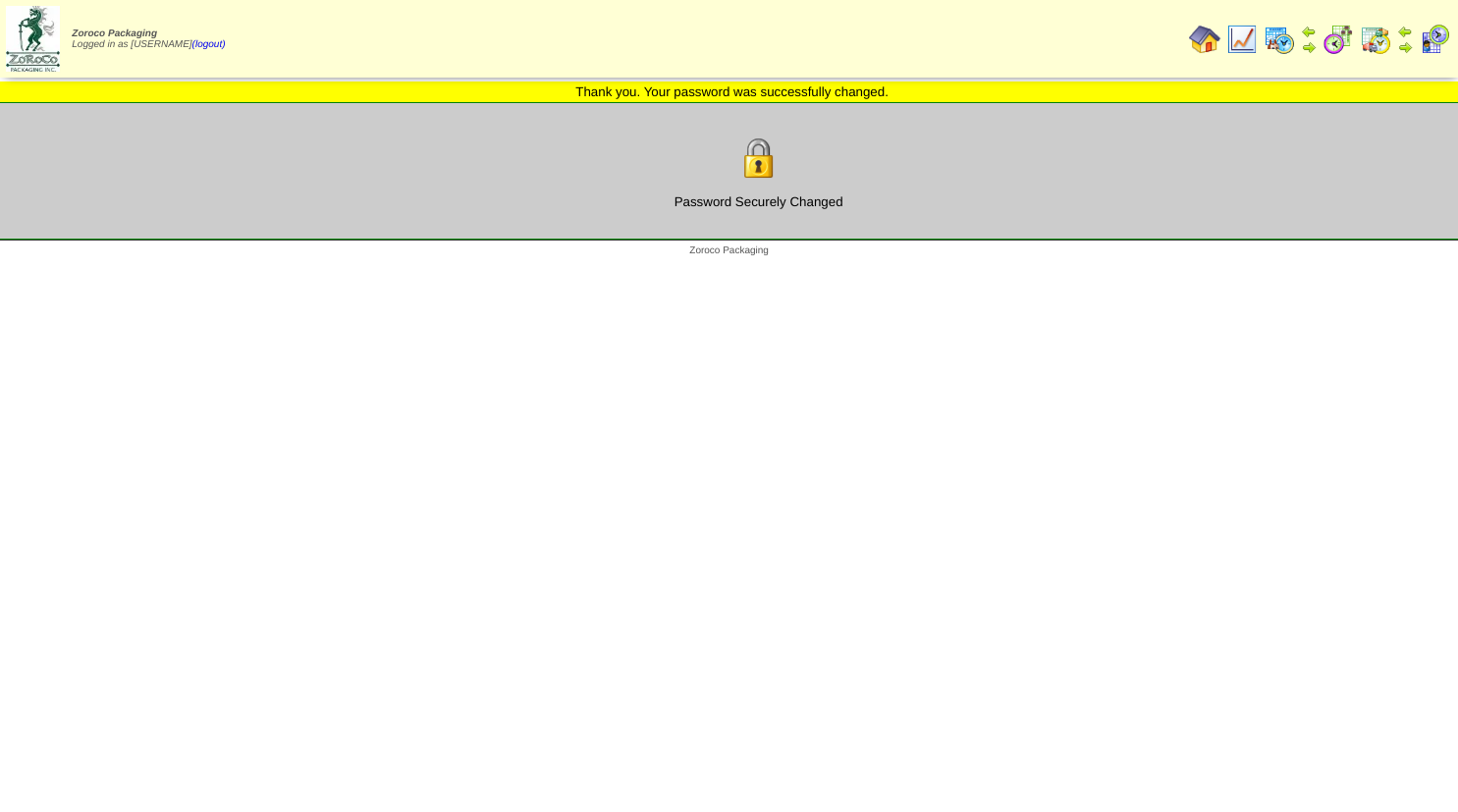 click at bounding box center (1205, 39) 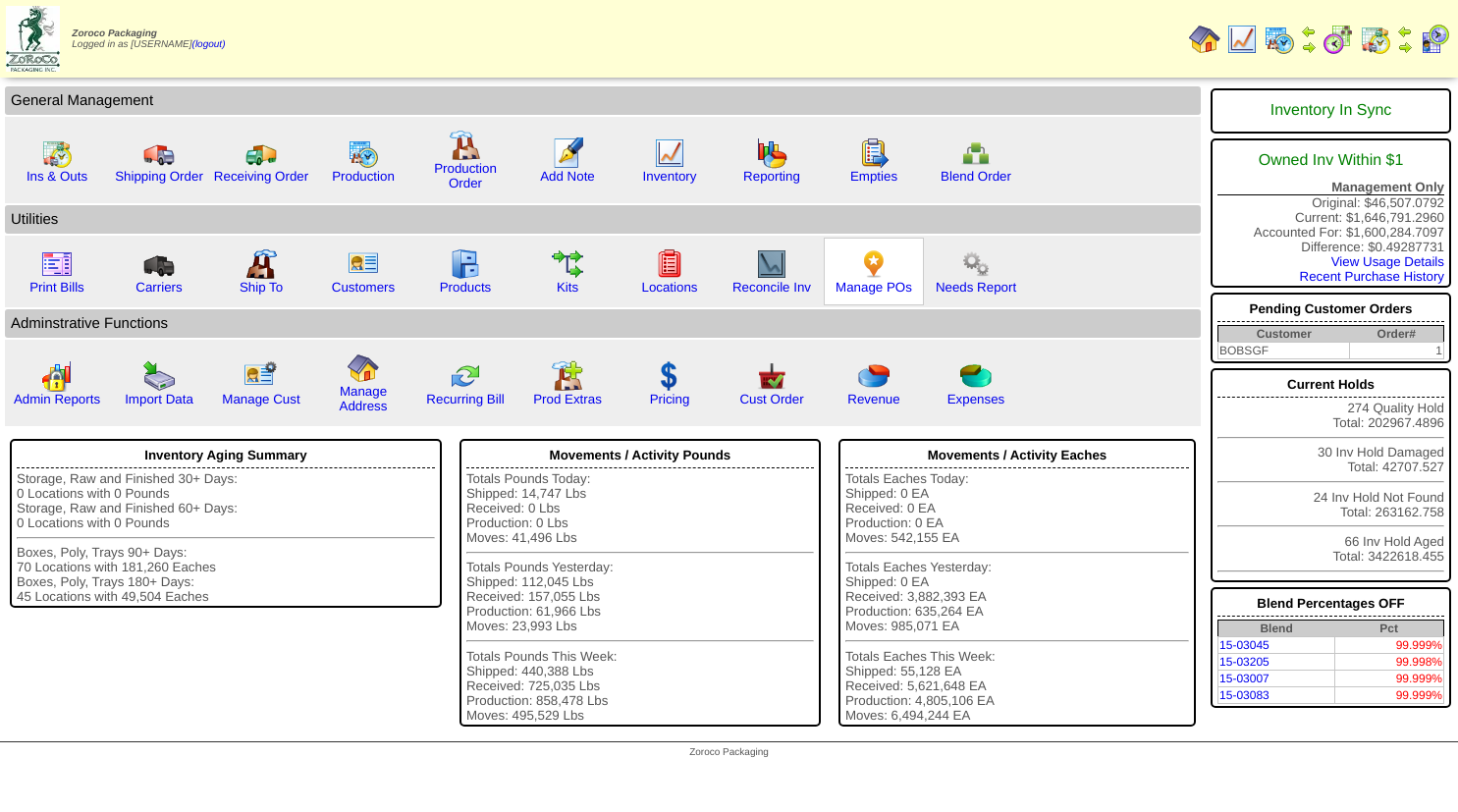 scroll, scrollTop: 0, scrollLeft: 0, axis: both 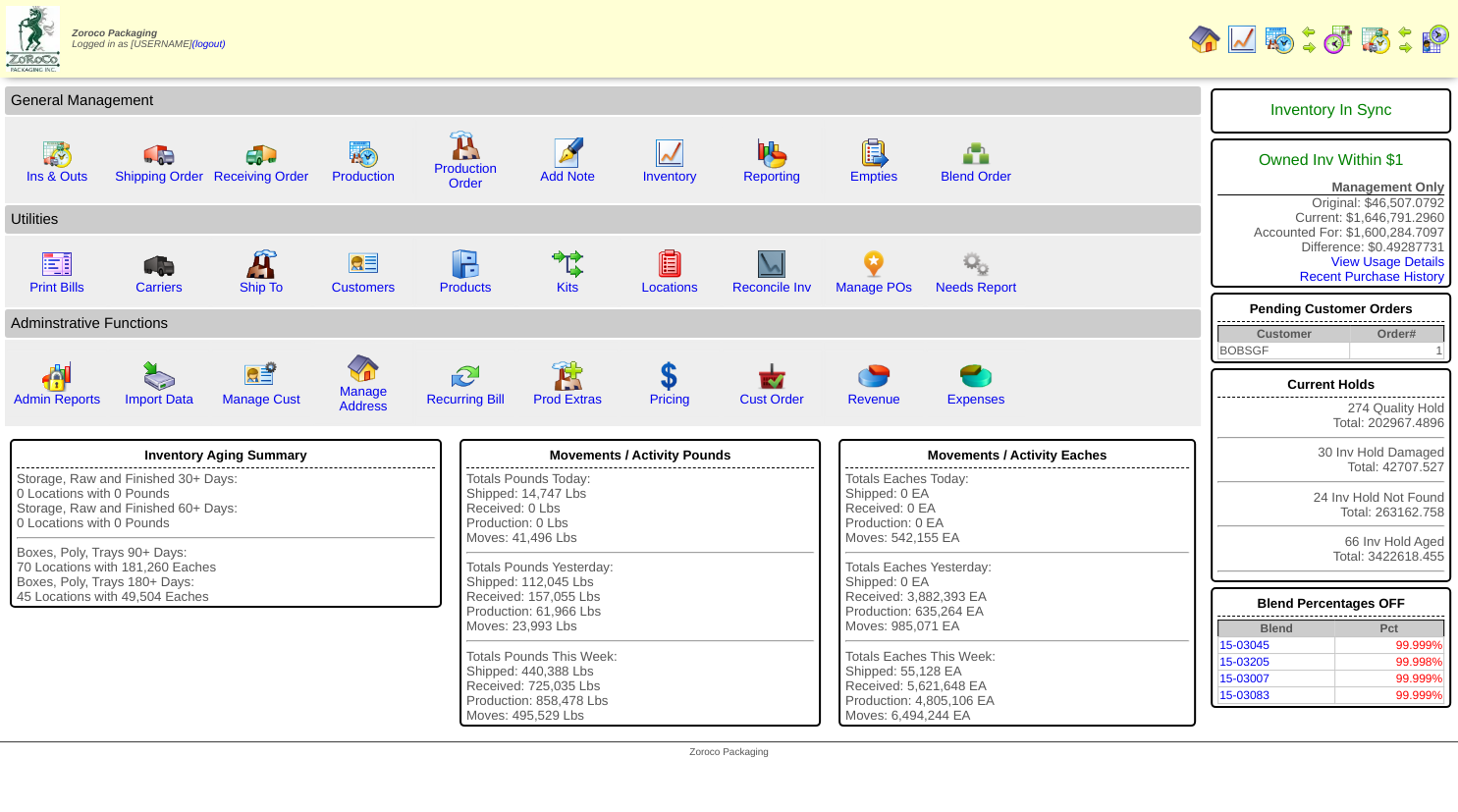 click at bounding box center [1405, 42] 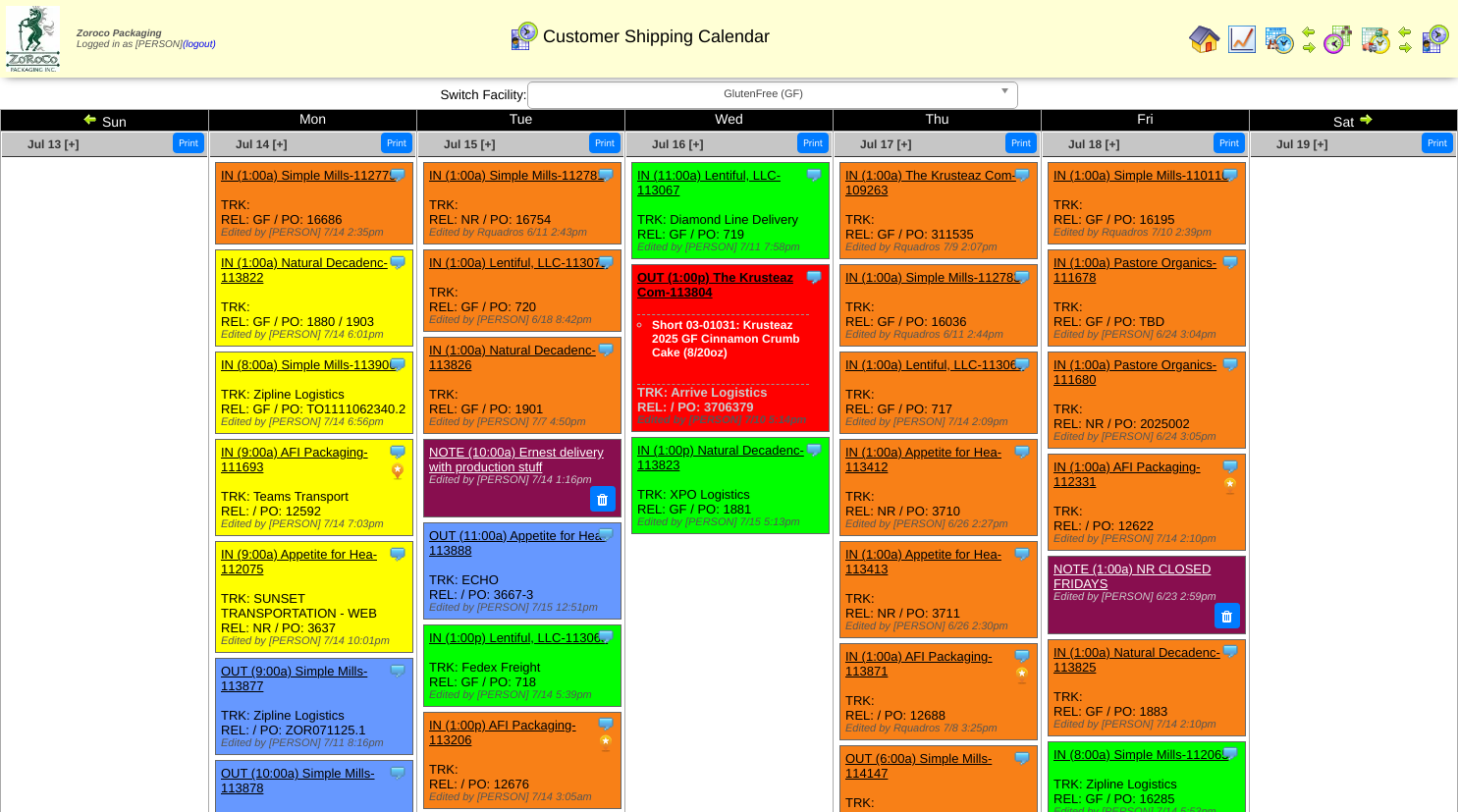 scroll, scrollTop: 0, scrollLeft: 0, axis: both 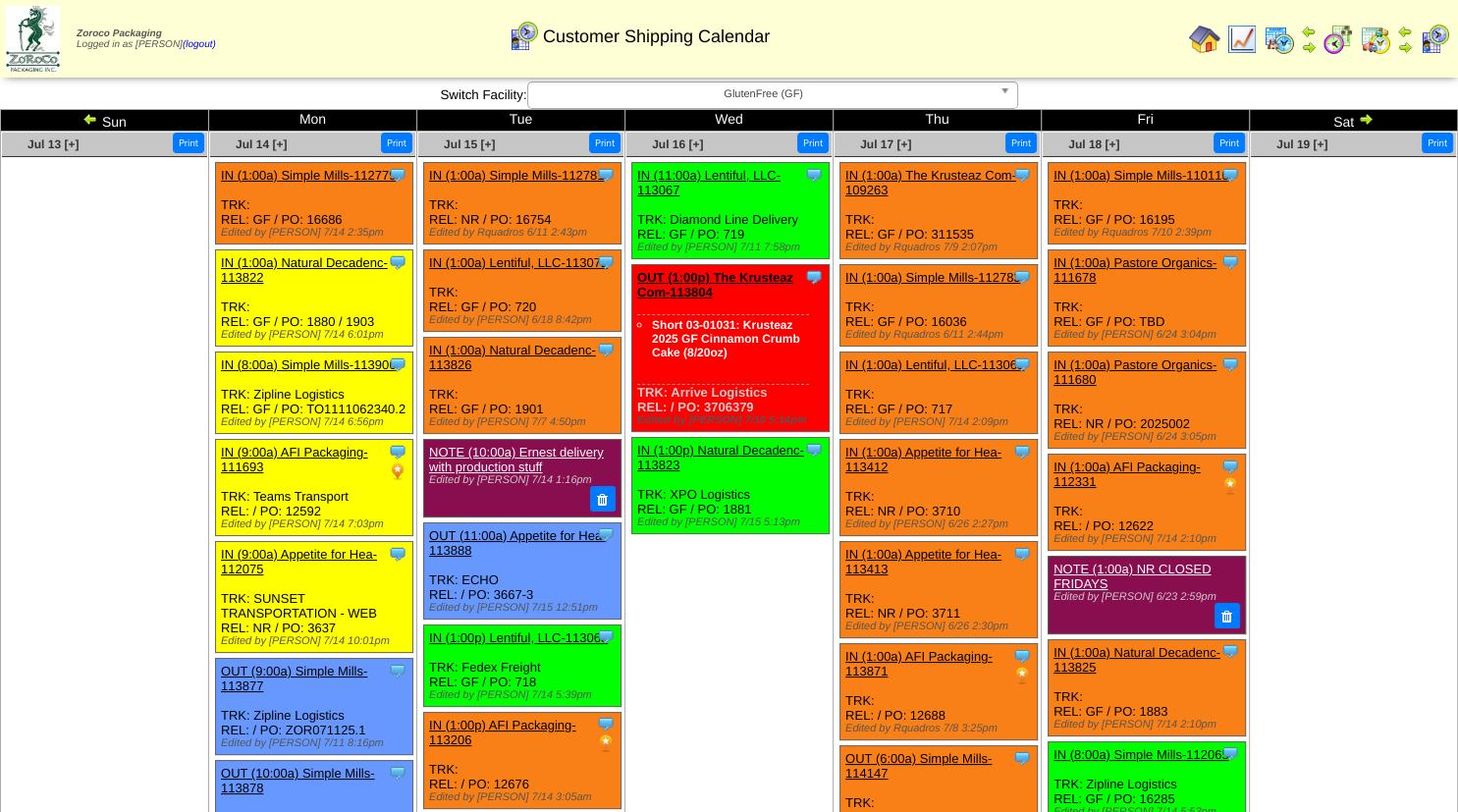 click at bounding box center [1242, 39] 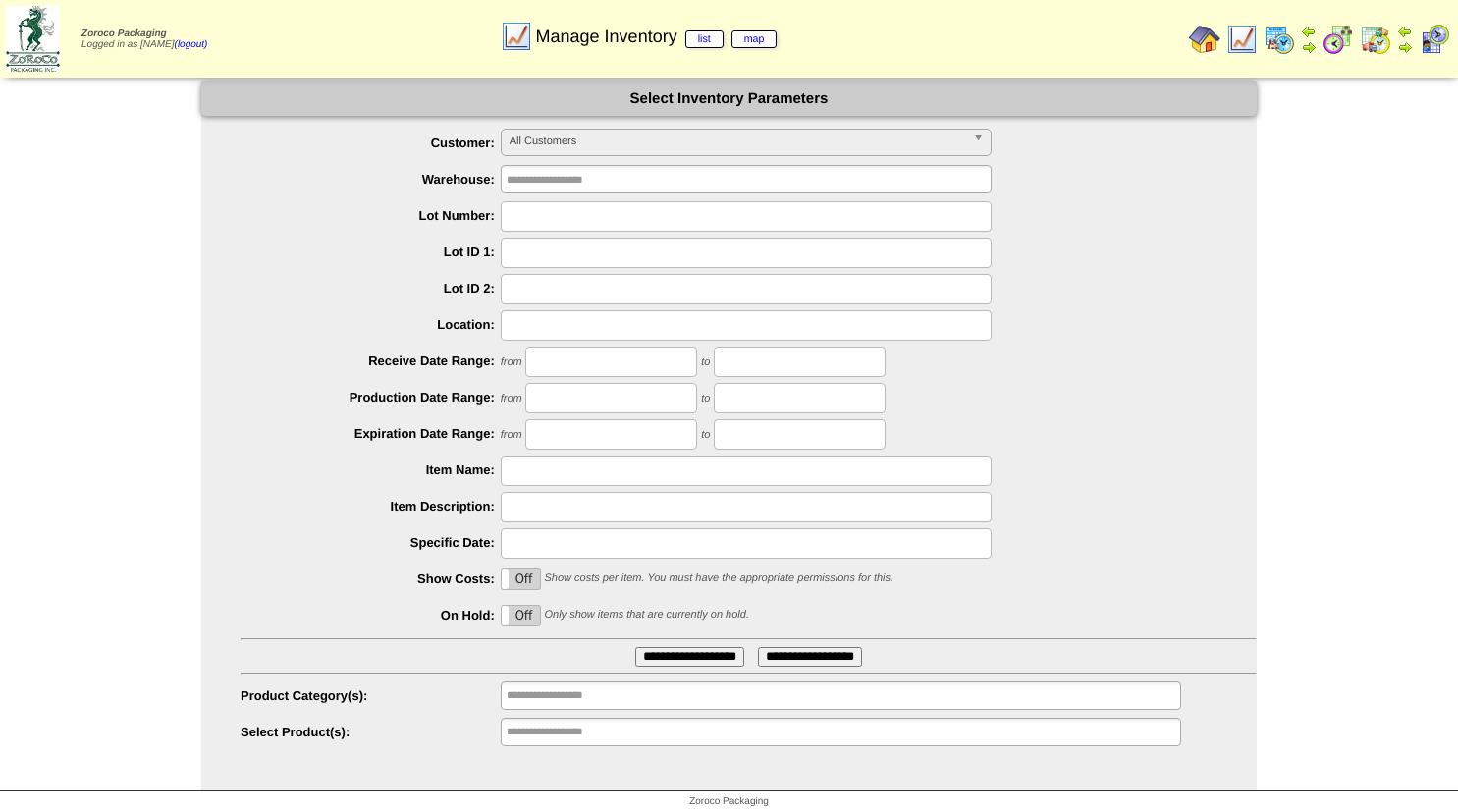 scroll, scrollTop: 0, scrollLeft: 0, axis: both 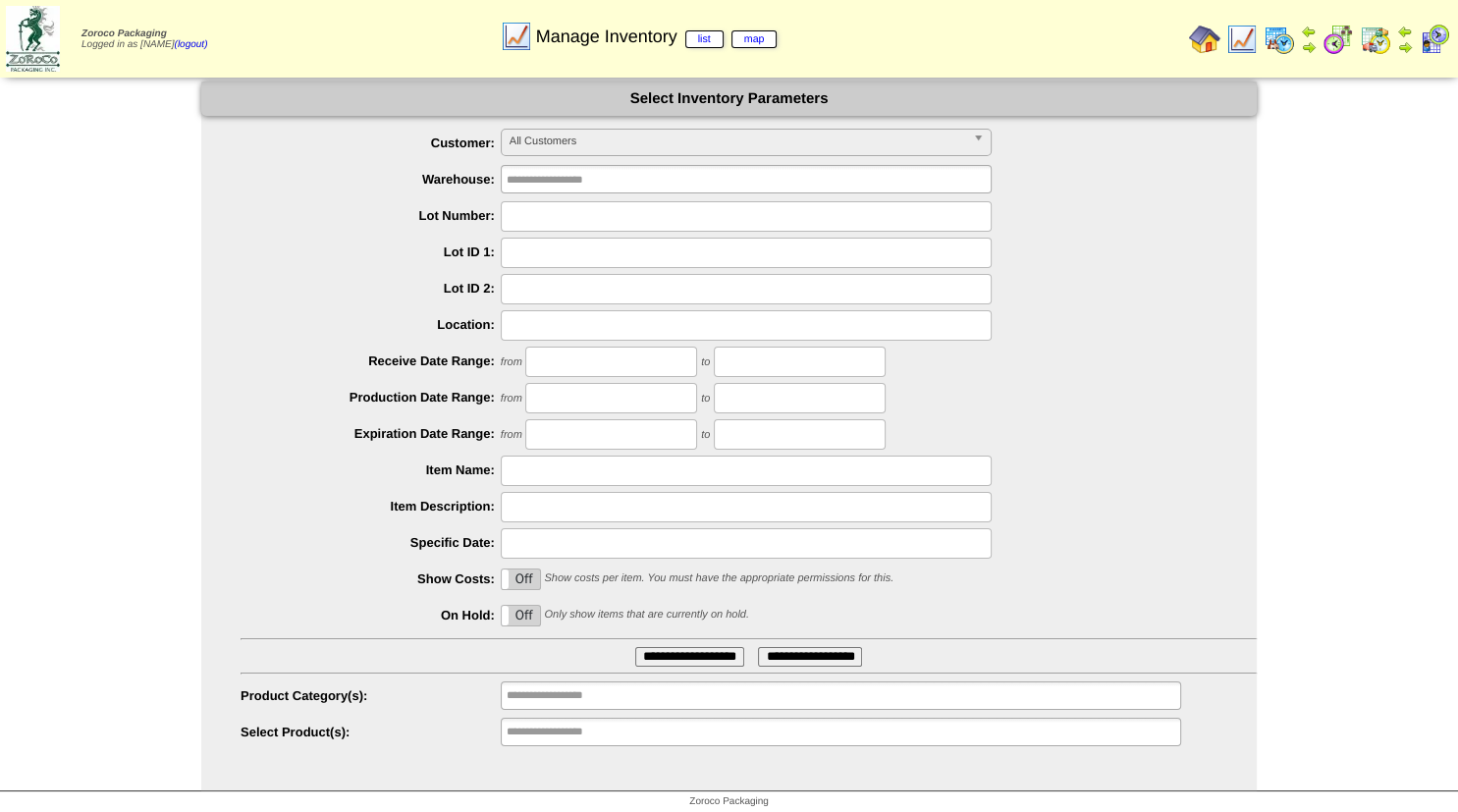 click on "All Customers" at bounding box center [737, 141] 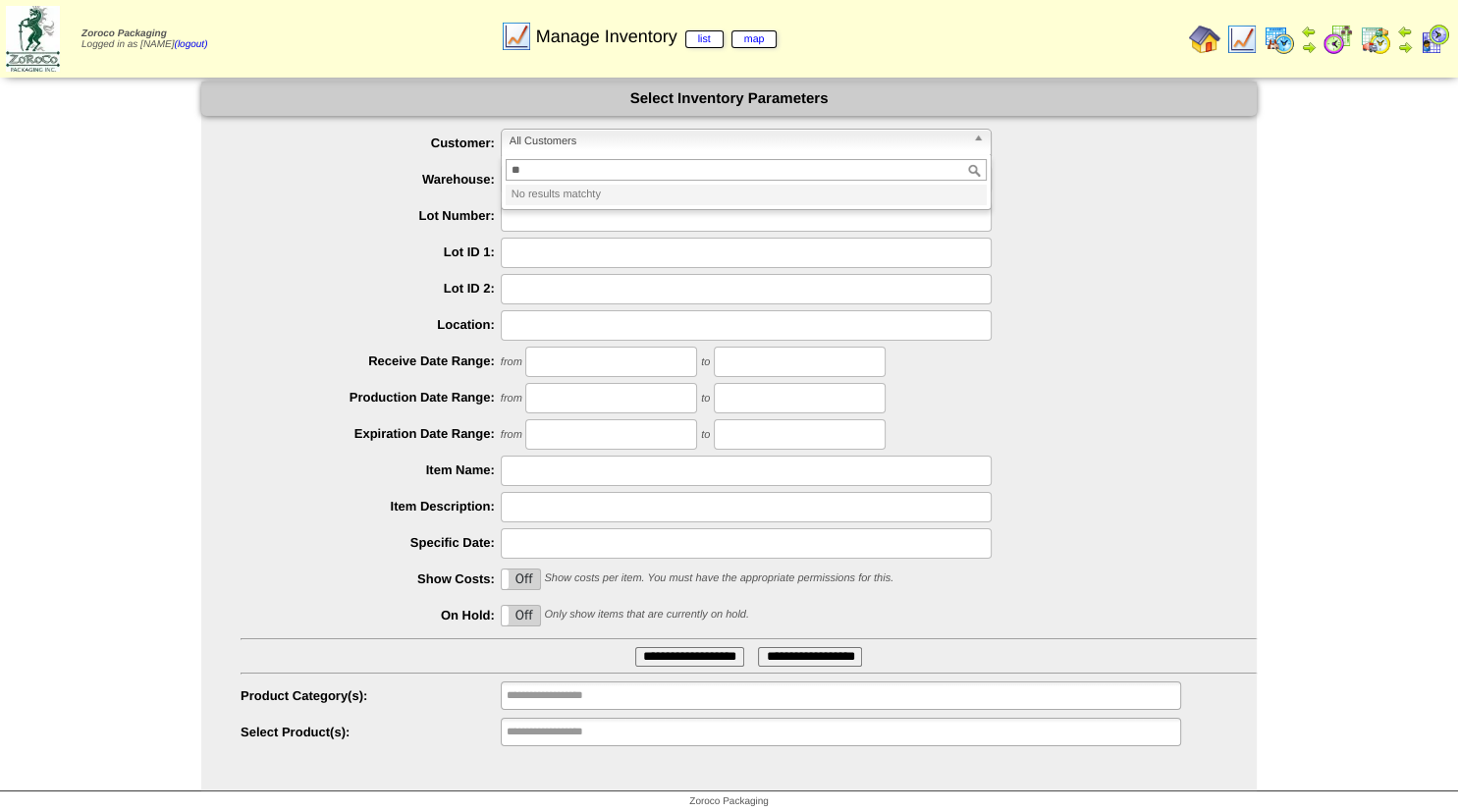 type on "*" 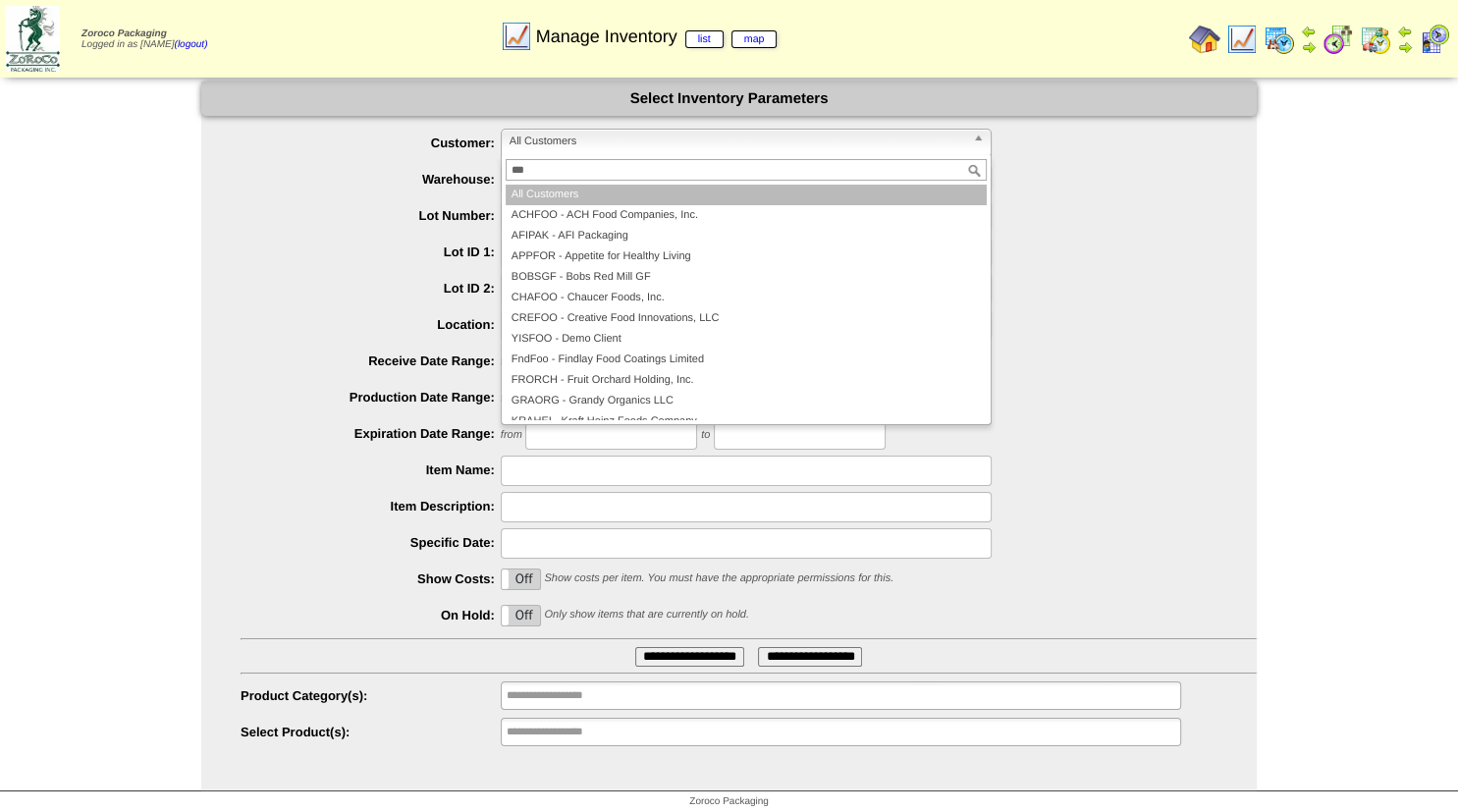 type on "****" 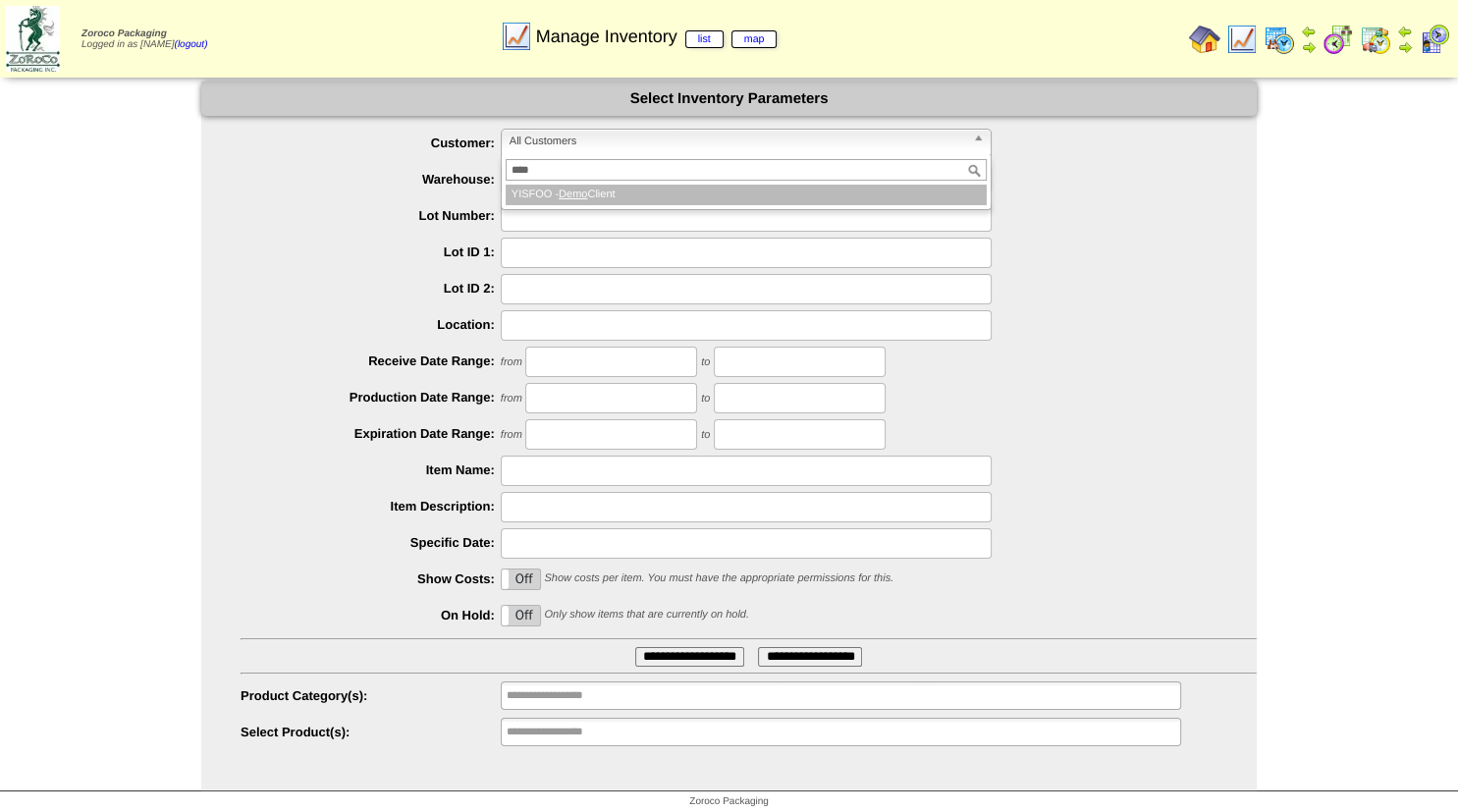 type 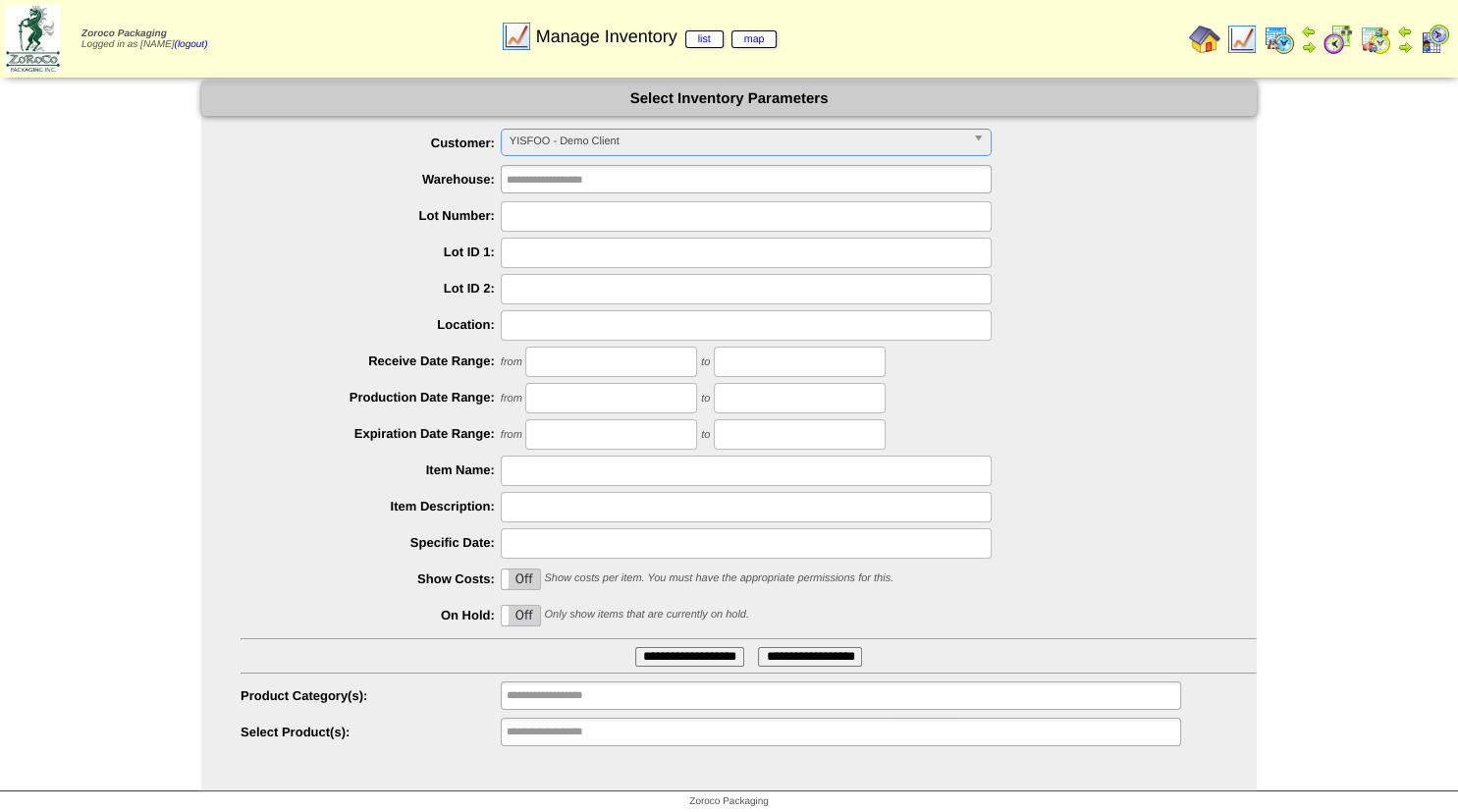 click at bounding box center [799, 361] 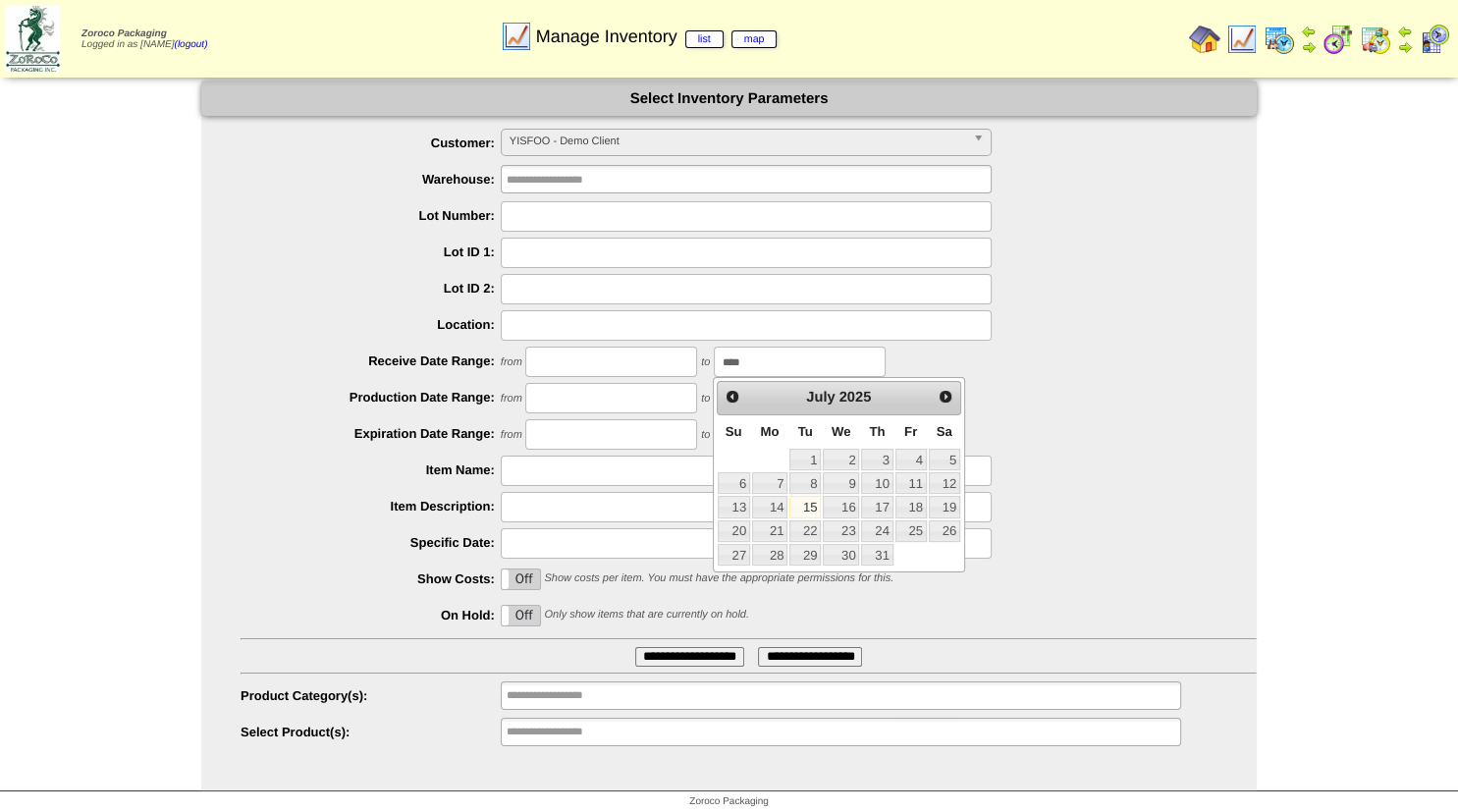 click on "****" at bounding box center [799, 361] 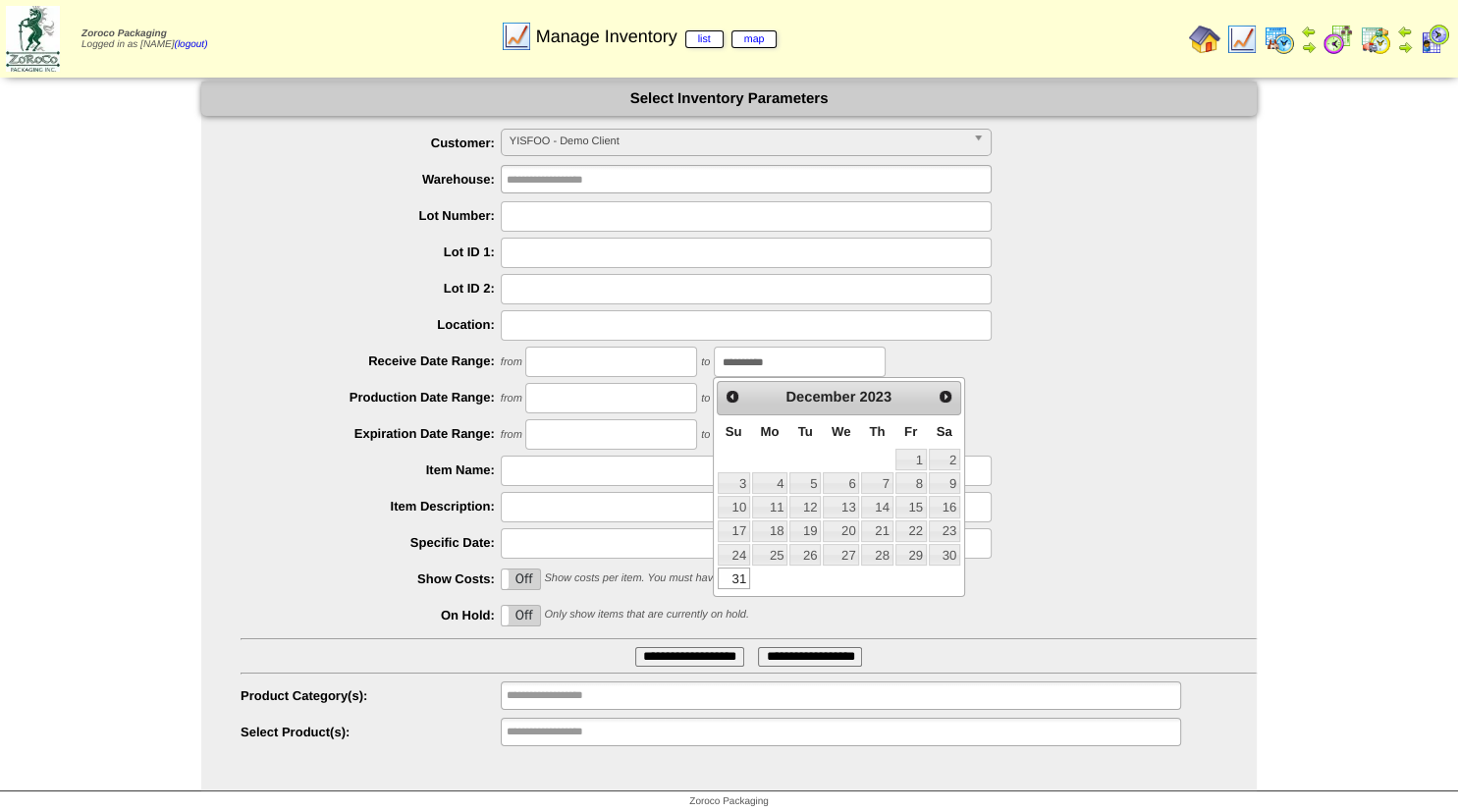 type on "**********" 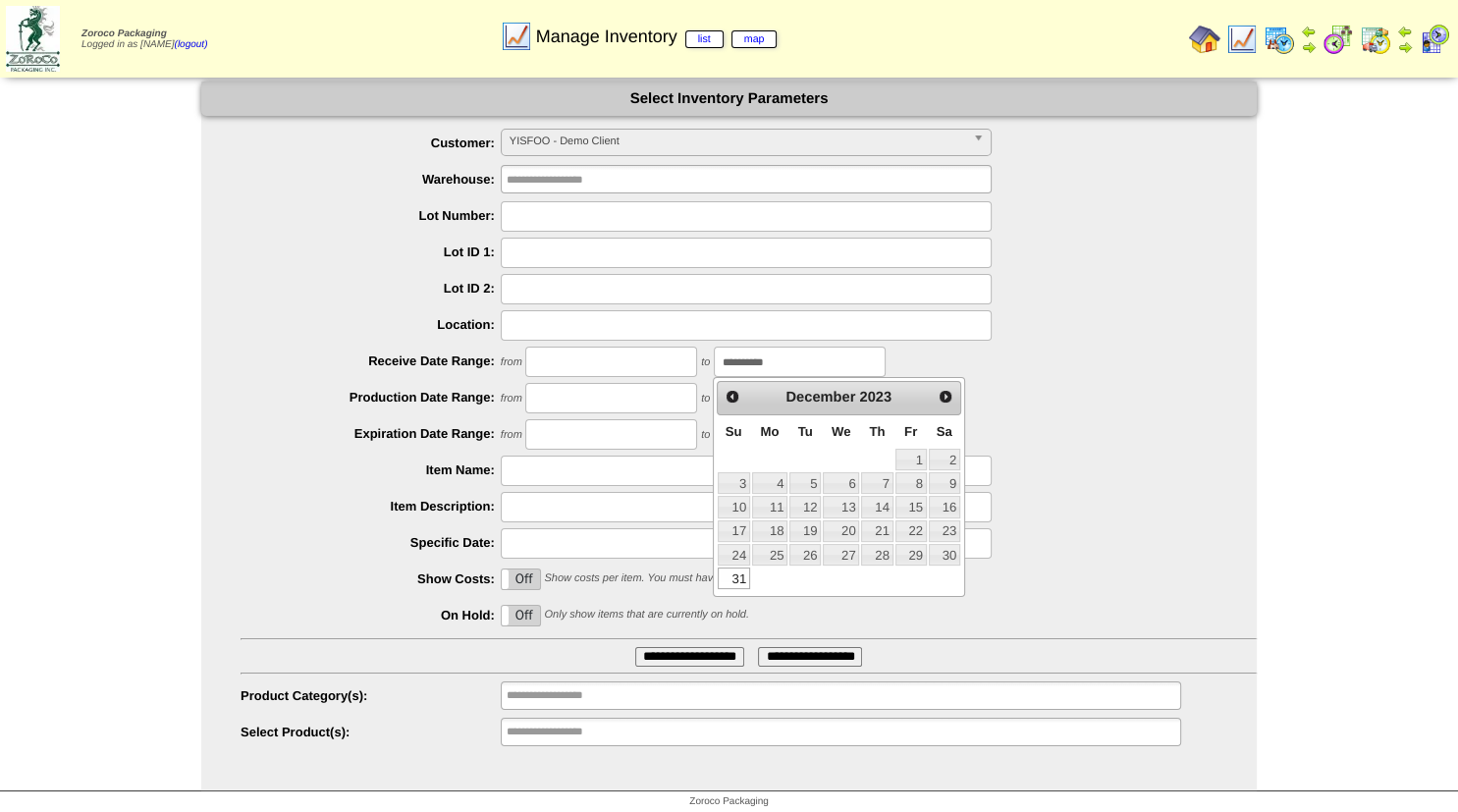 drag, startPoint x: 791, startPoint y: 364, endPoint x: 686, endPoint y: 371, distance: 105.23307 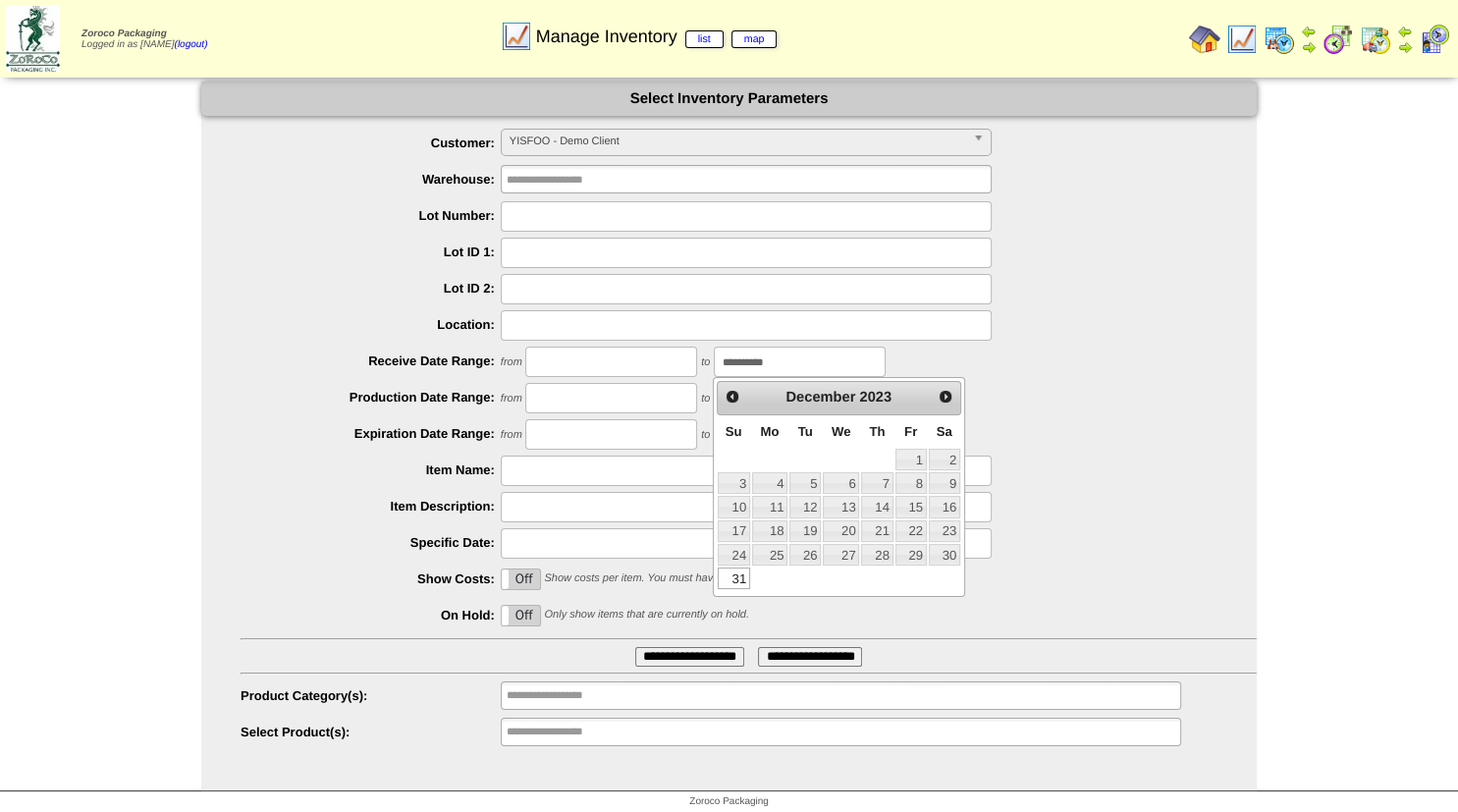 click on "from
to" at bounding box center (748, 434) 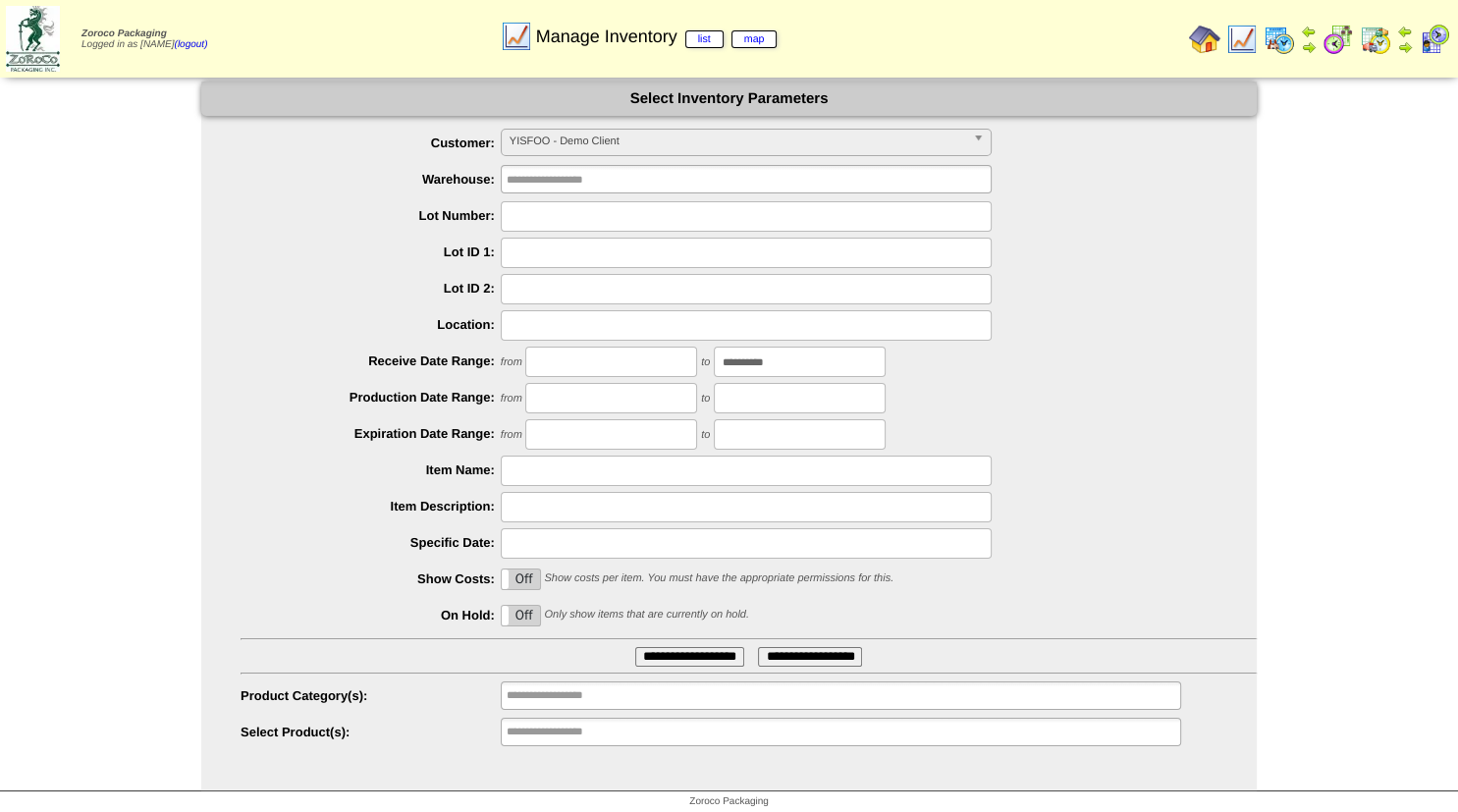 click at bounding box center (799, 398) 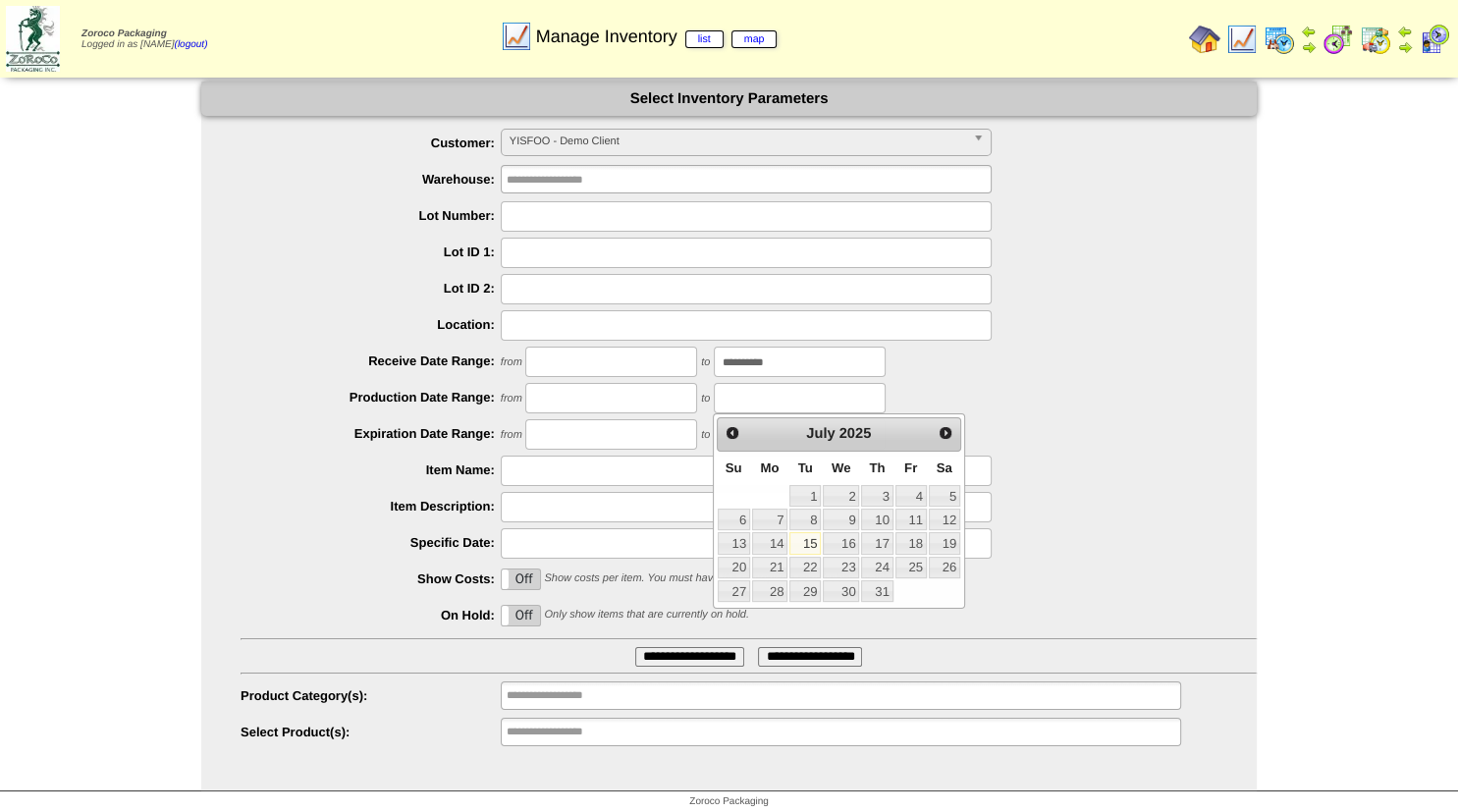 paste on "**********" 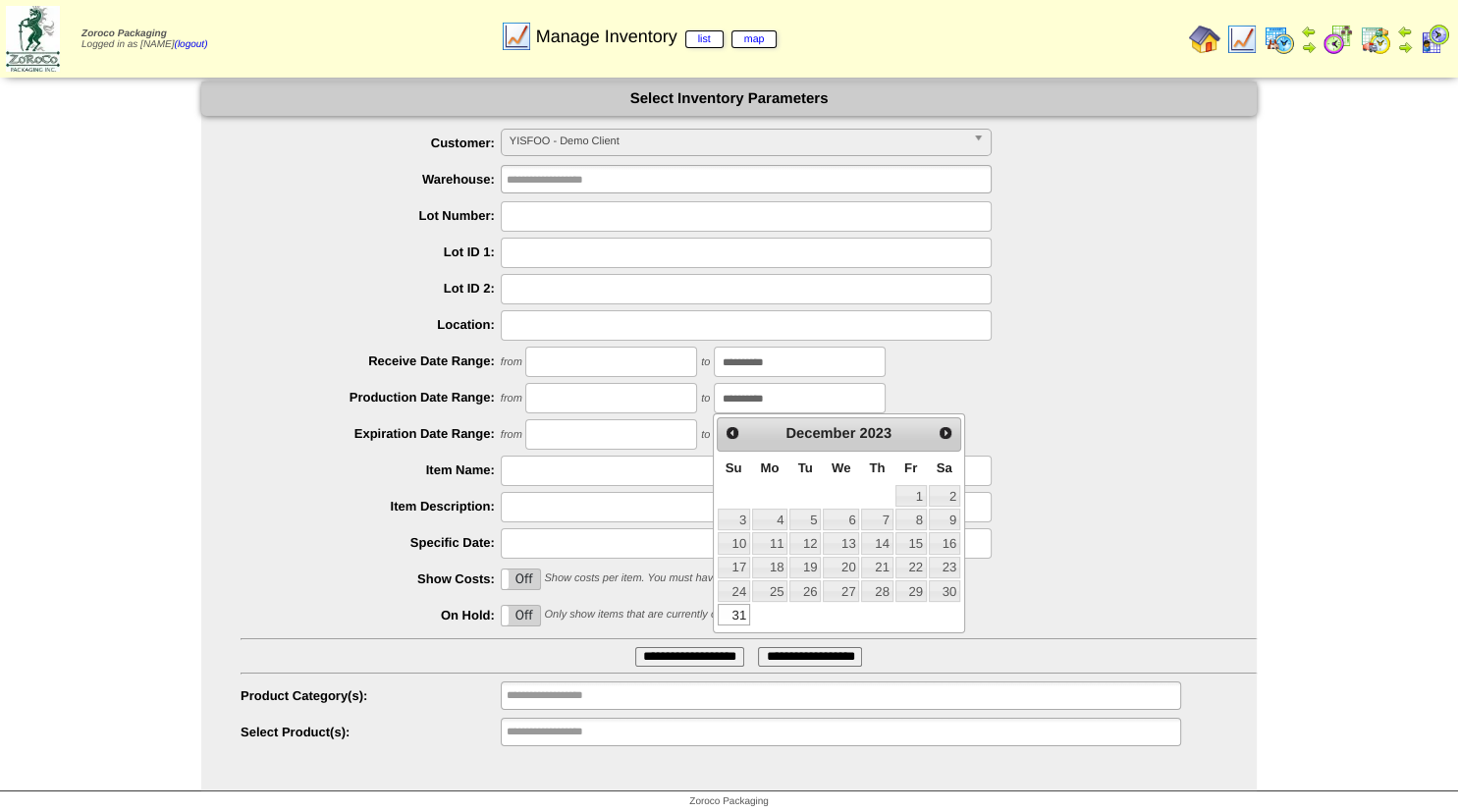 type on "**********" 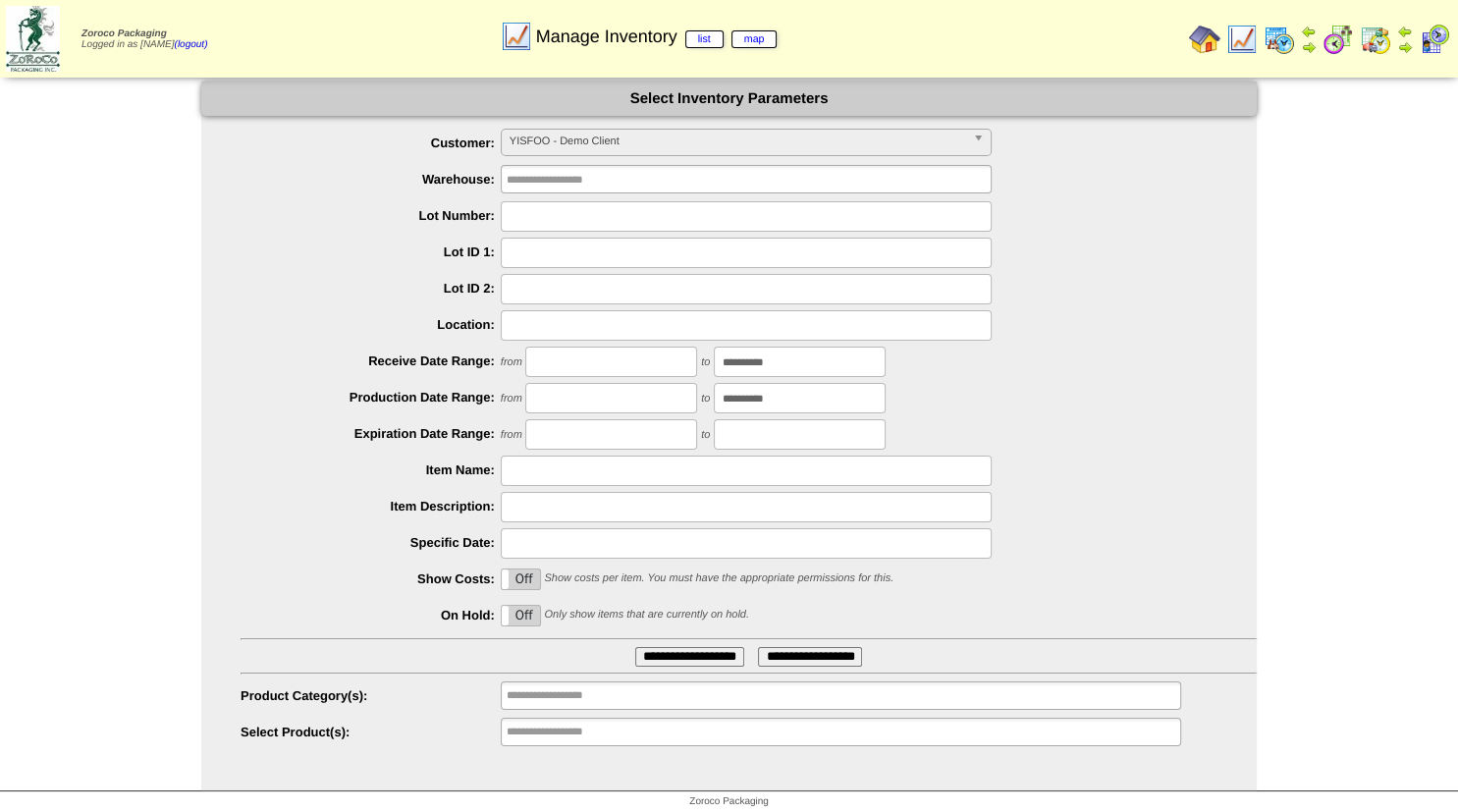 click at bounding box center [799, 434] 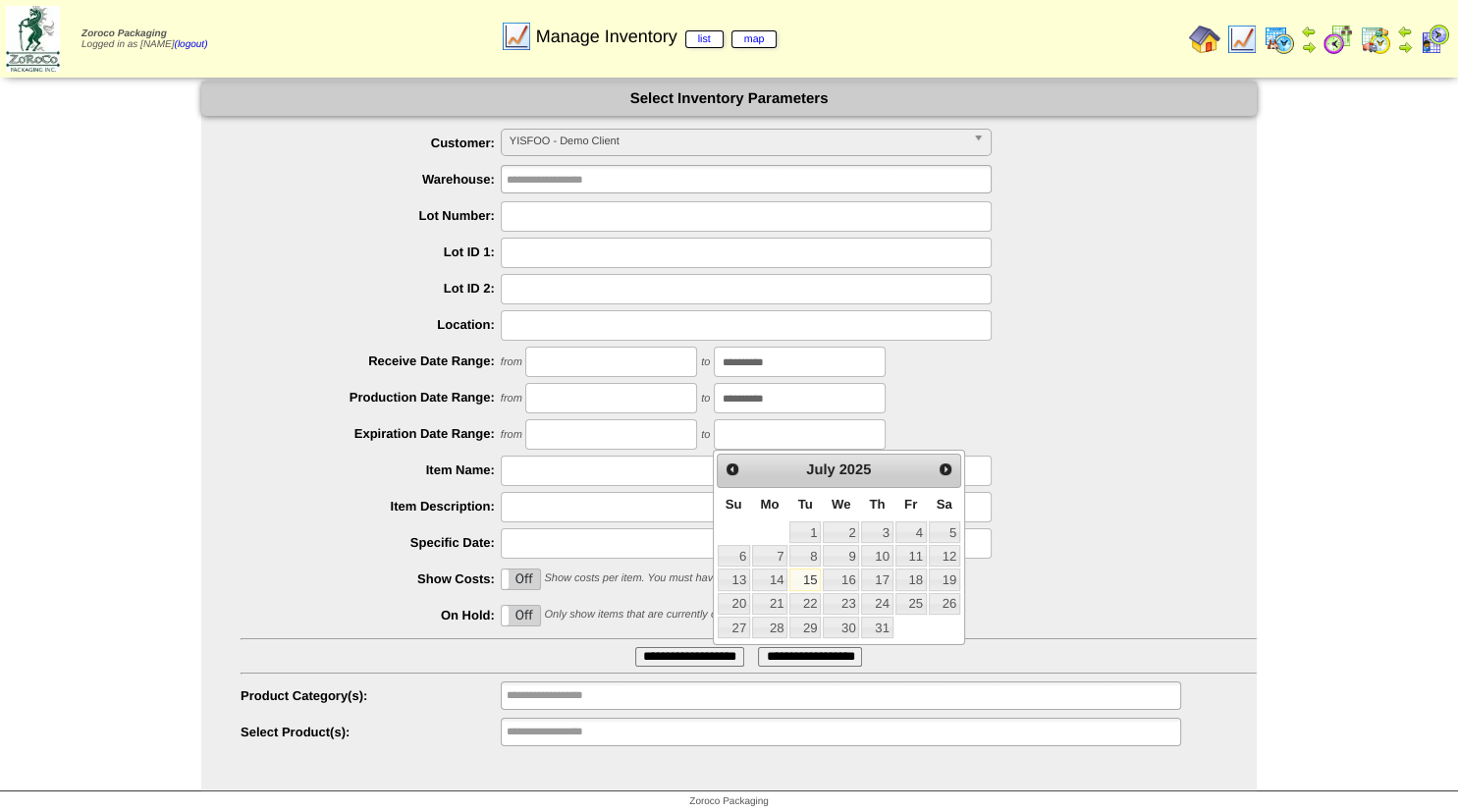 paste on "**********" 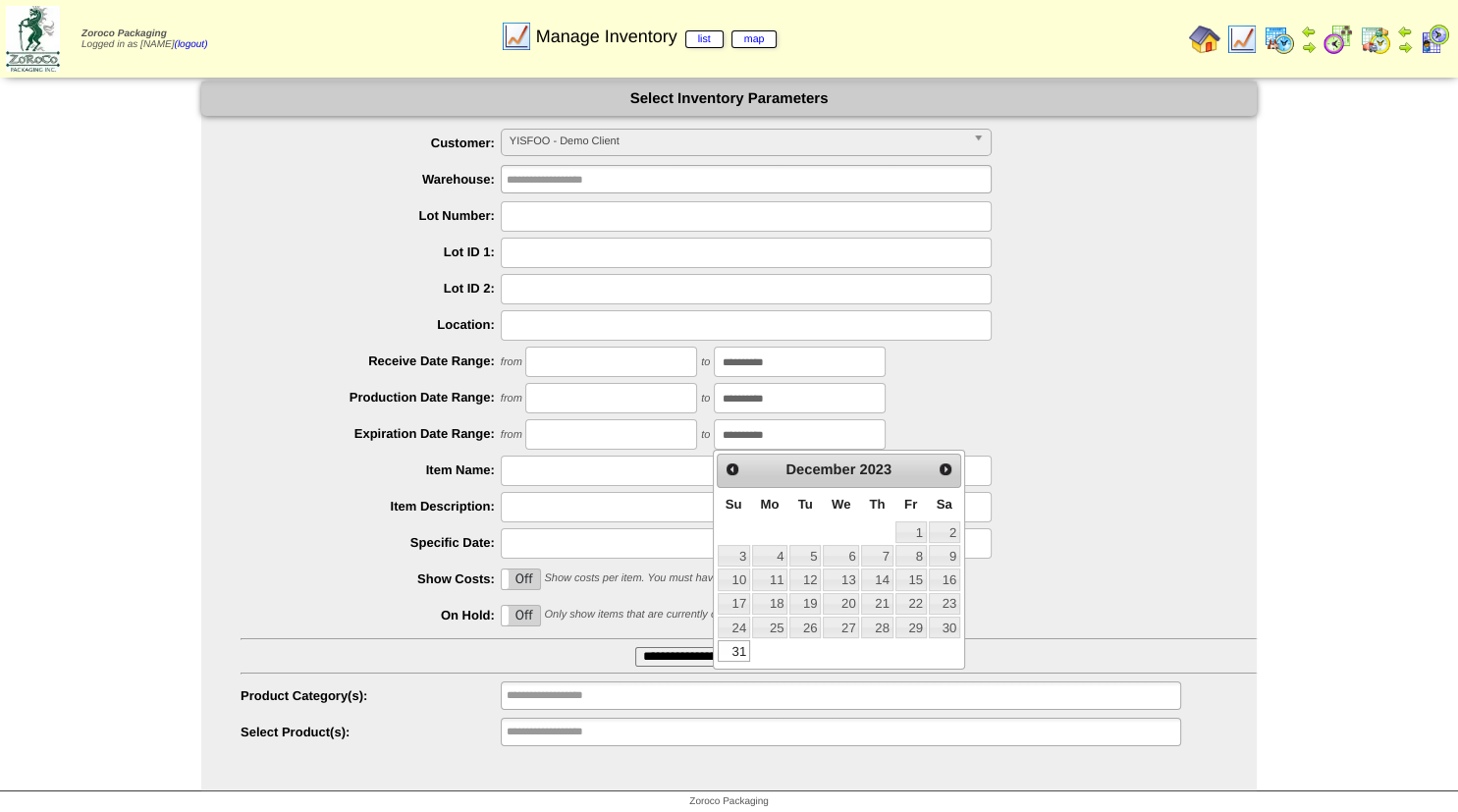 type on "**********" 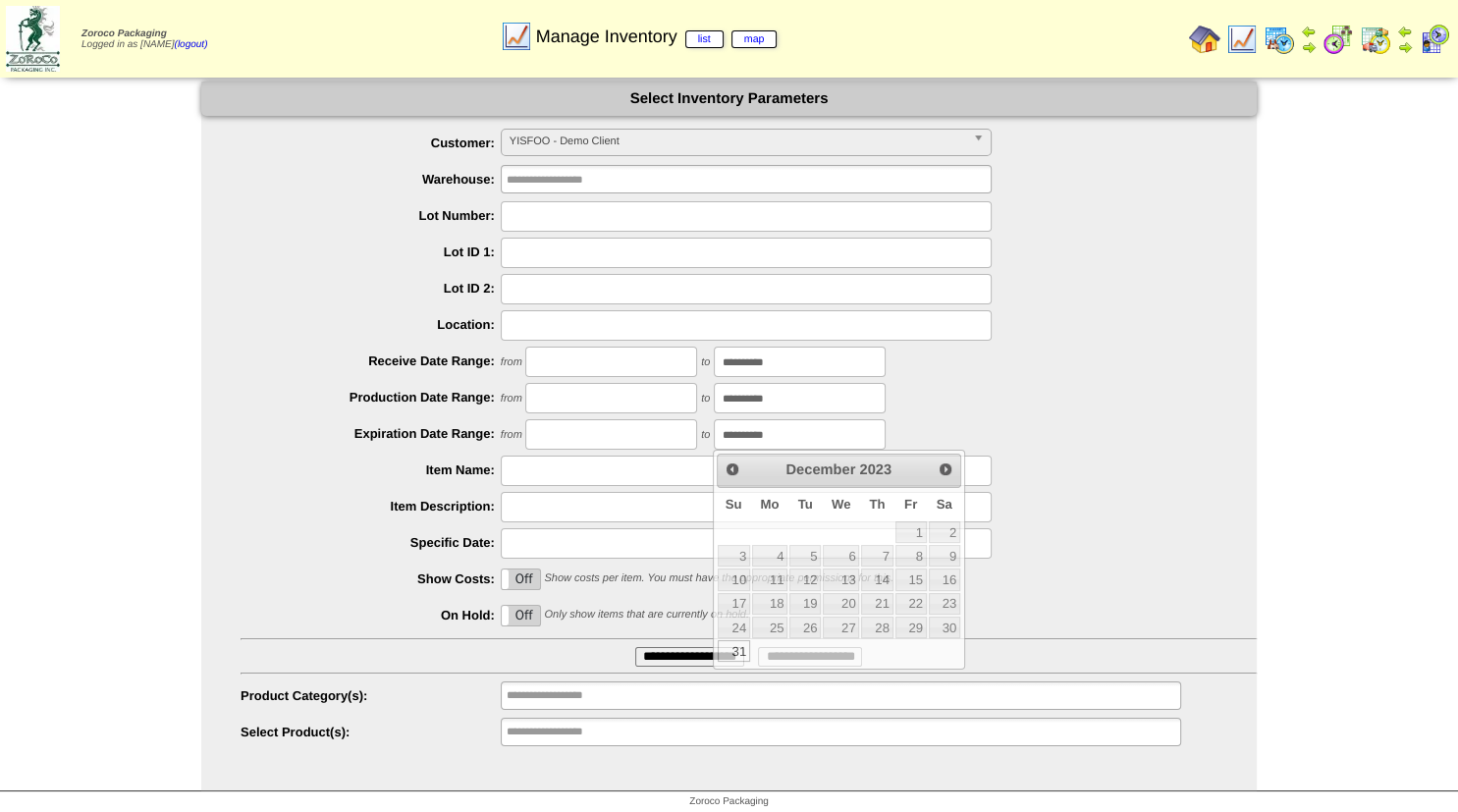 drag, startPoint x: 828, startPoint y: 435, endPoint x: 518, endPoint y: 446, distance: 310.1951 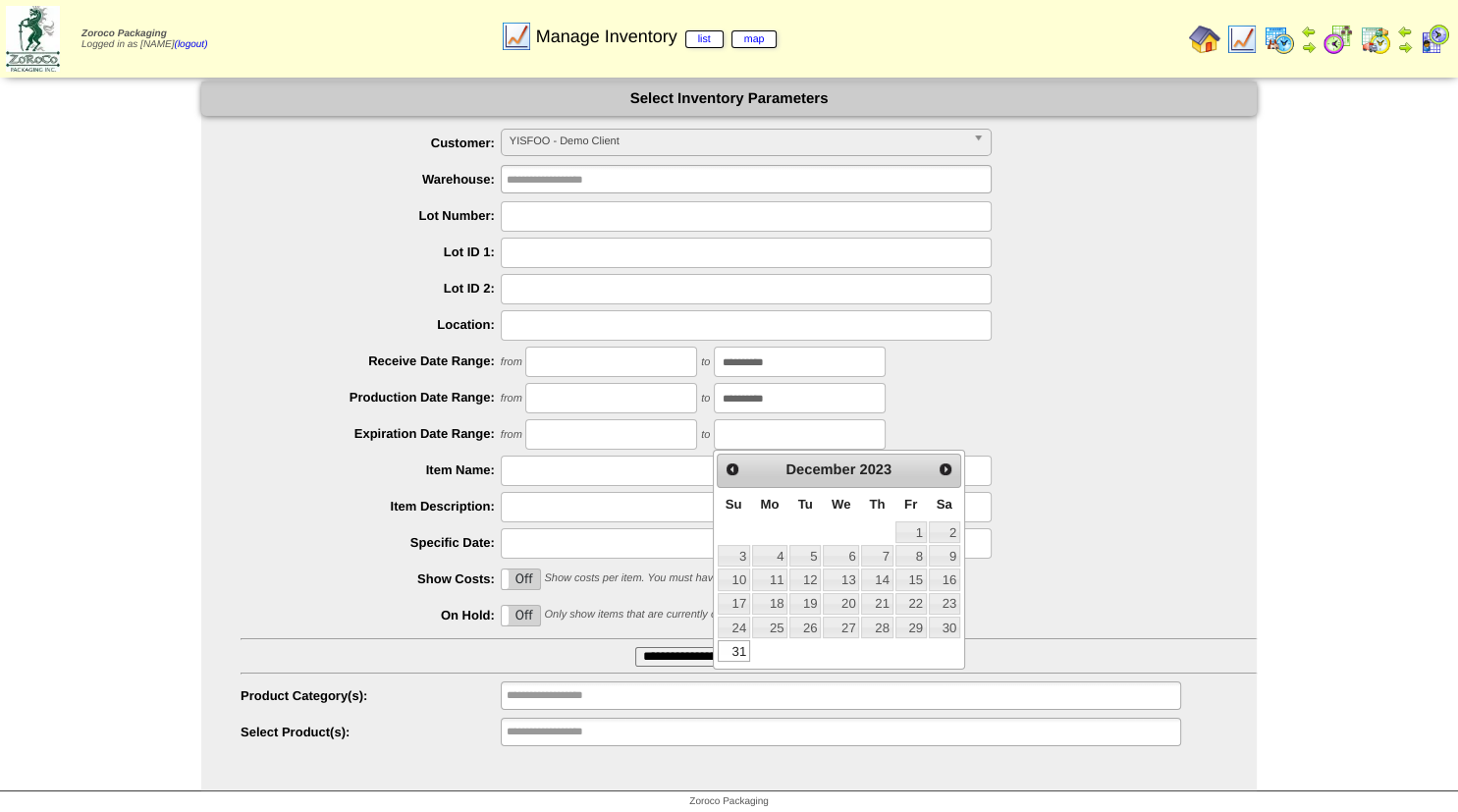 type 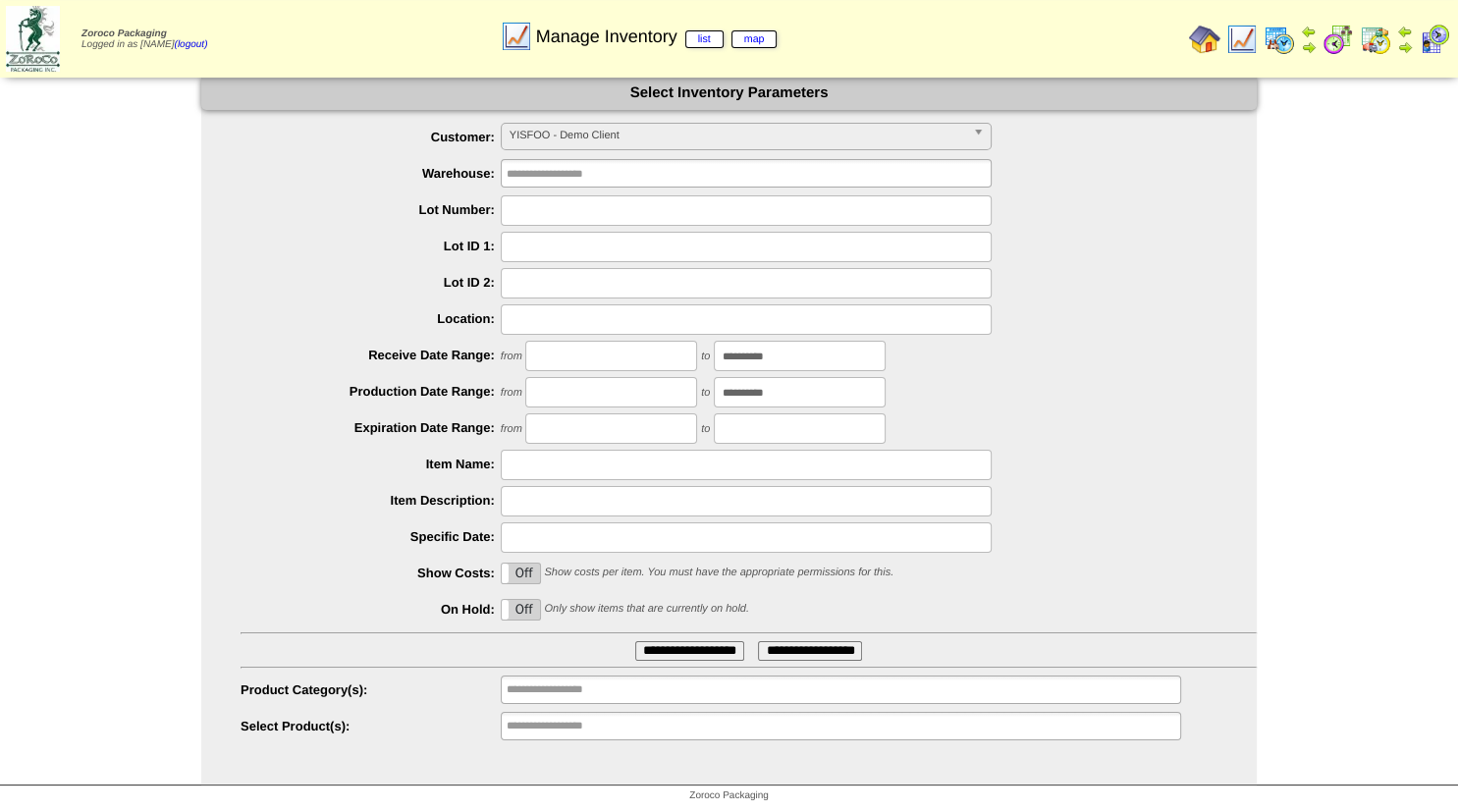 scroll, scrollTop: 8, scrollLeft: 0, axis: vertical 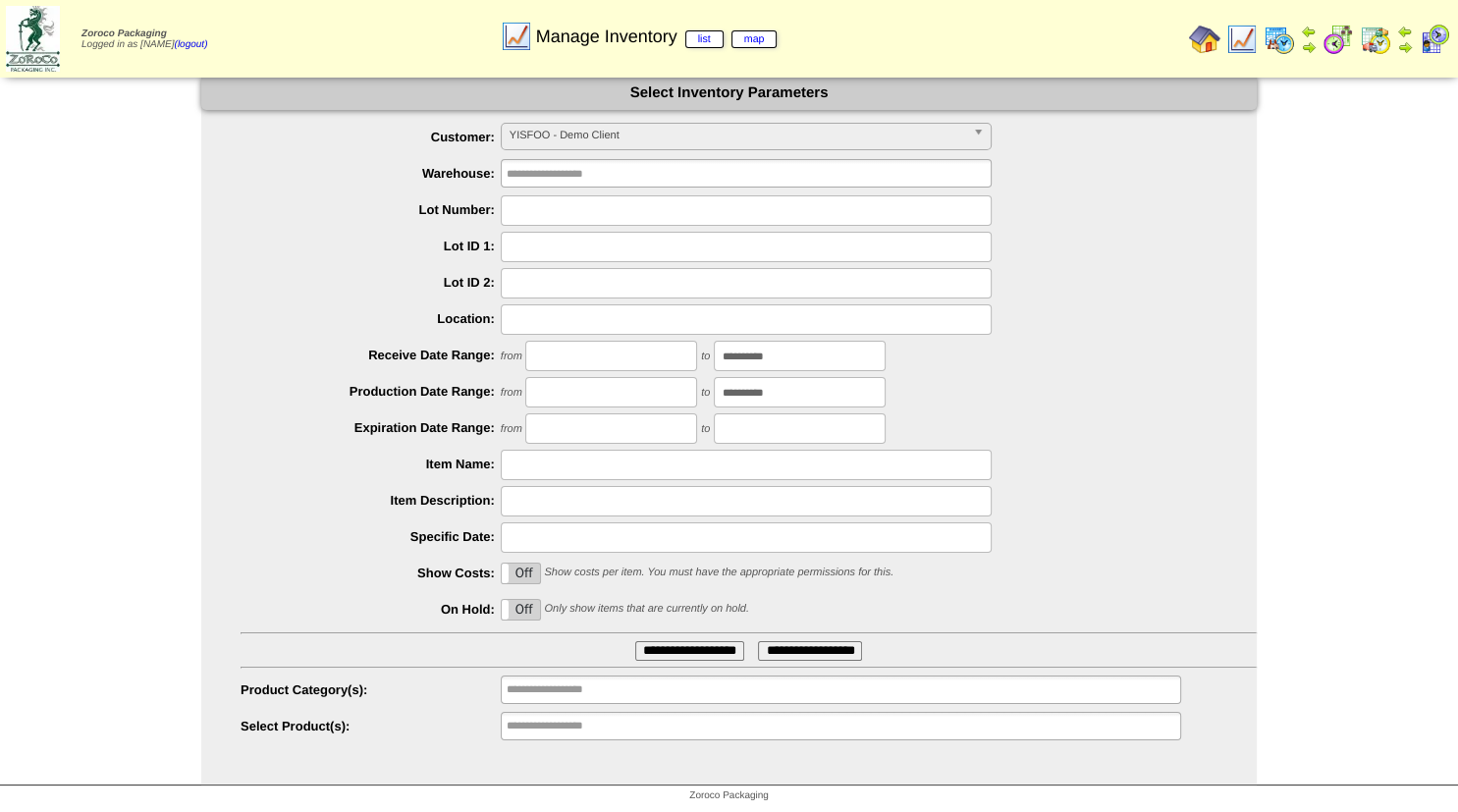 click on "**********" at bounding box center [689, 651] 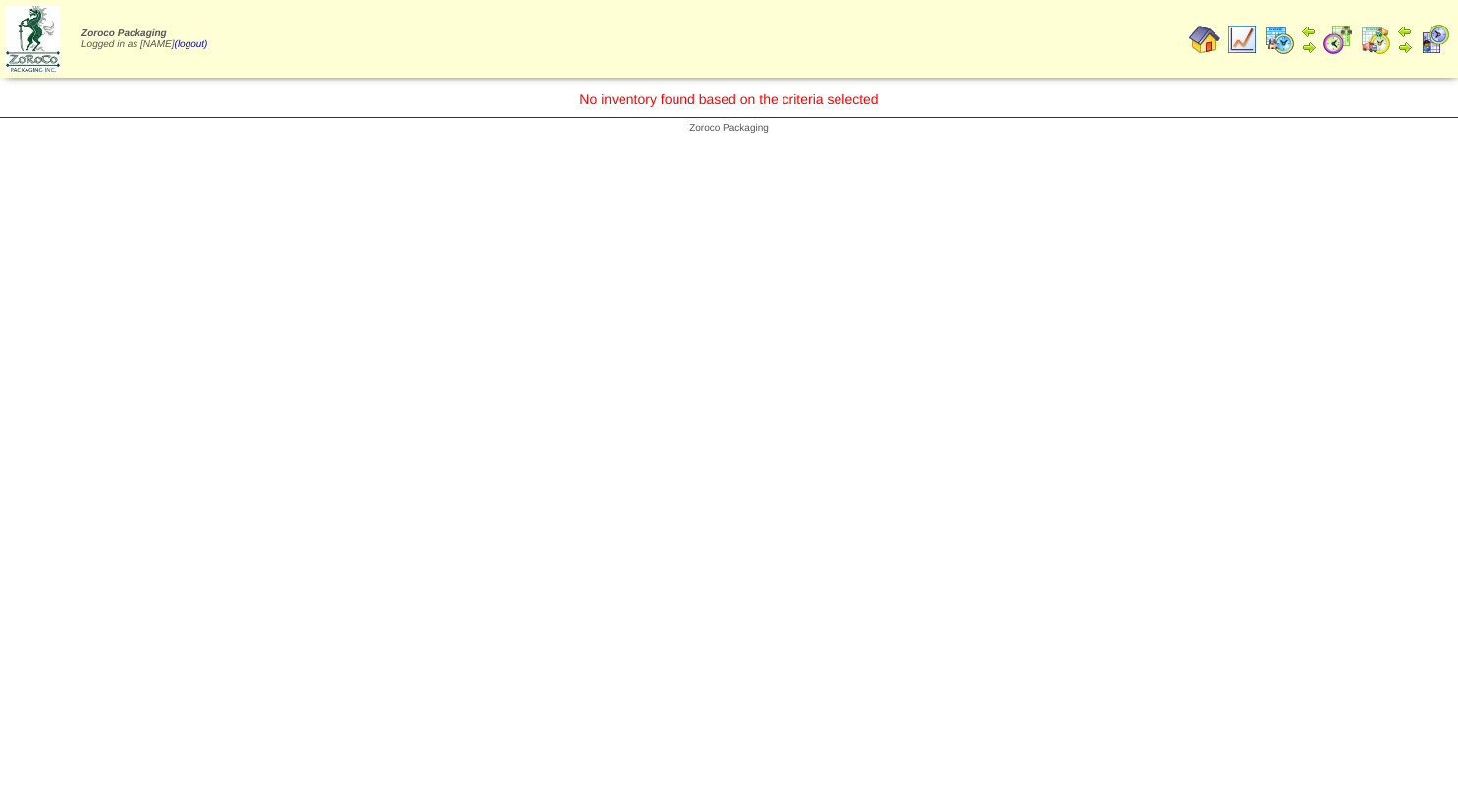 scroll, scrollTop: 0, scrollLeft: 0, axis: both 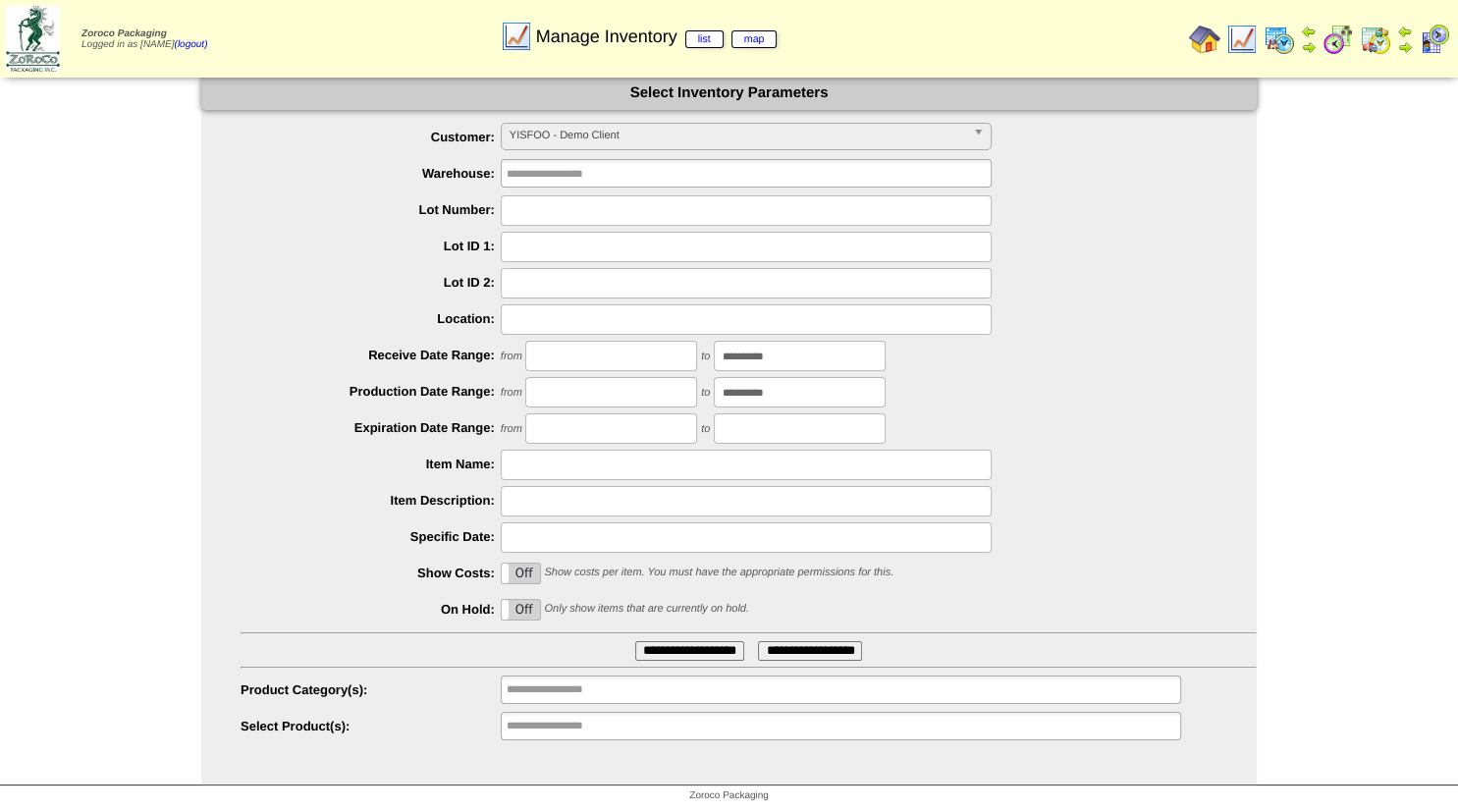 click at bounding box center [611, 355] 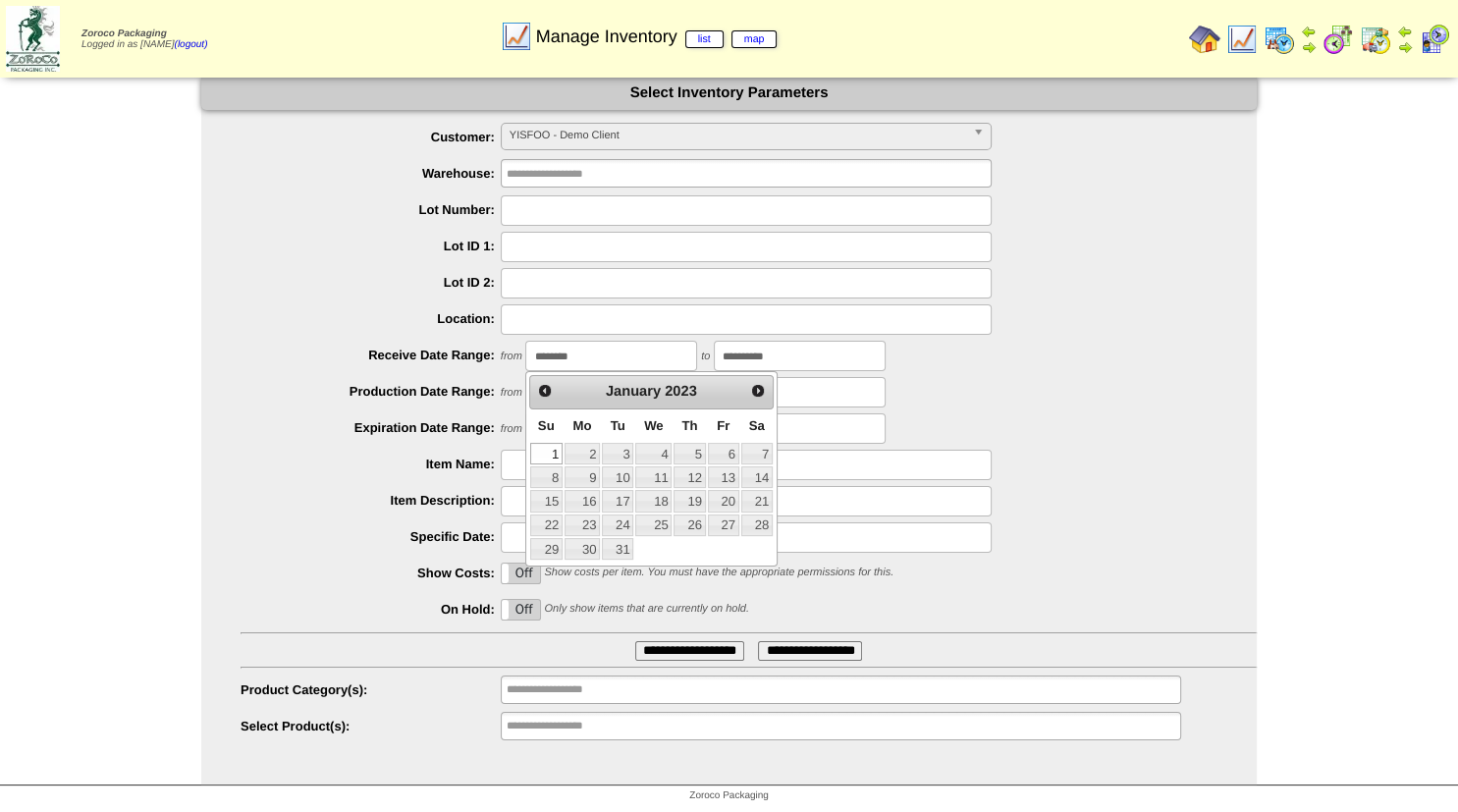 type on "********" 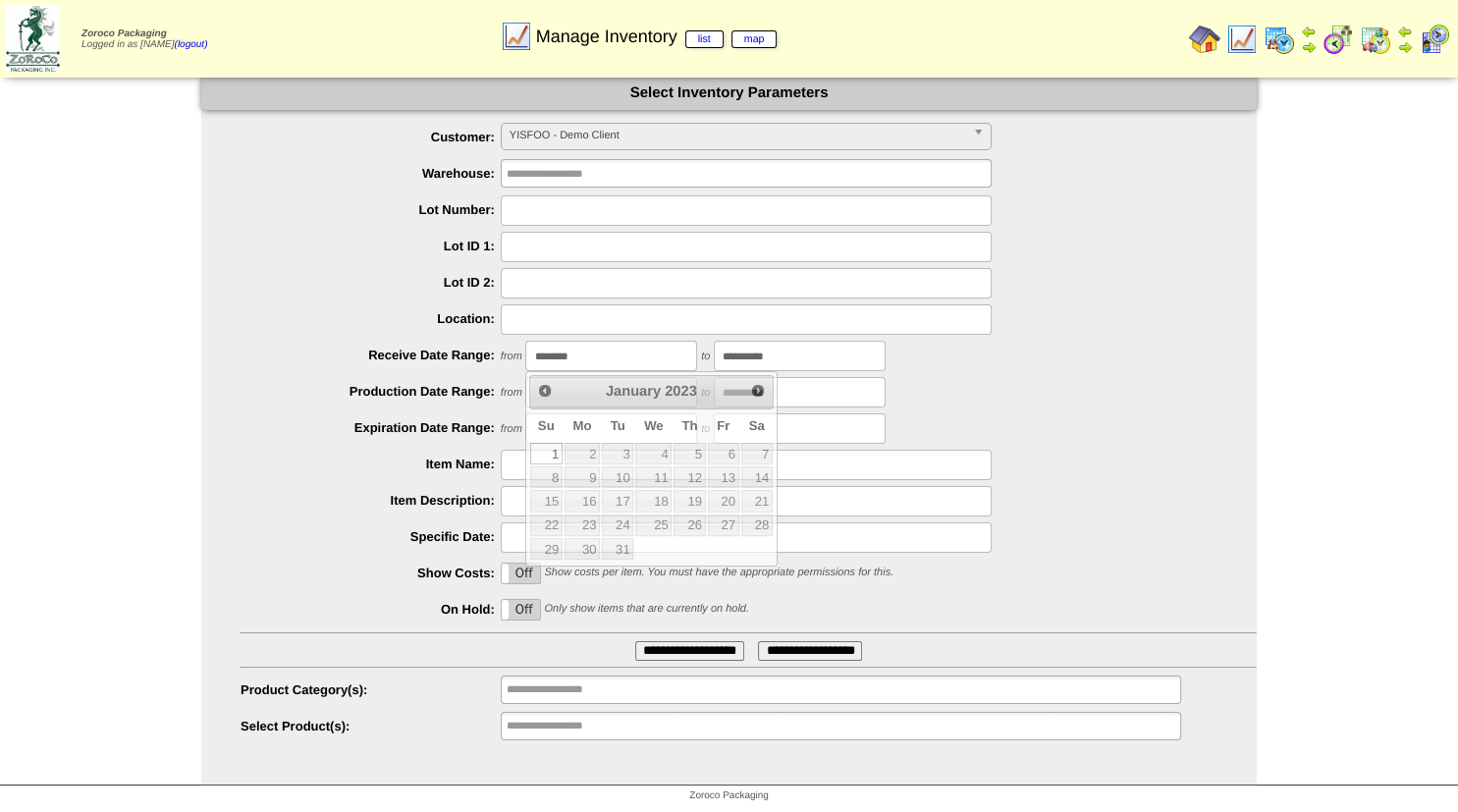 click on "**********" at bounding box center [748, 355] 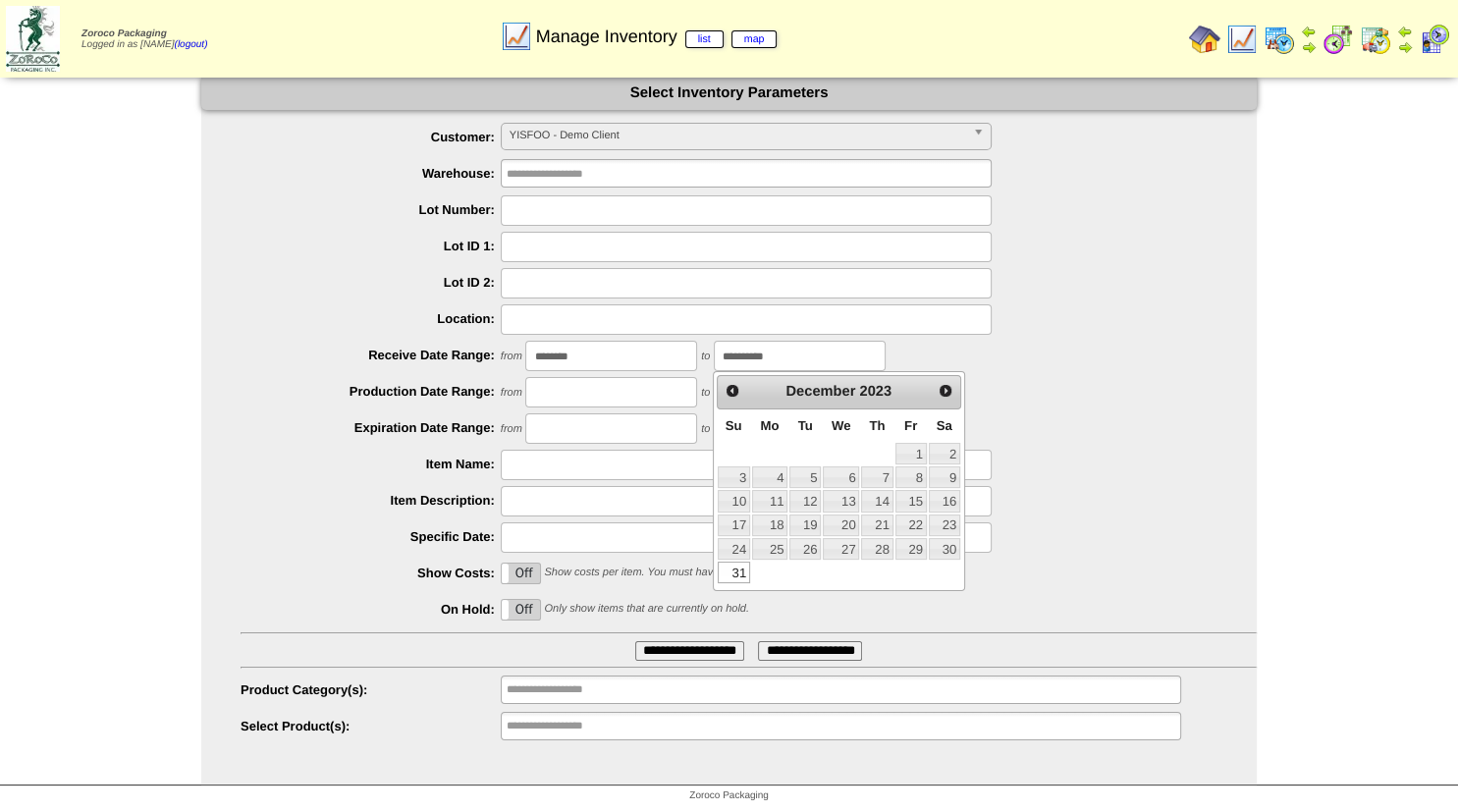 drag, startPoint x: 811, startPoint y: 354, endPoint x: 612, endPoint y: 340, distance: 199.49185 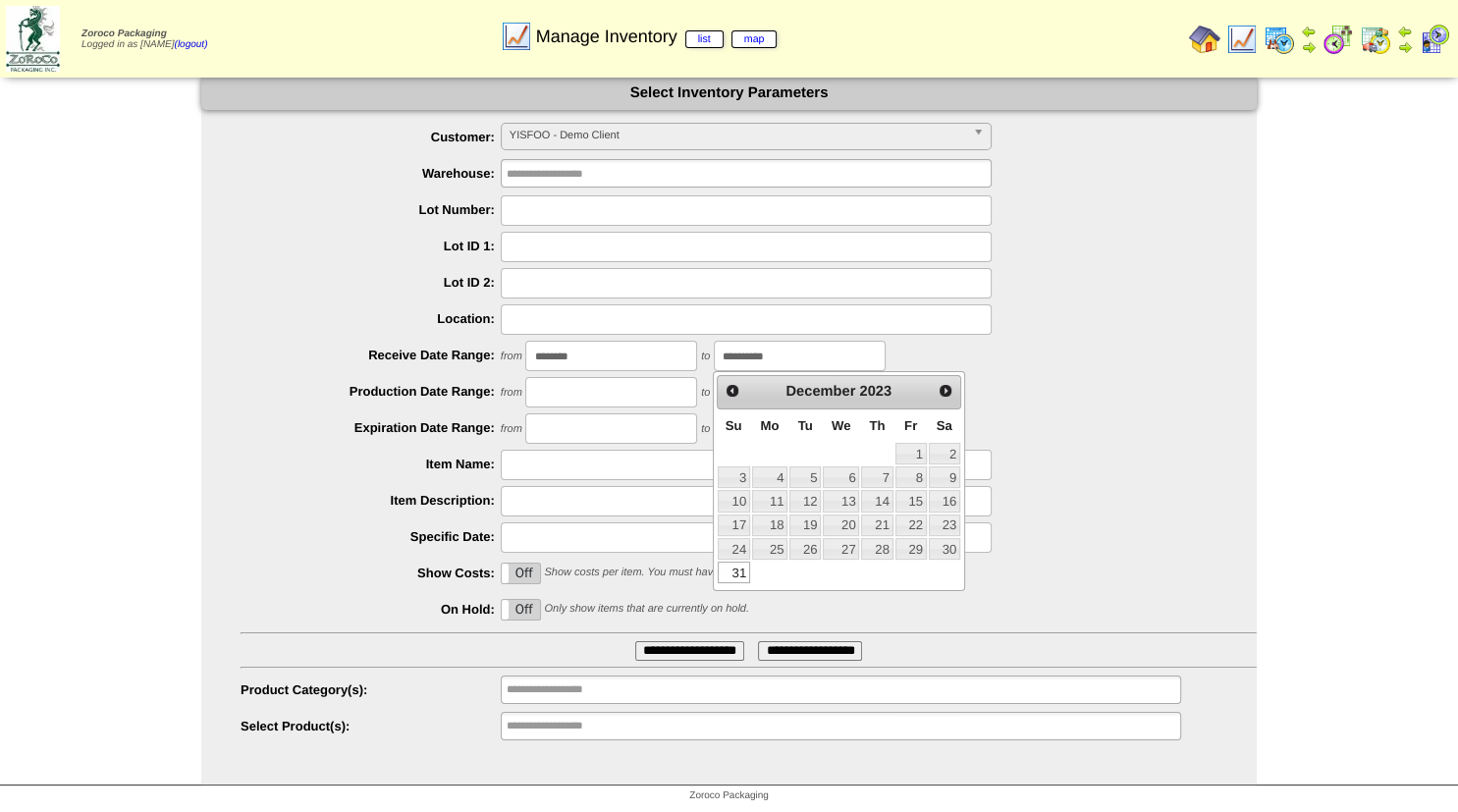 click on "**********" at bounding box center [799, 355] 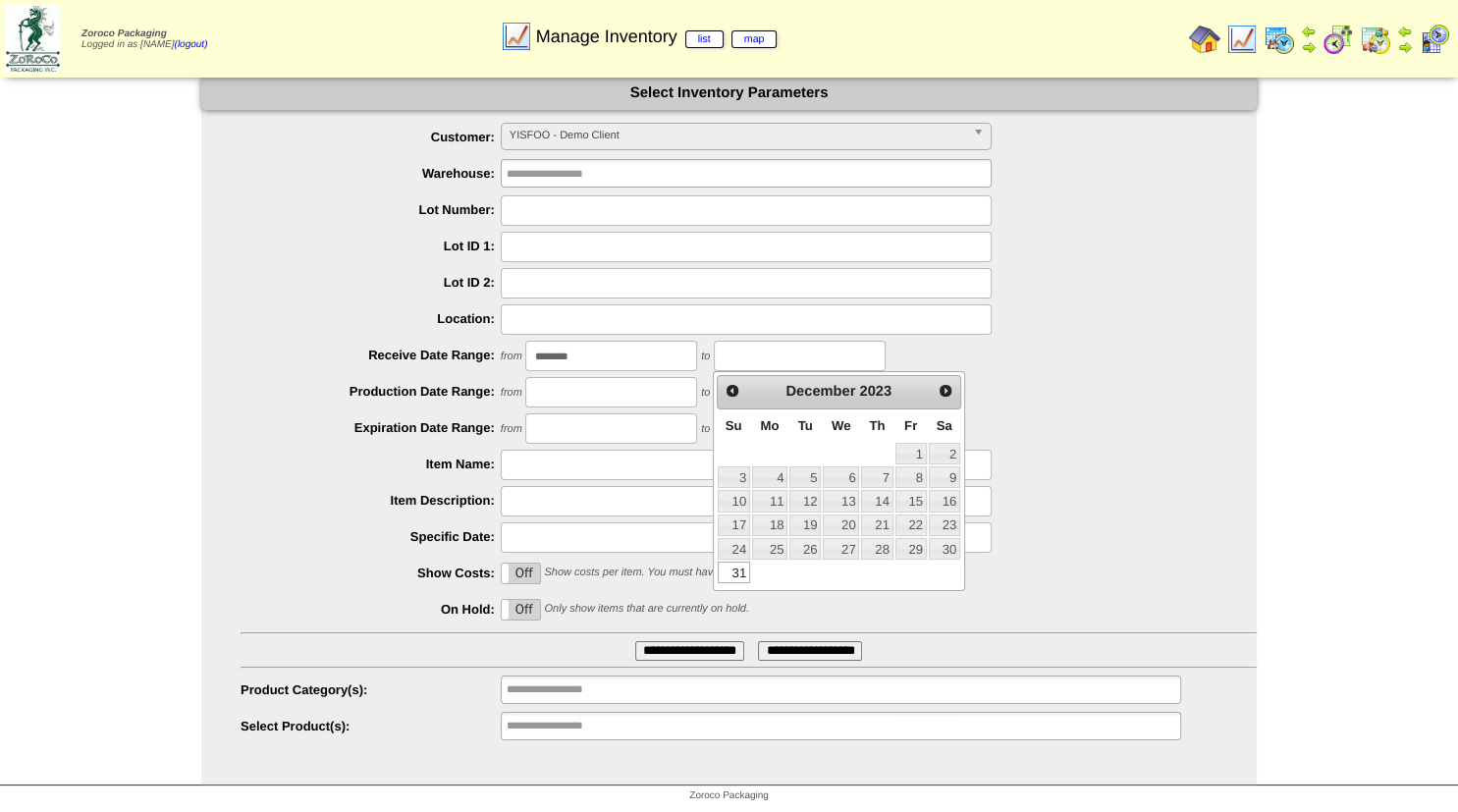 type 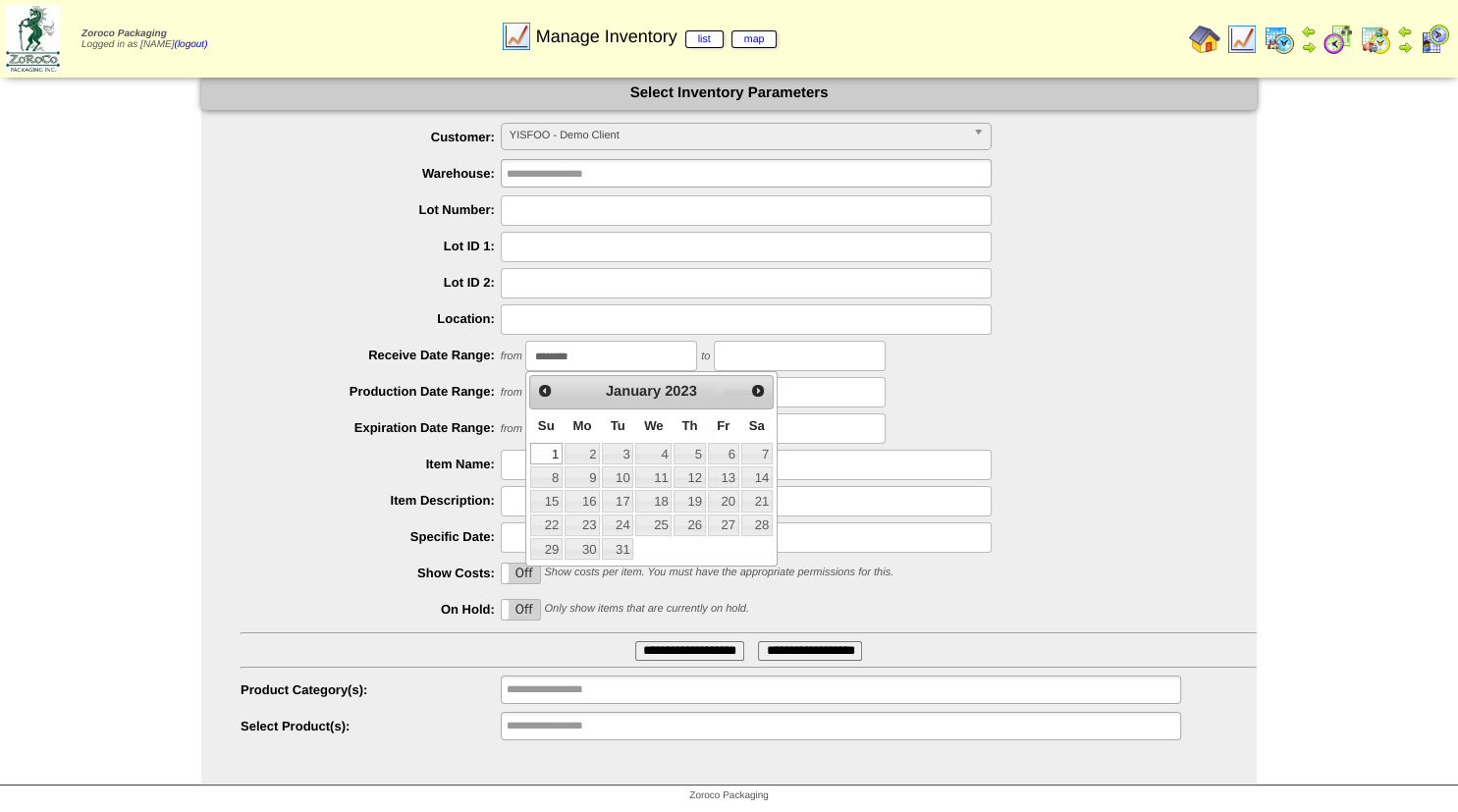 drag, startPoint x: 475, startPoint y: 340, endPoint x: 254, endPoint y: 338, distance: 221.009 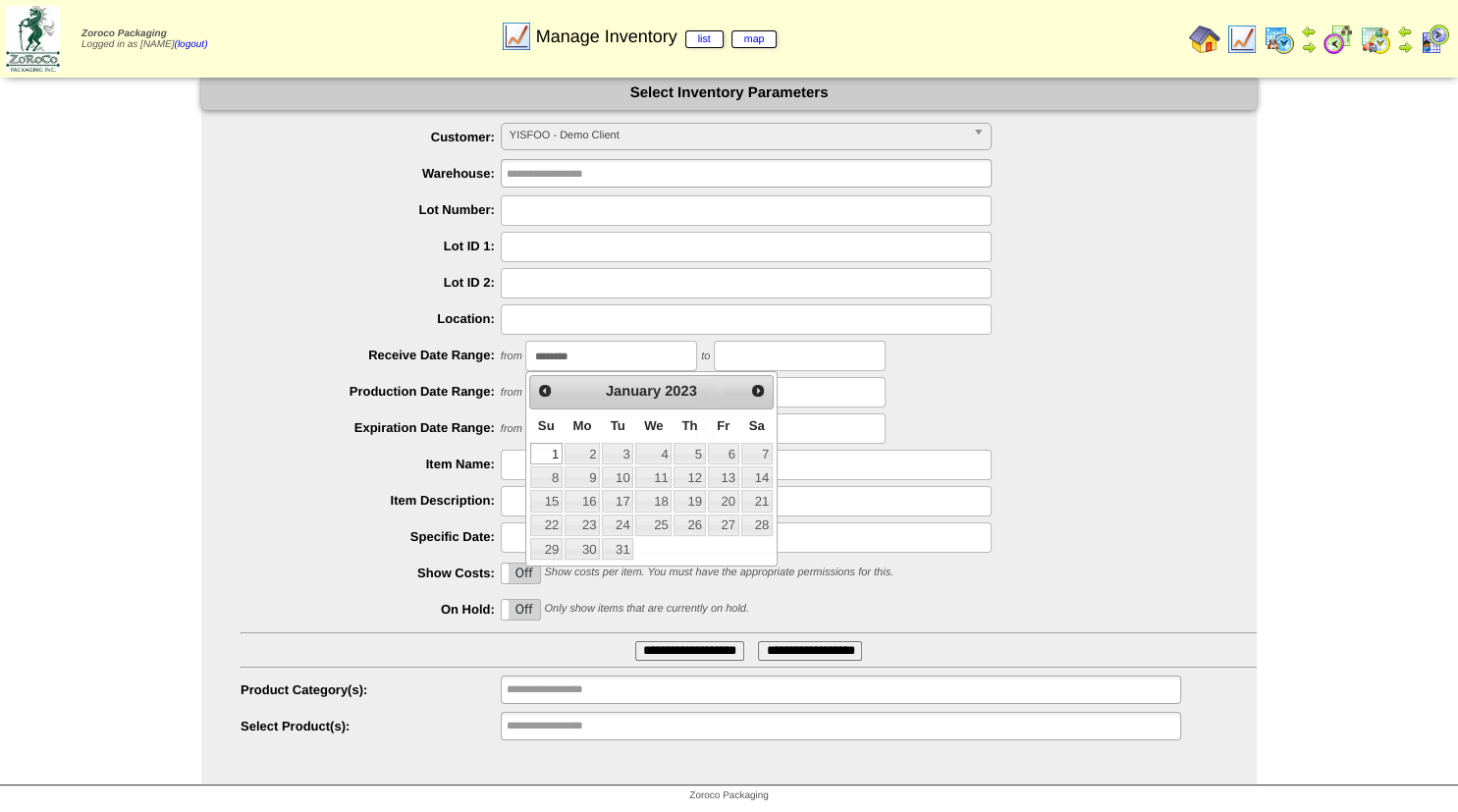 click on "********" at bounding box center [611, 355] 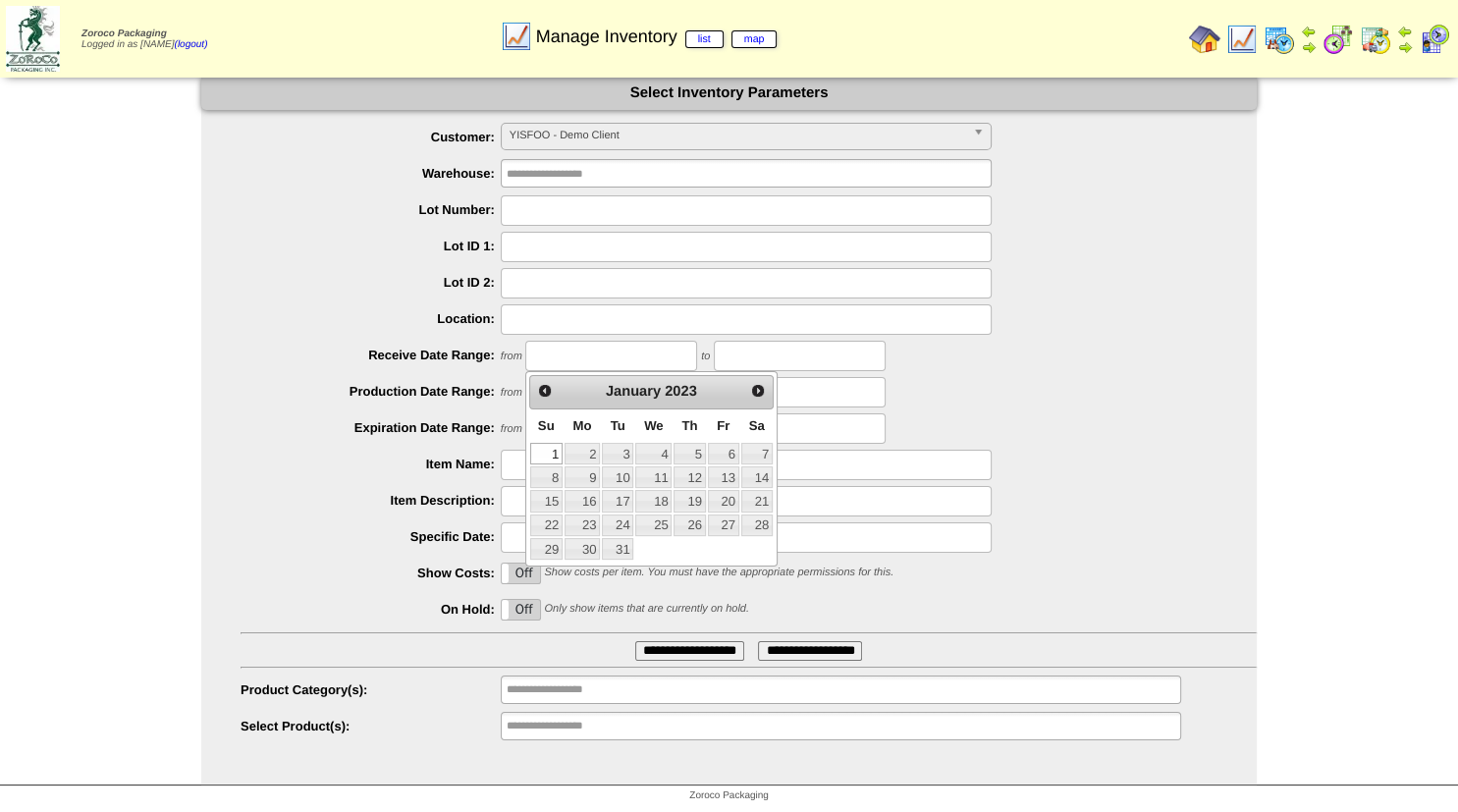 type 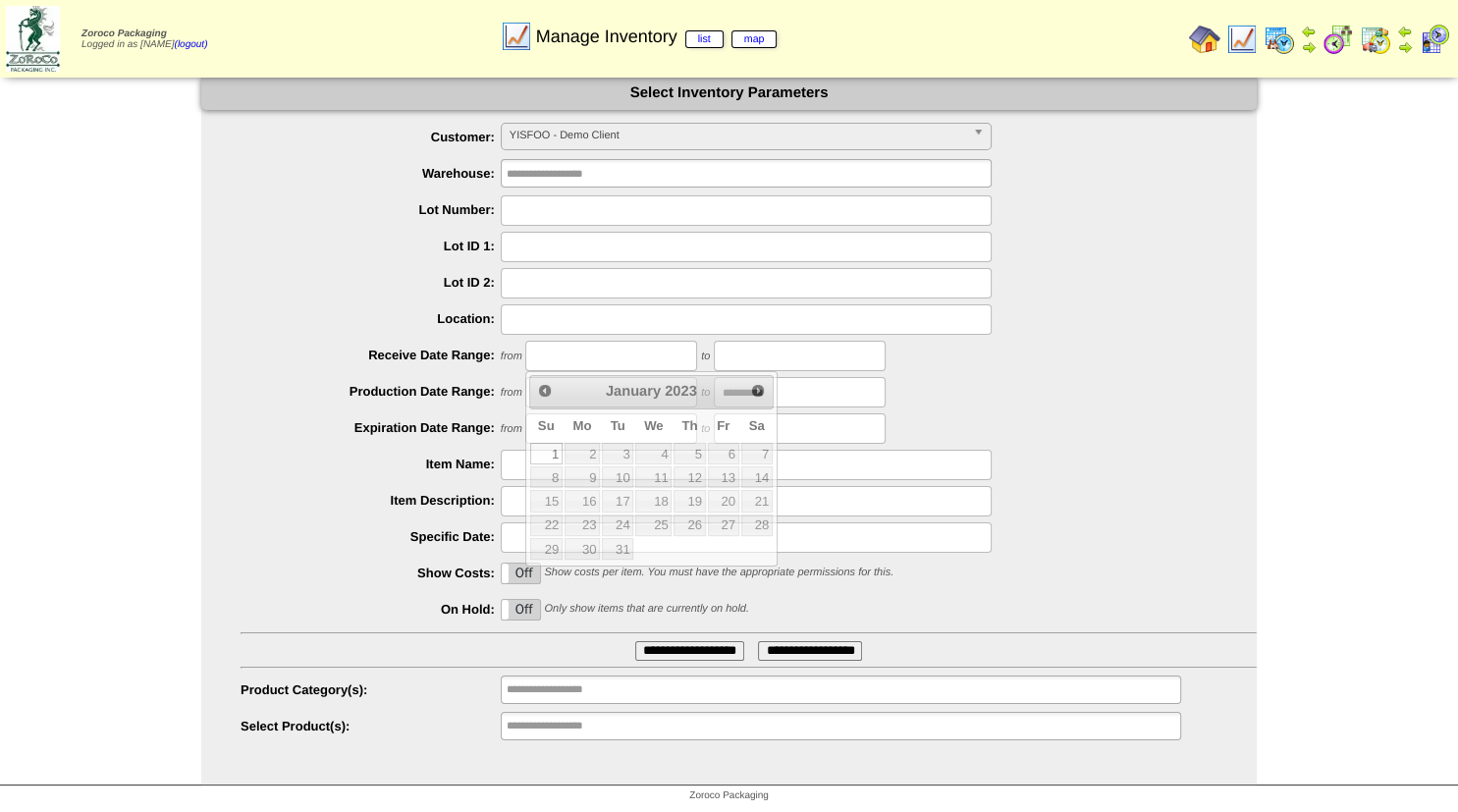 click on "**********" at bounding box center [729, 430] 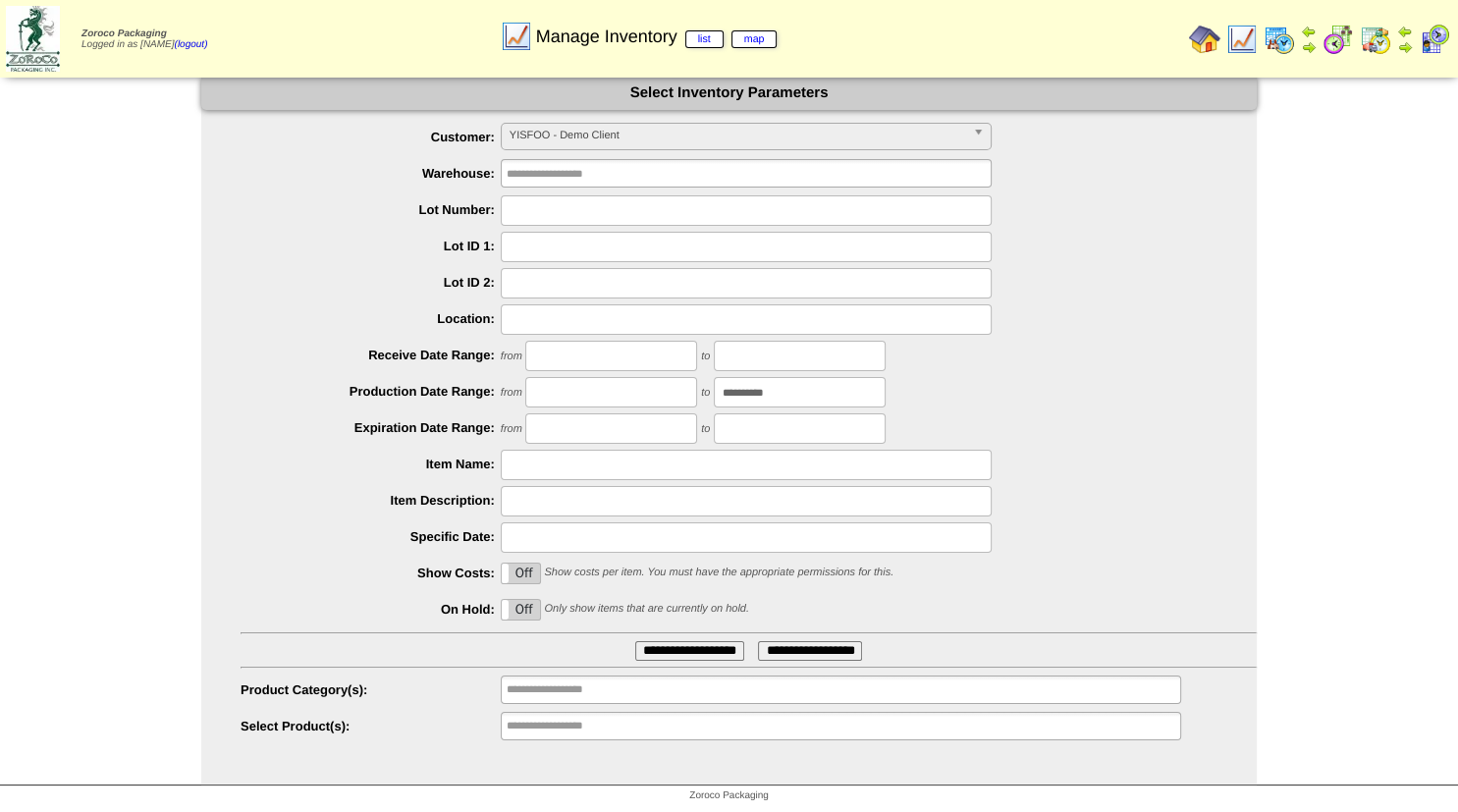 click at bounding box center (611, 392) 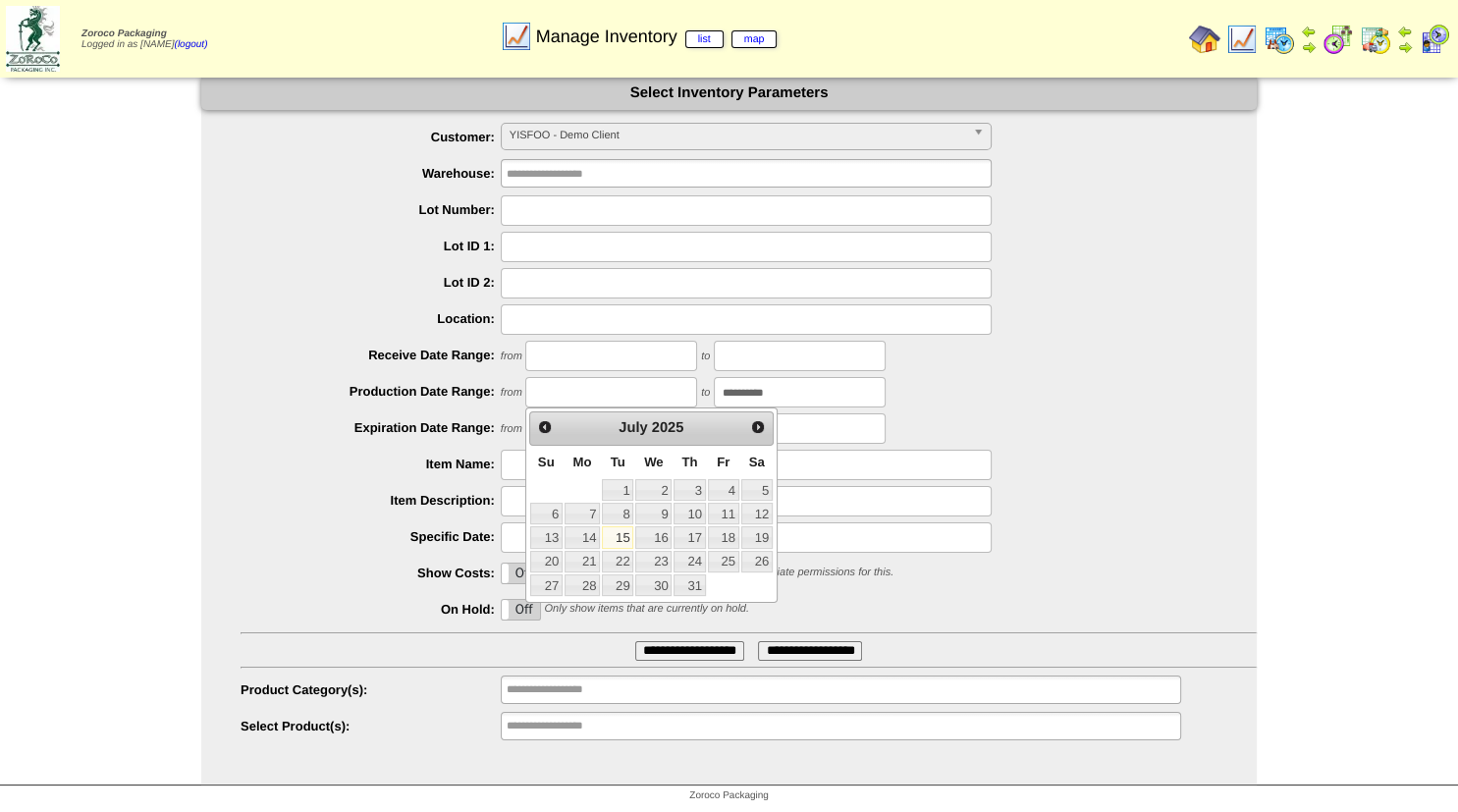 paste on "********" 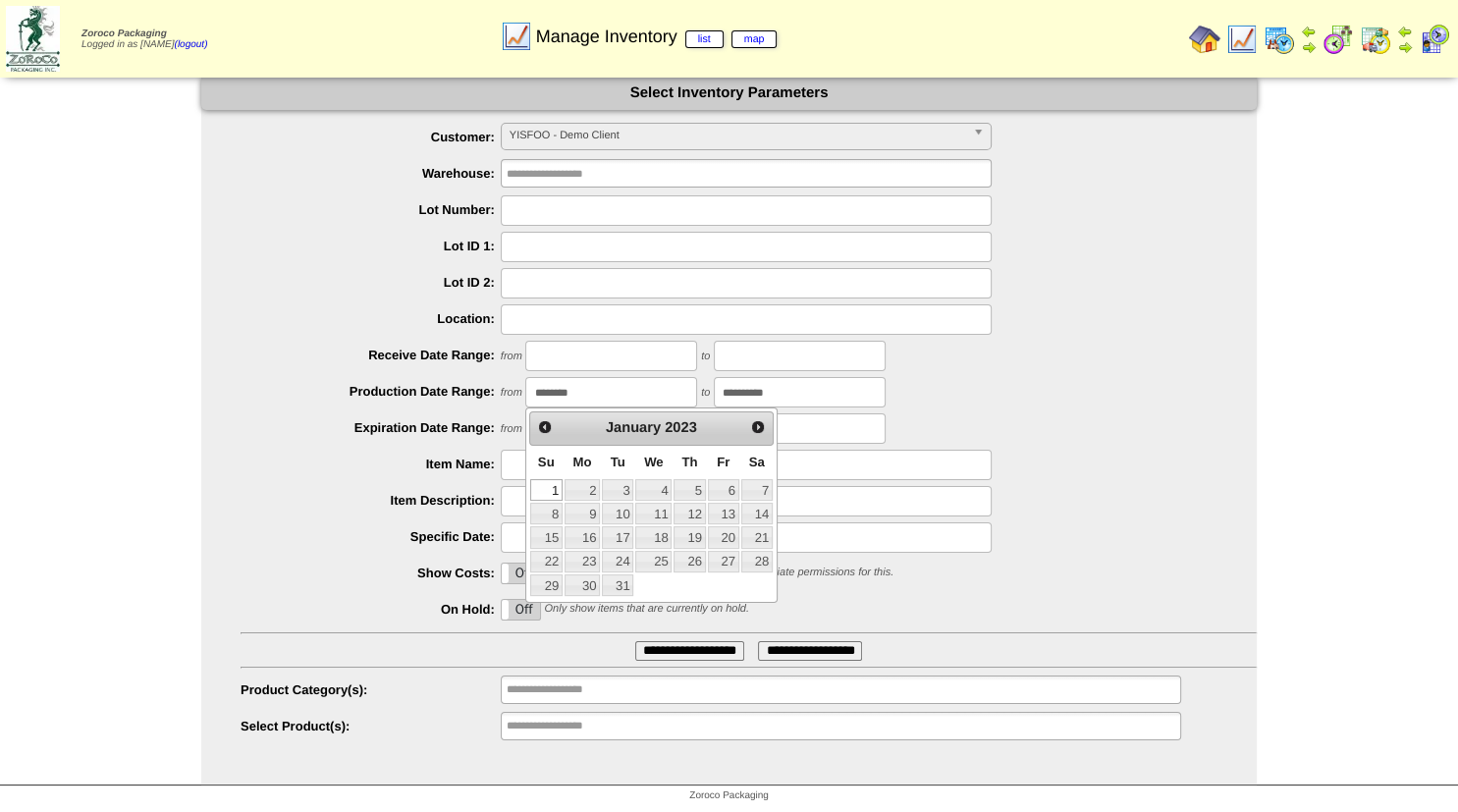 type on "********" 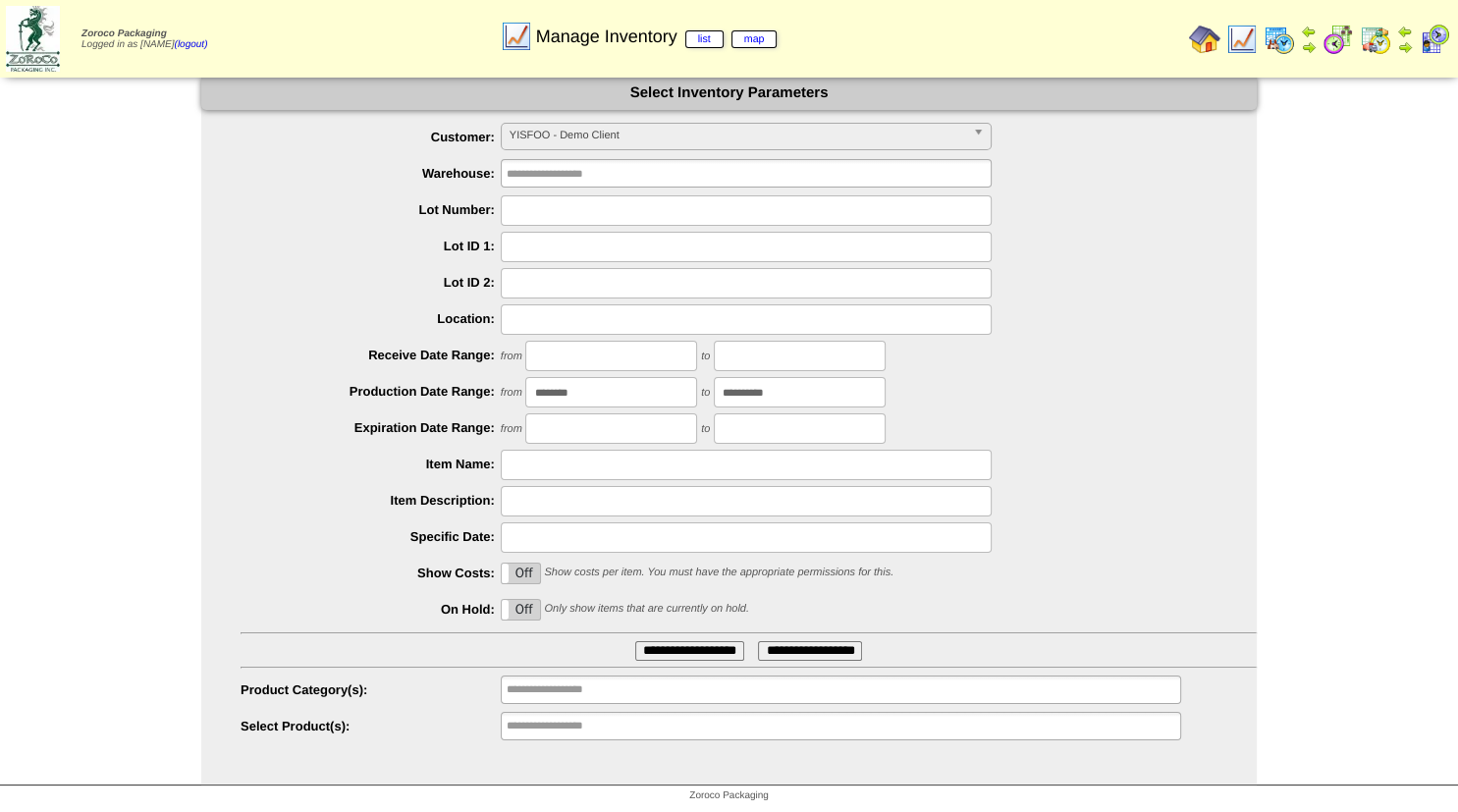 click on "**********" at bounding box center (689, 651) 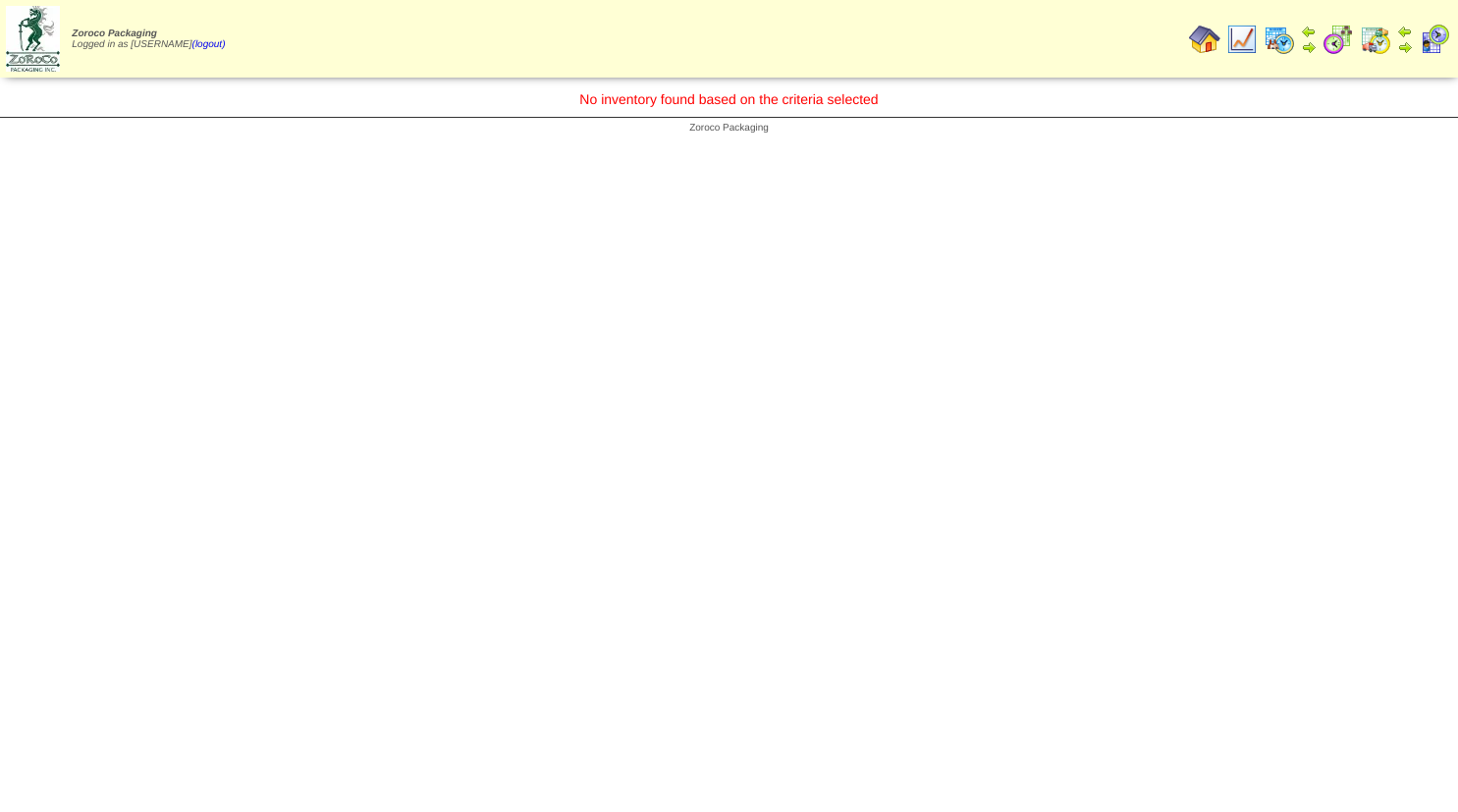 scroll, scrollTop: 0, scrollLeft: 0, axis: both 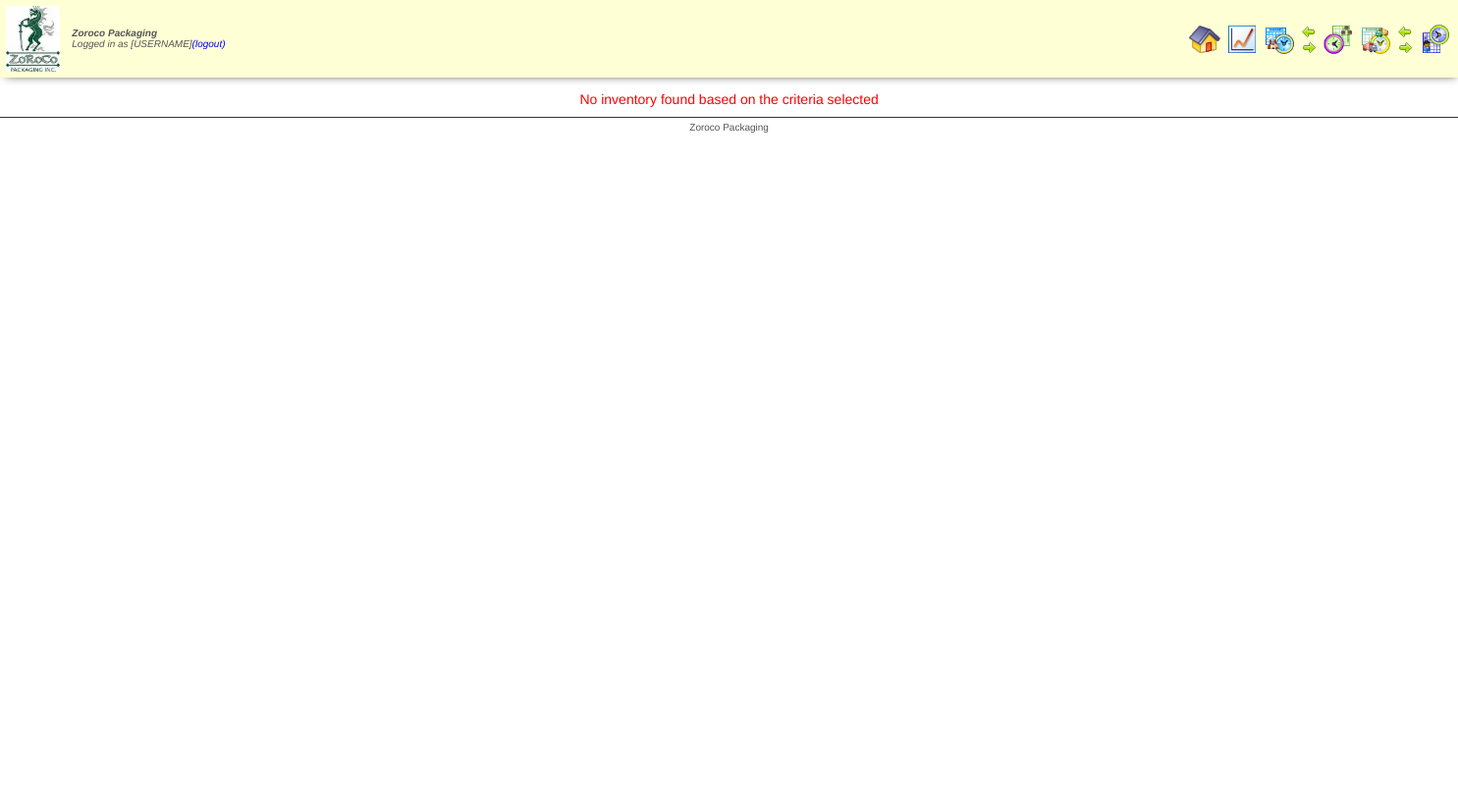 click on "Zoroco Packaging
Logged in as [USERNAME]                                 (logout)
Print All" at bounding box center (729, 72) 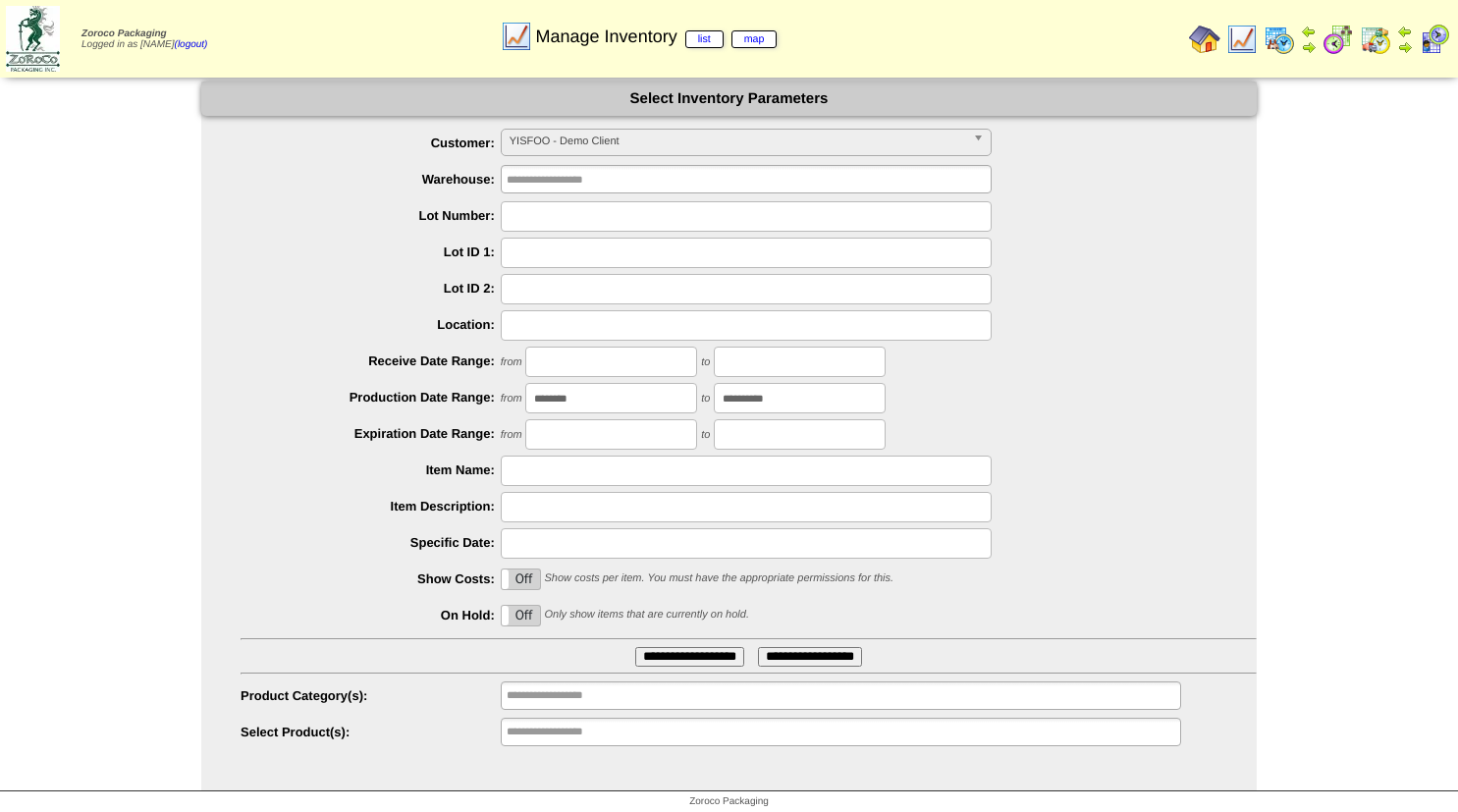 scroll, scrollTop: 0, scrollLeft: 0, axis: both 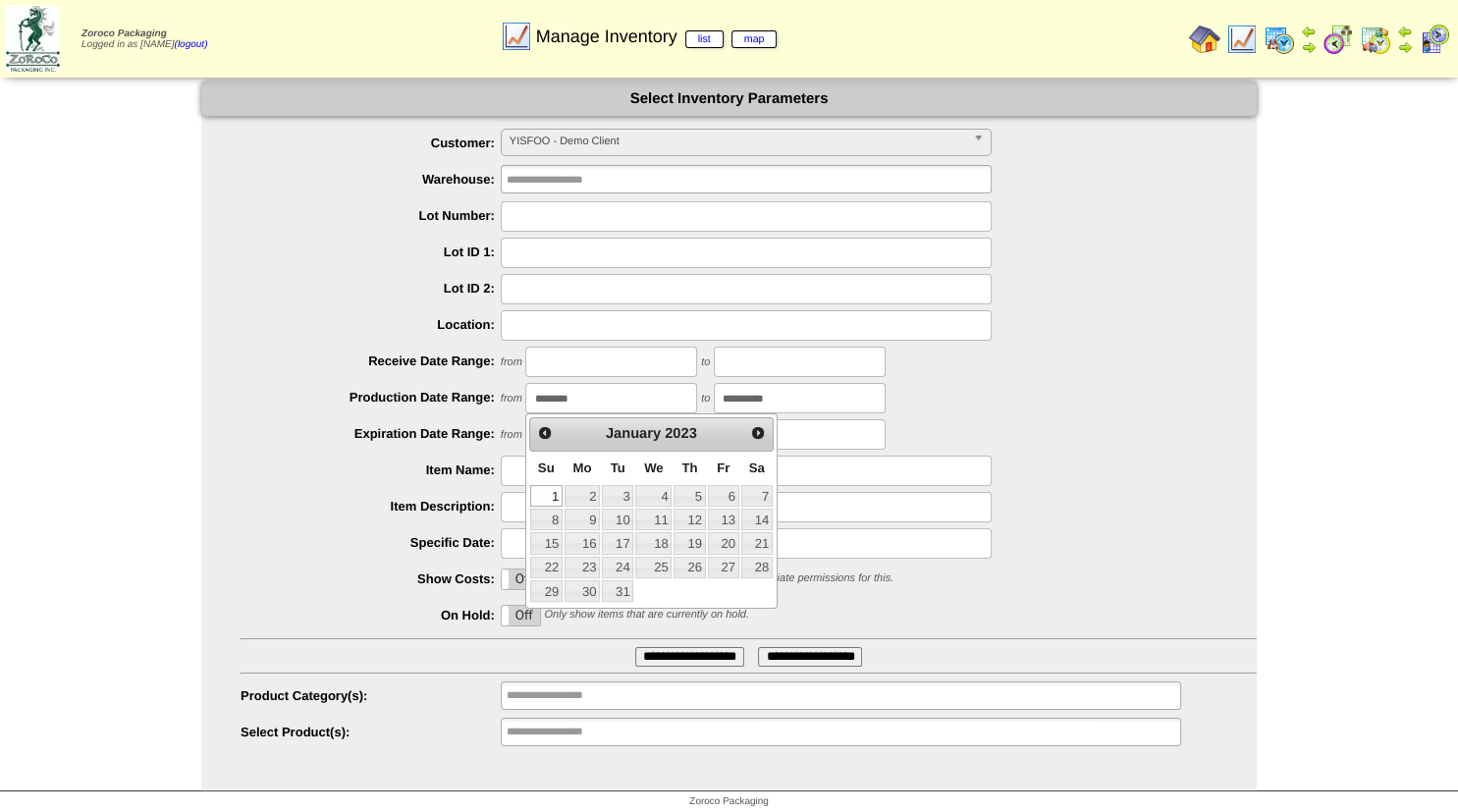 drag, startPoint x: 613, startPoint y: 399, endPoint x: 561, endPoint y: 387, distance: 53.36666 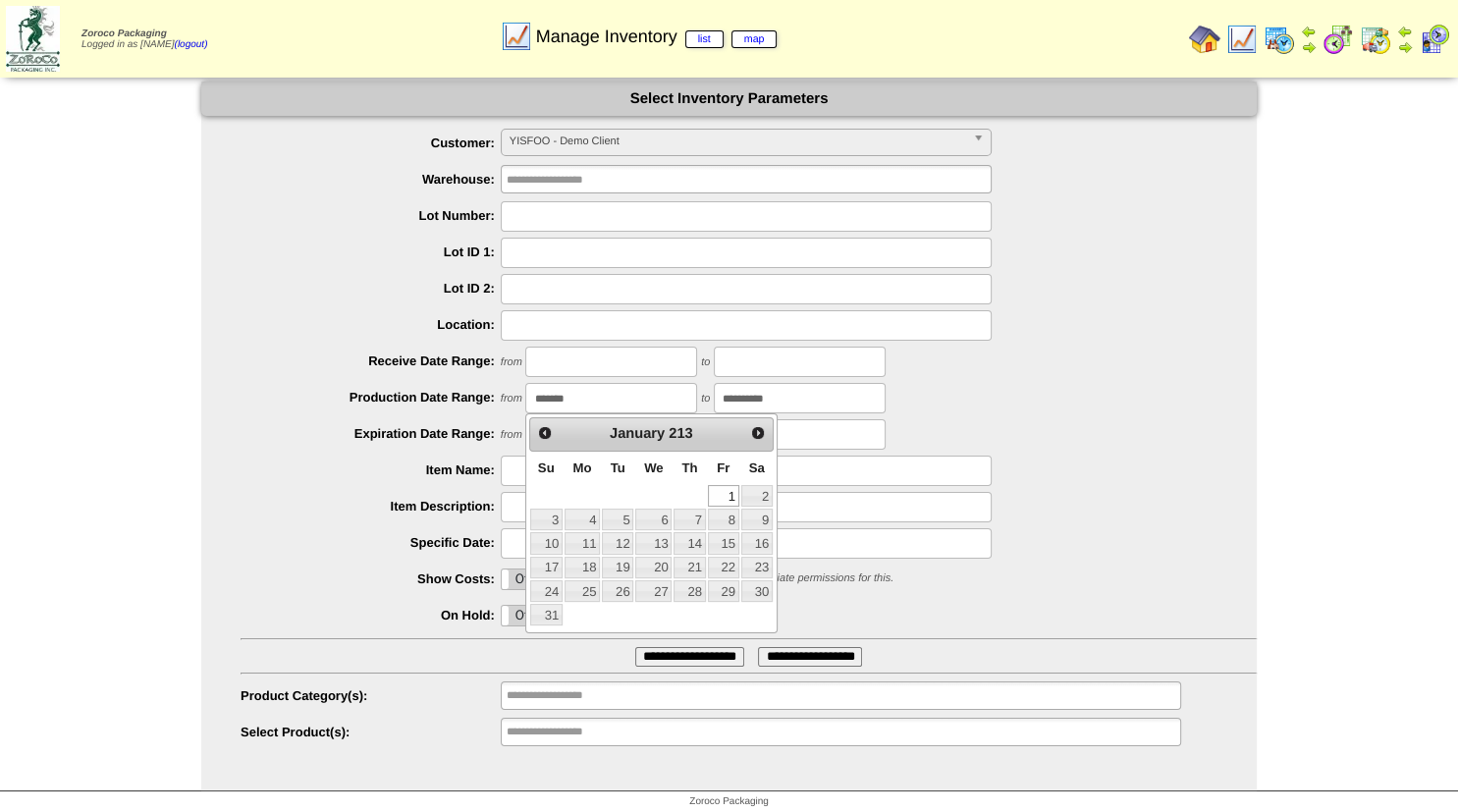 click on "*******" at bounding box center [611, 398] 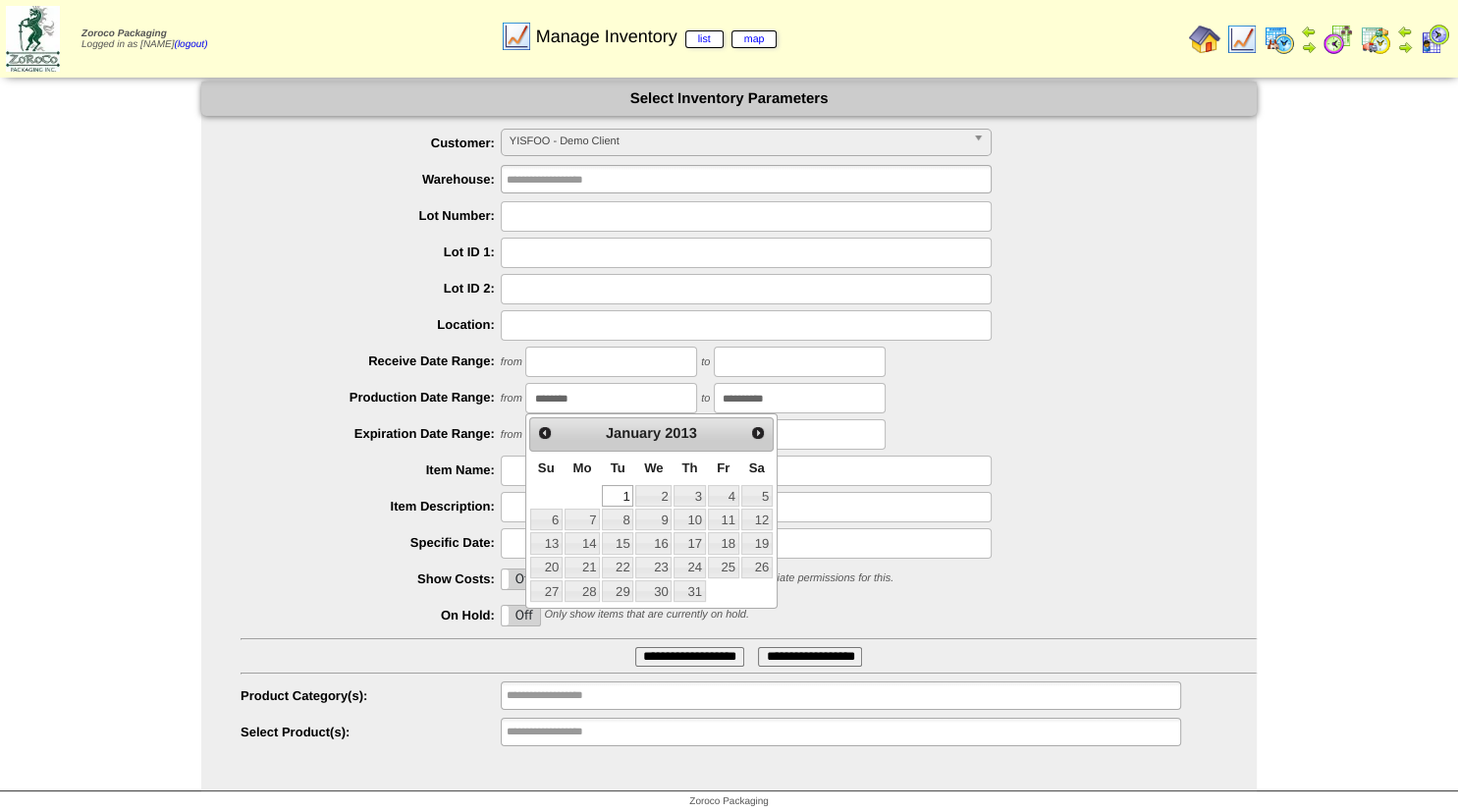type on "********" 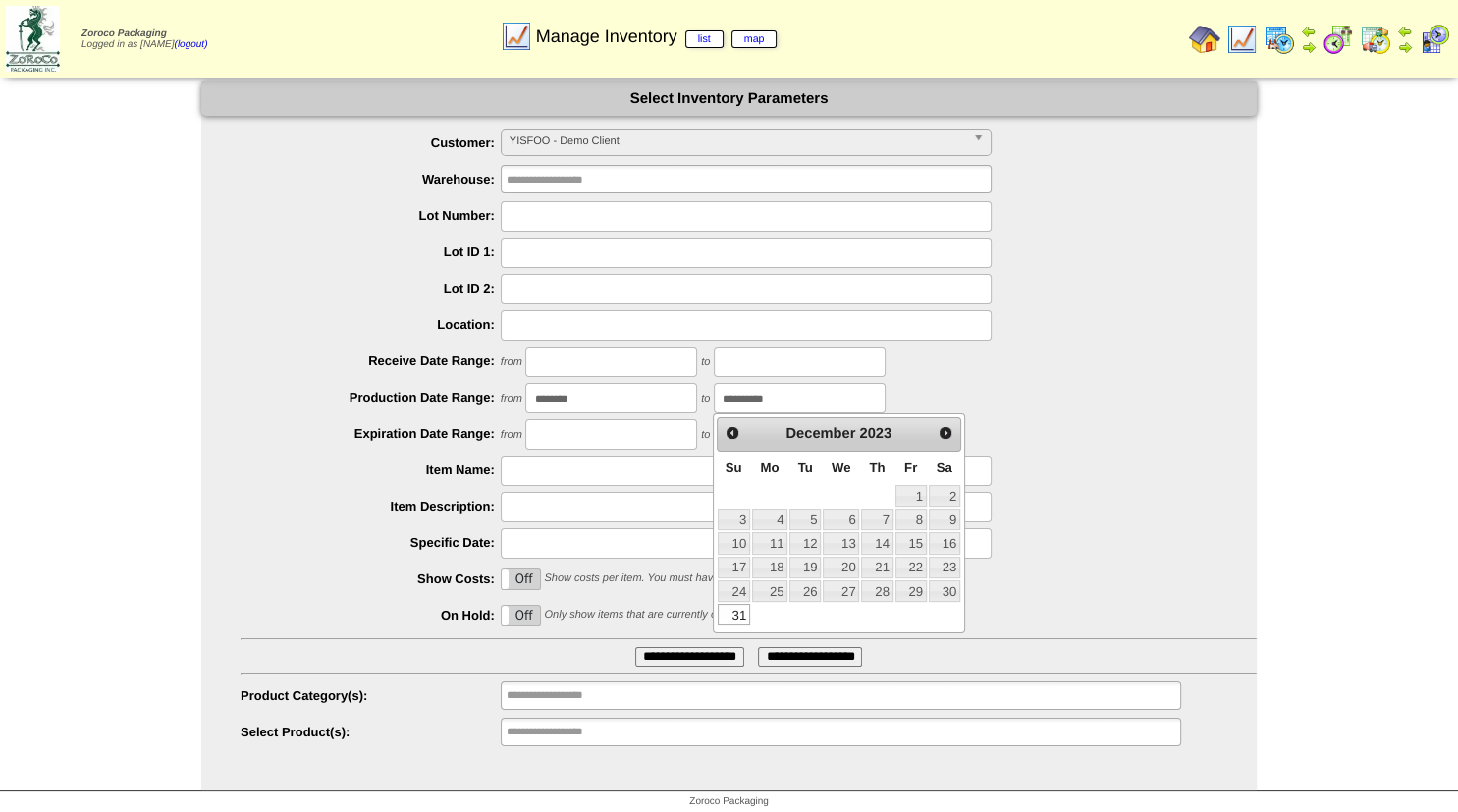 click on "**********" at bounding box center [799, 398] 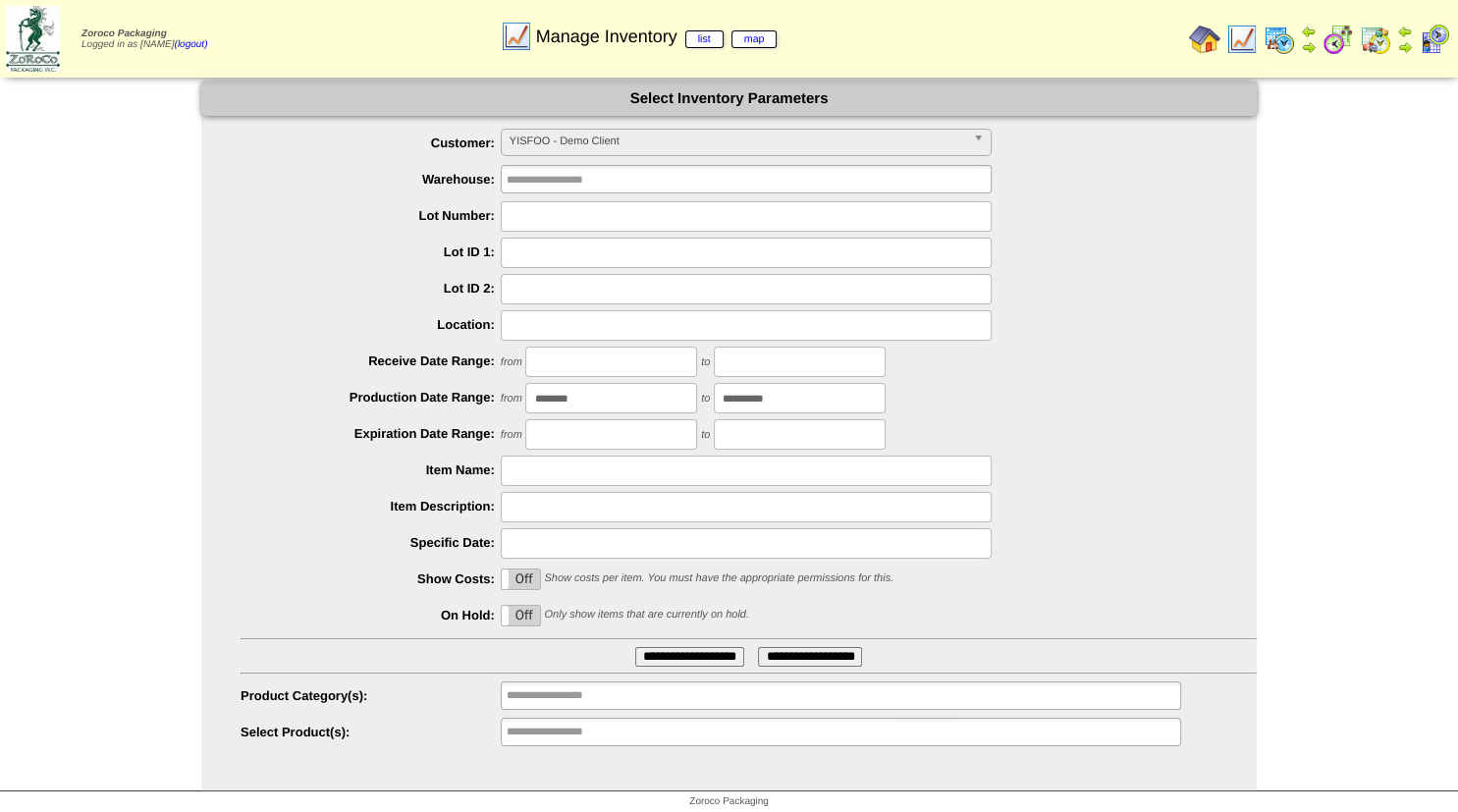 type on "**********" 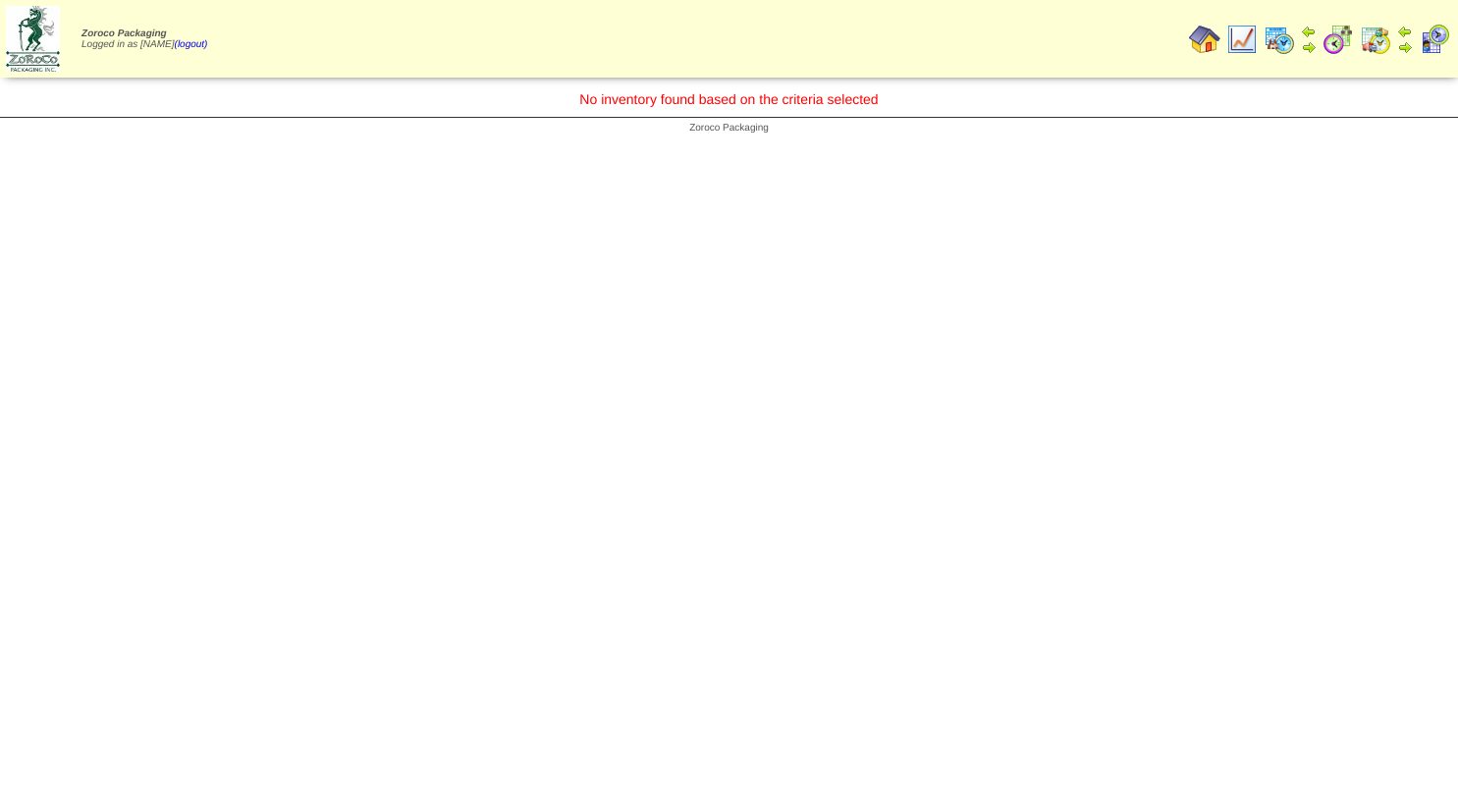 scroll, scrollTop: 0, scrollLeft: 0, axis: both 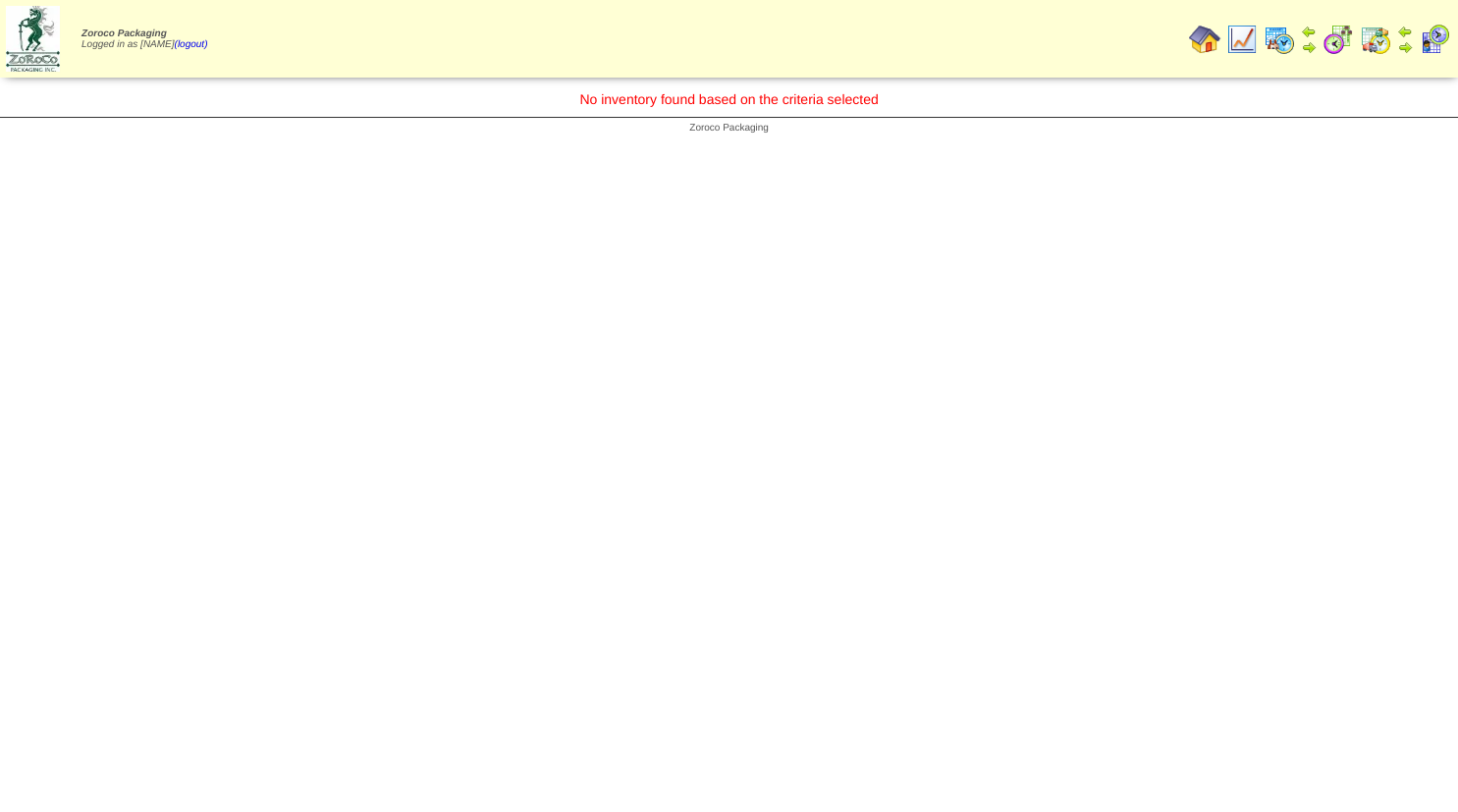 click at bounding box center [1242, 39] 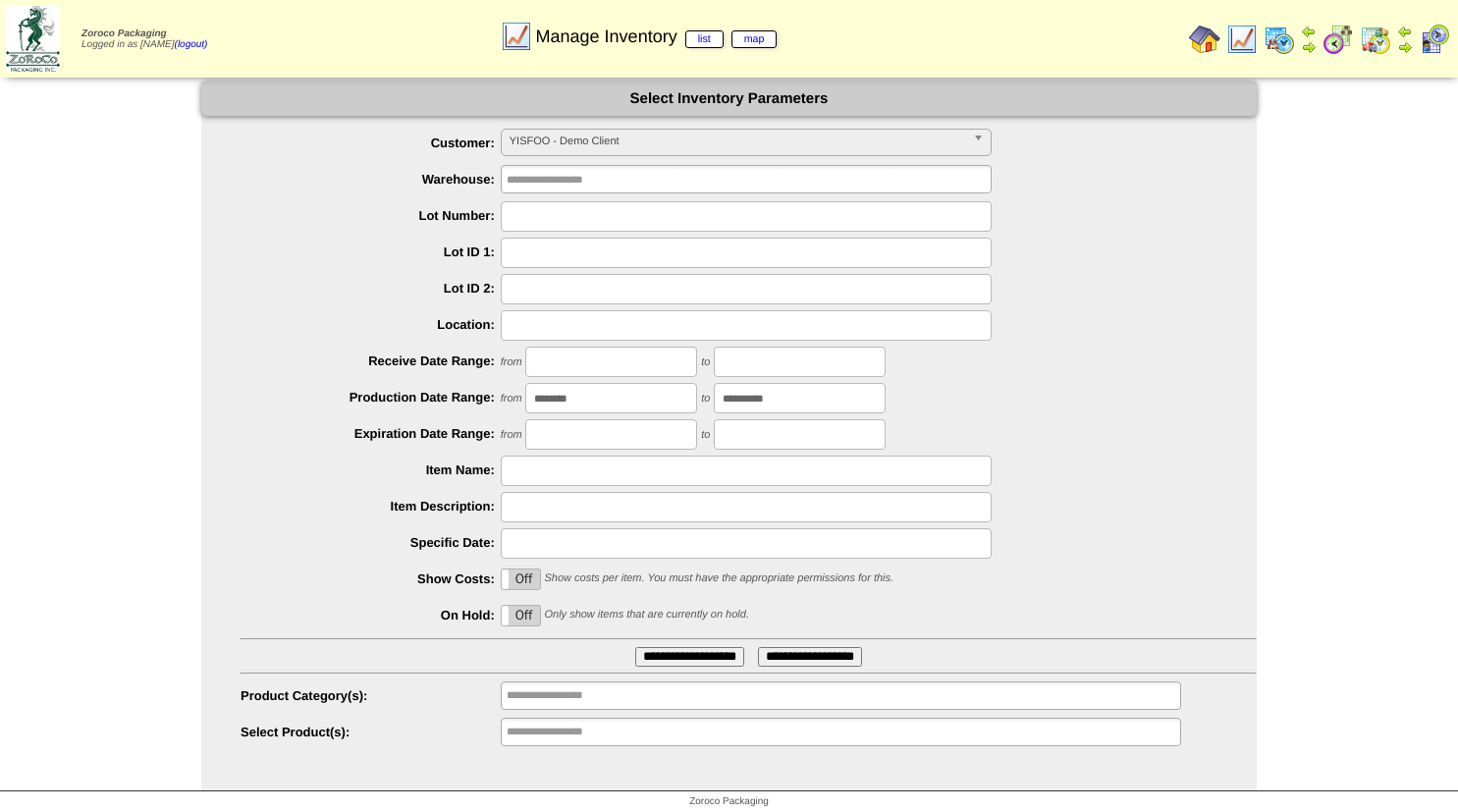 scroll, scrollTop: 0, scrollLeft: 0, axis: both 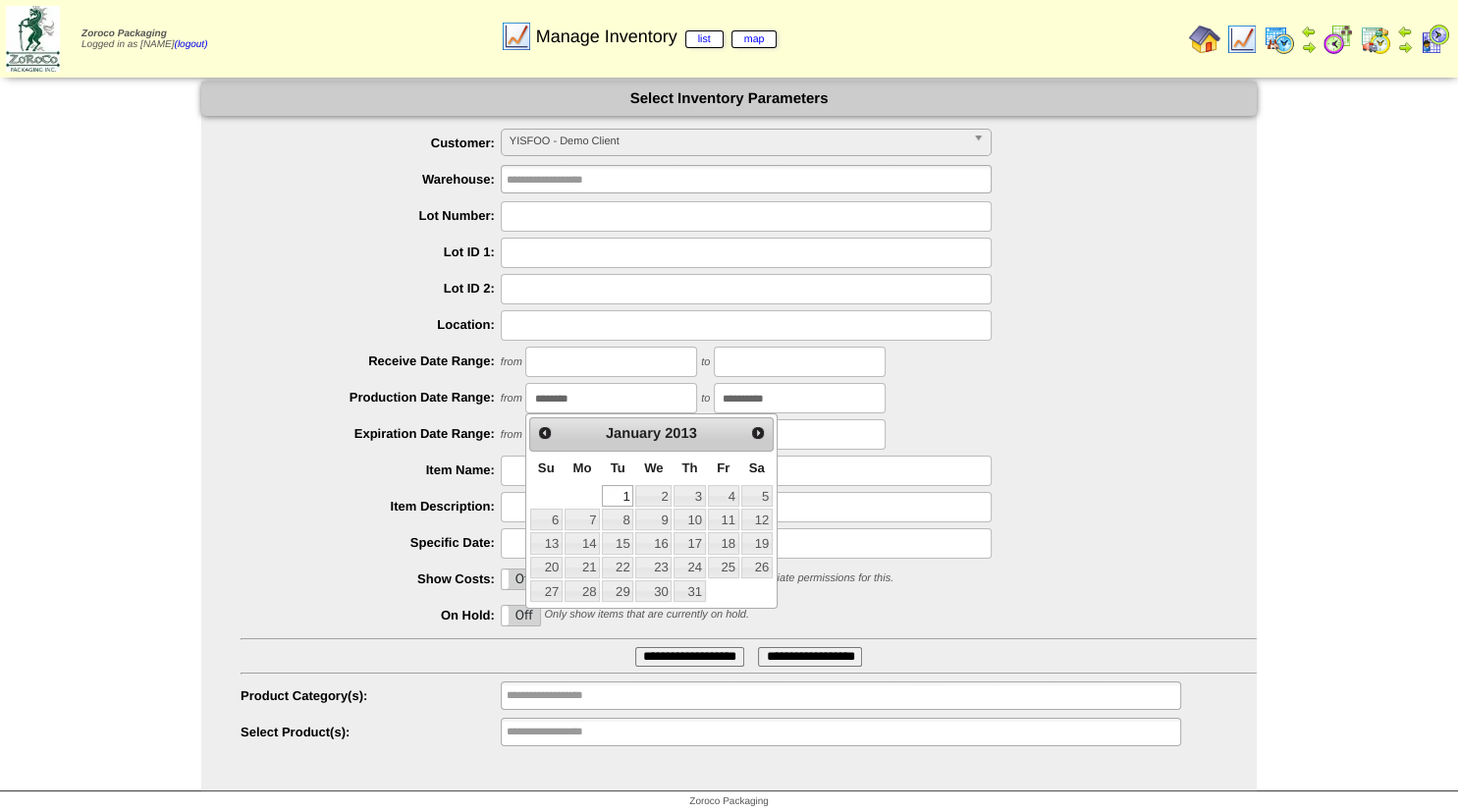 drag, startPoint x: 589, startPoint y: 396, endPoint x: 567, endPoint y: 404, distance: 23.4094 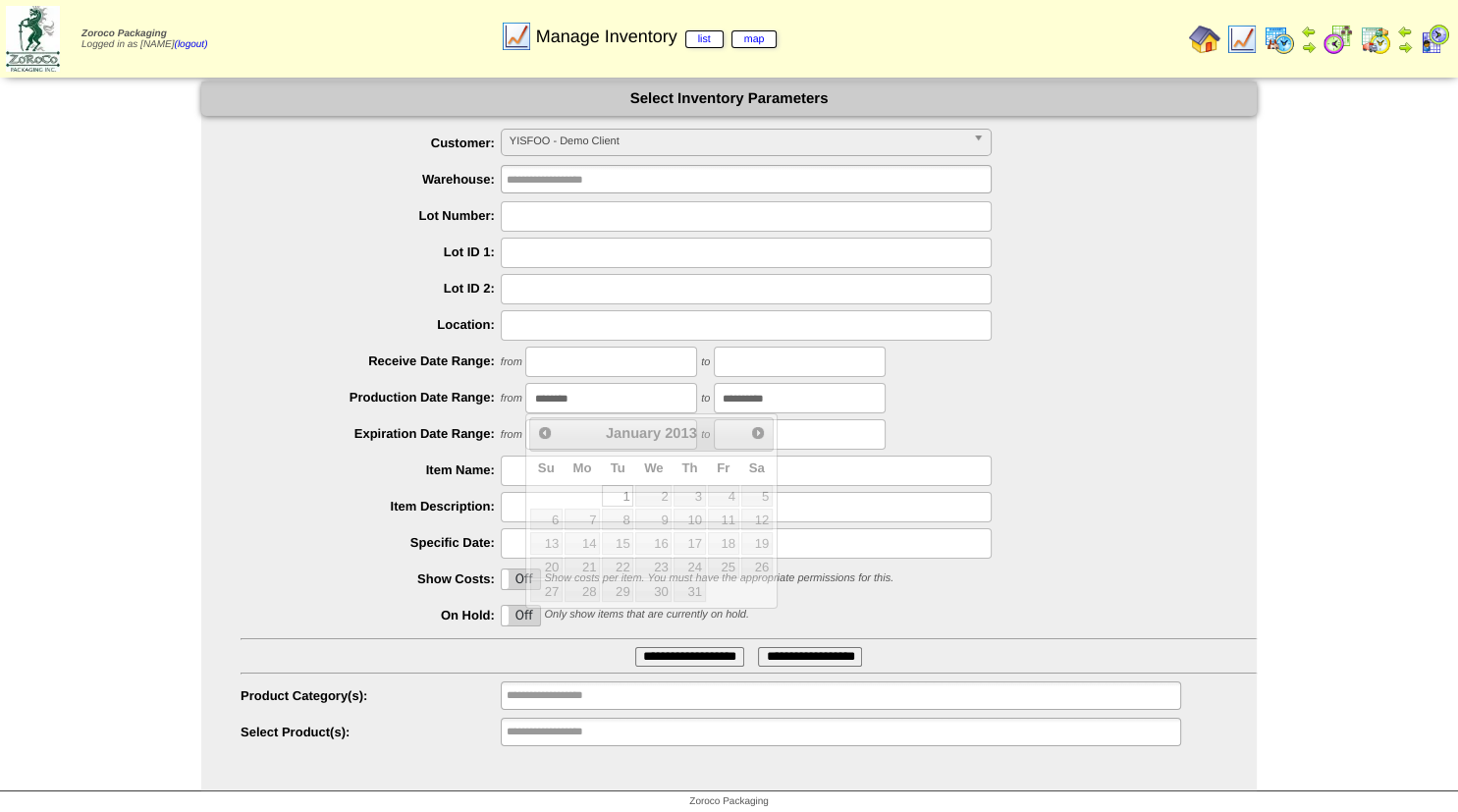 click on "from
[EMAIL]
to
[EMAIL]" at bounding box center [748, 398] 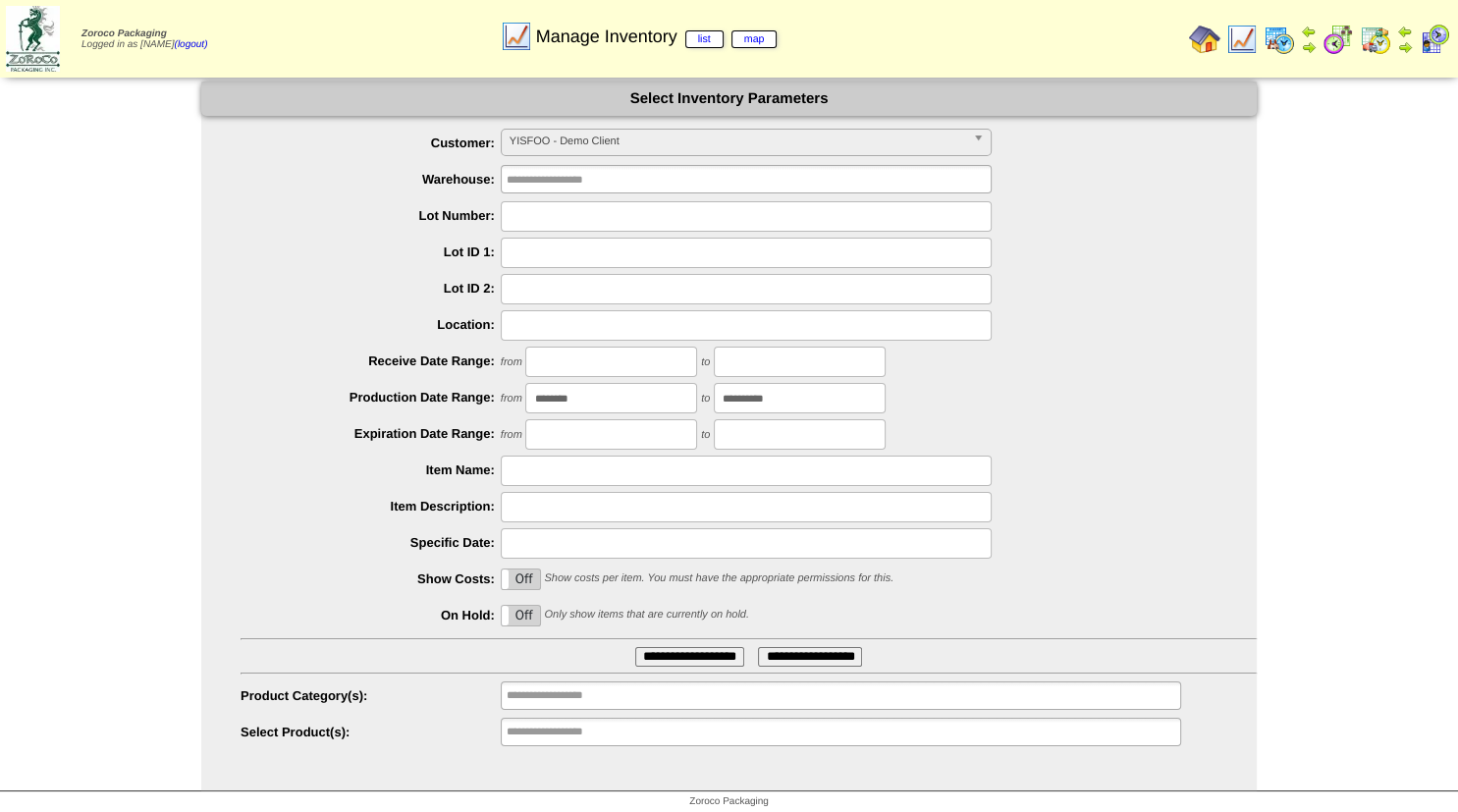 click on "**********" at bounding box center [799, 398] 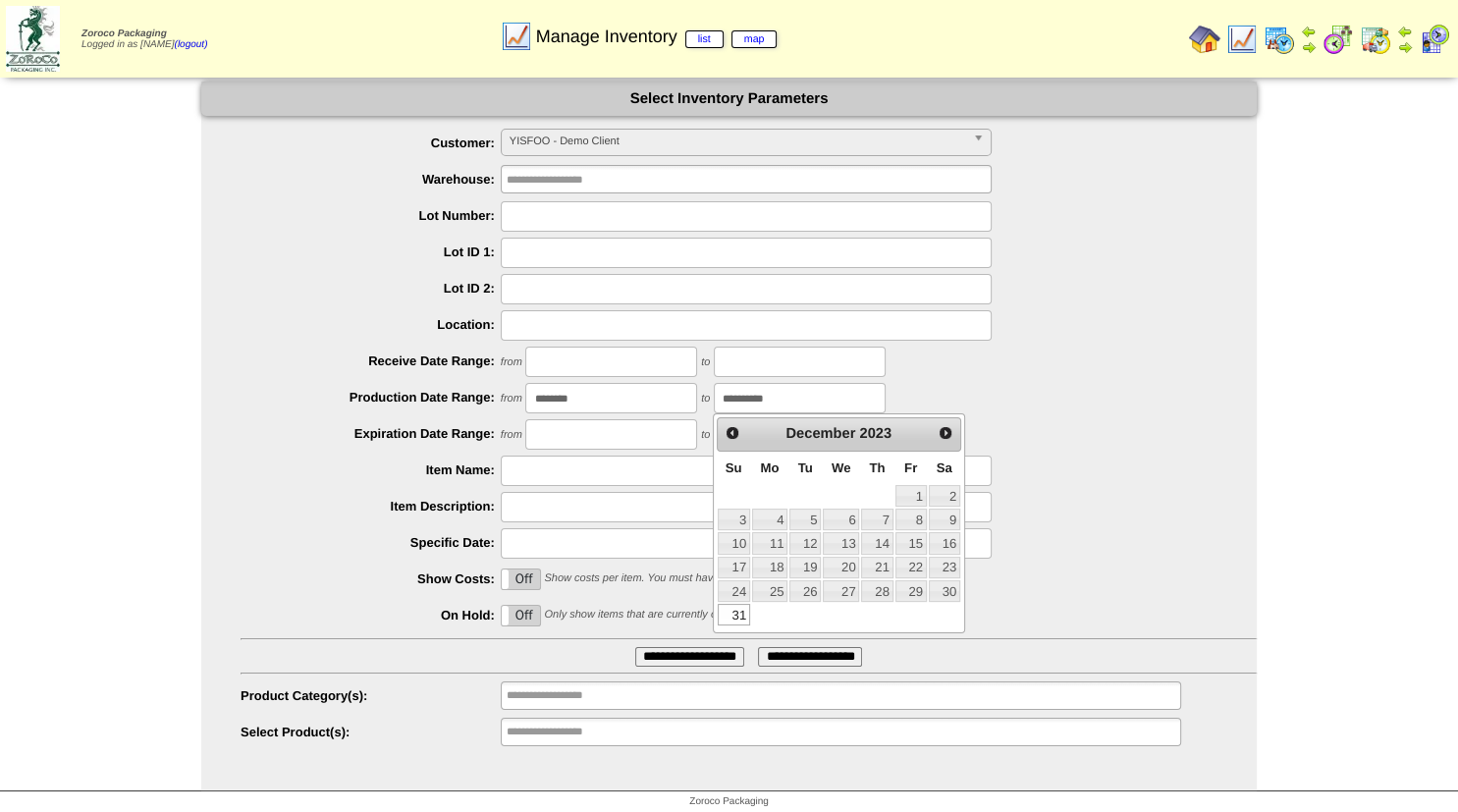 type on "**********" 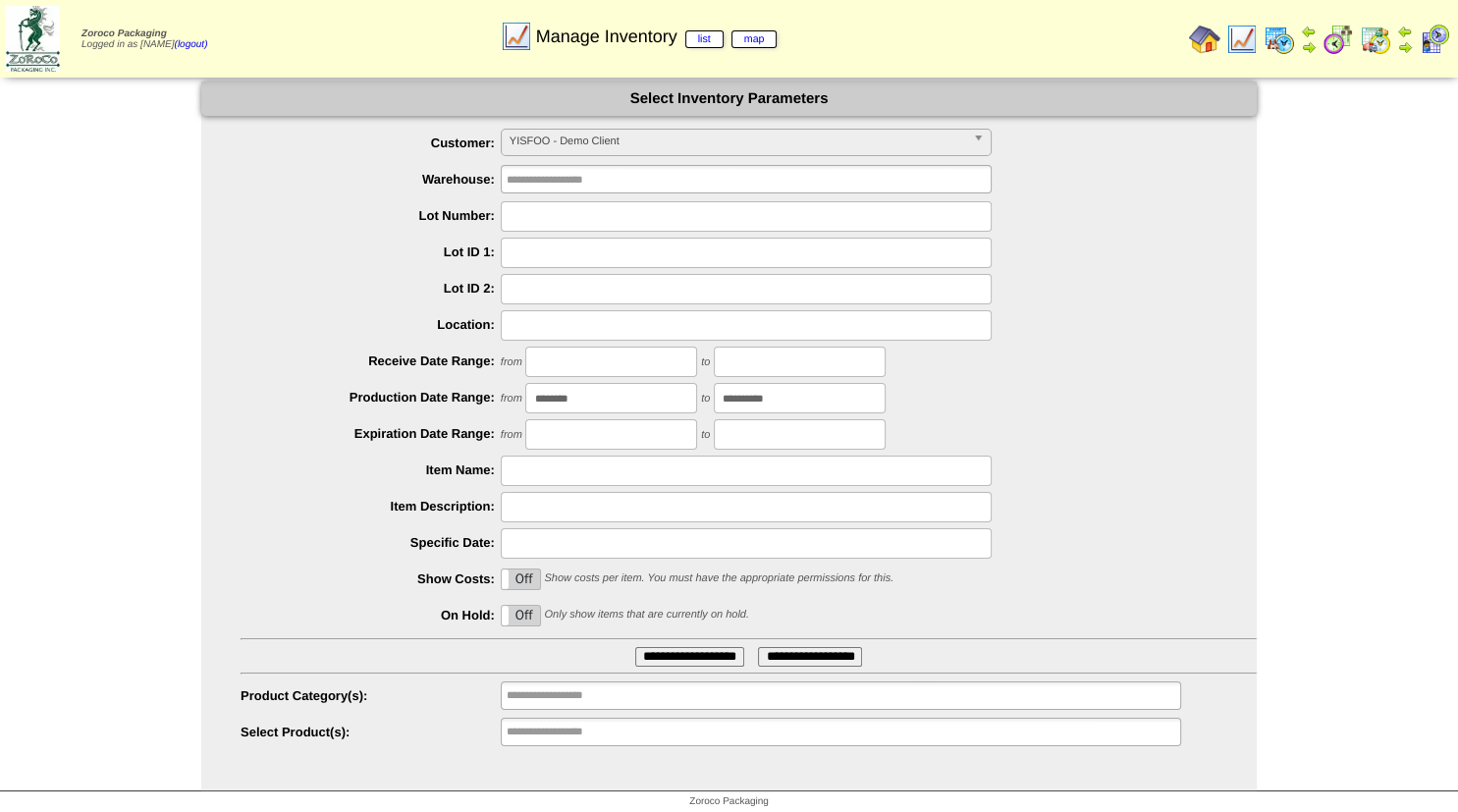 click on "**********" at bounding box center (689, 657) 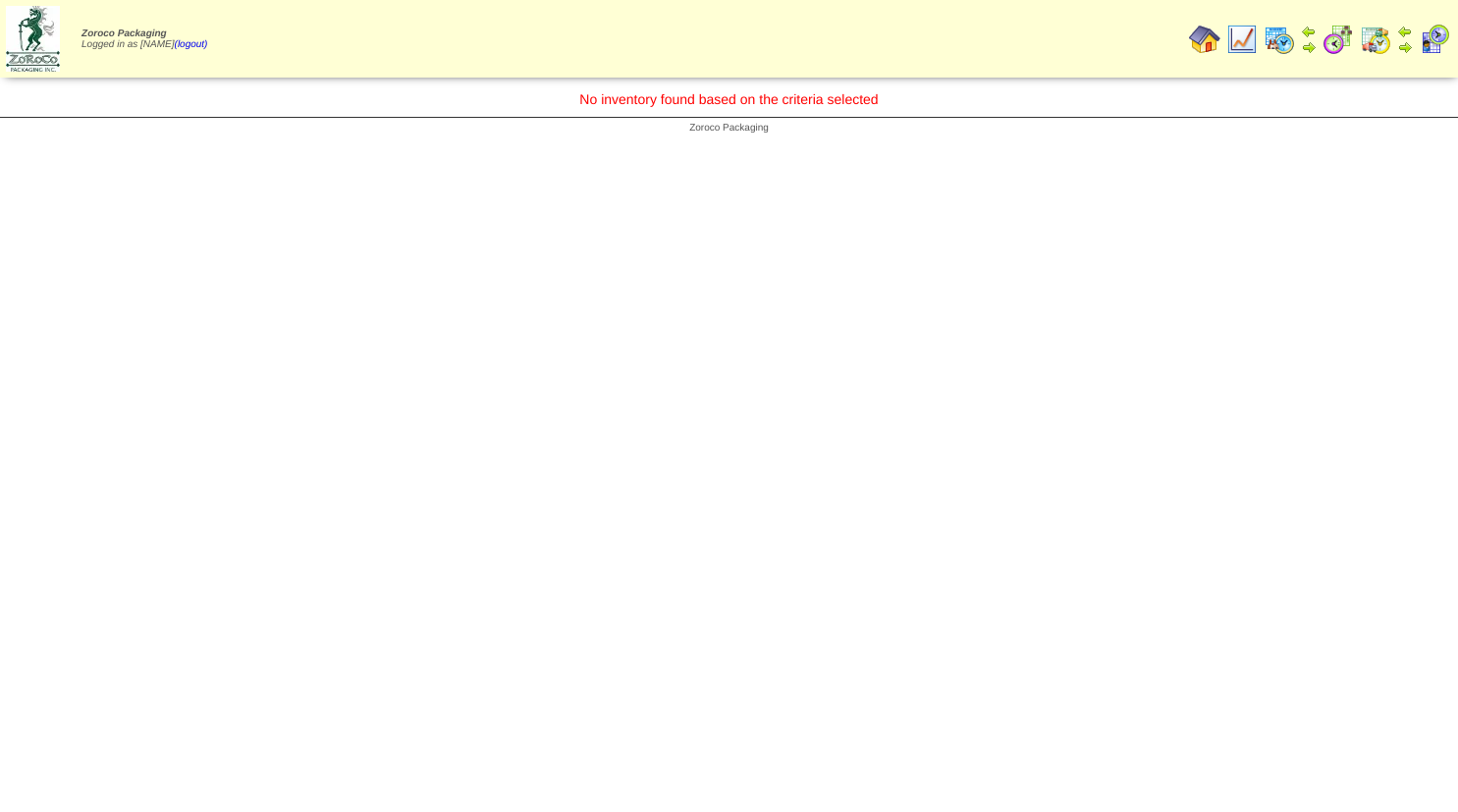 scroll, scrollTop: 0, scrollLeft: 0, axis: both 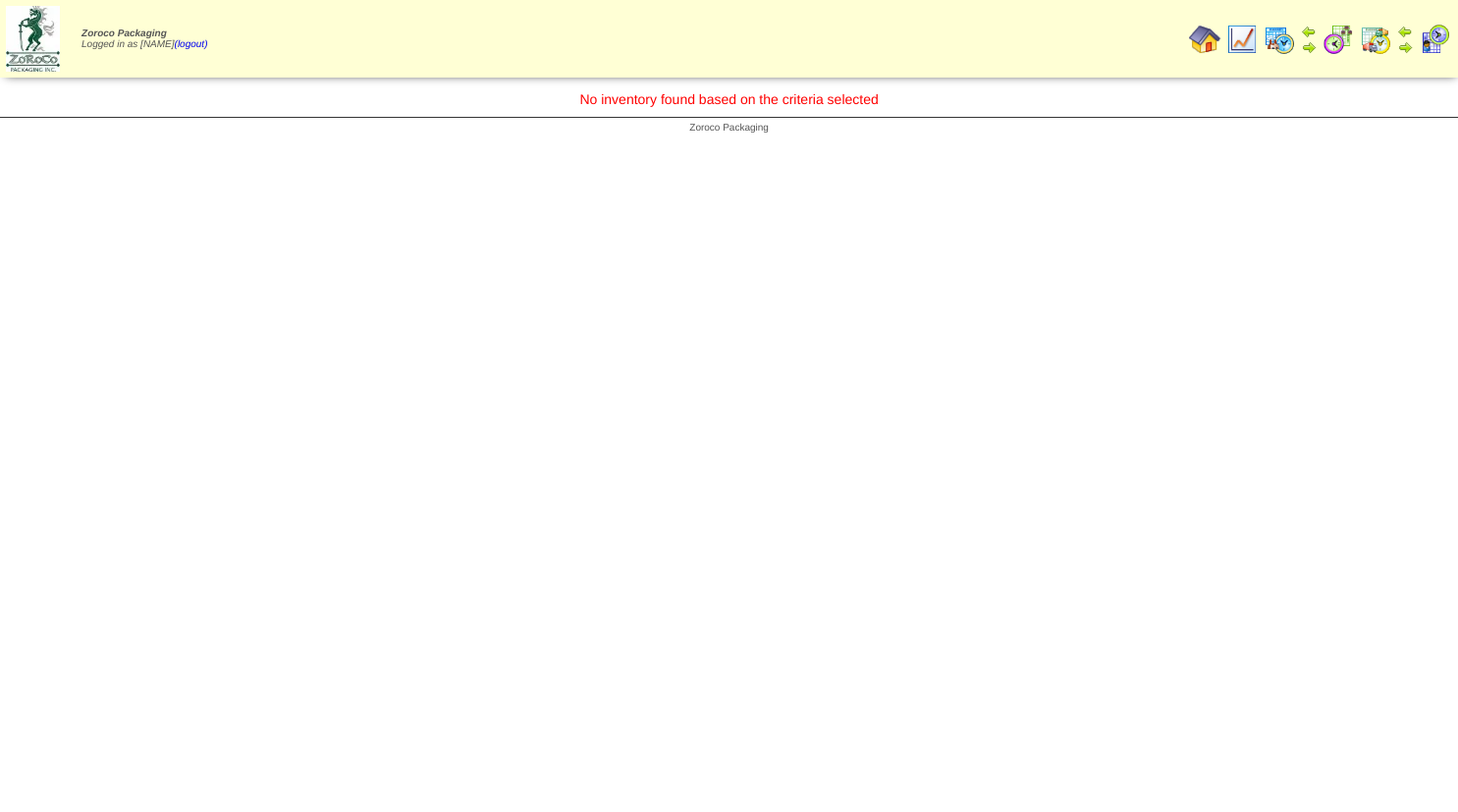 click at bounding box center (1279, 39) 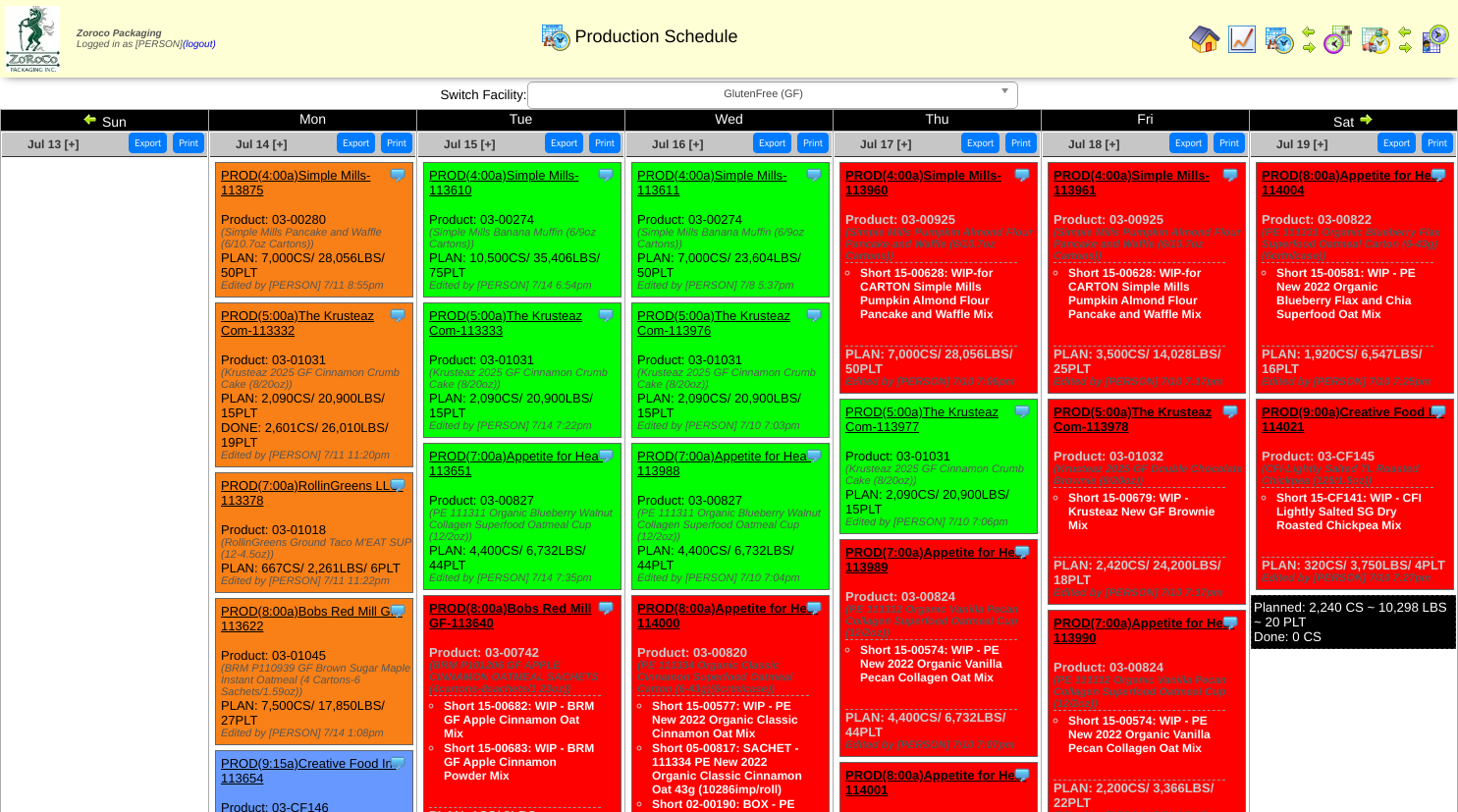 scroll, scrollTop: 0, scrollLeft: 0, axis: both 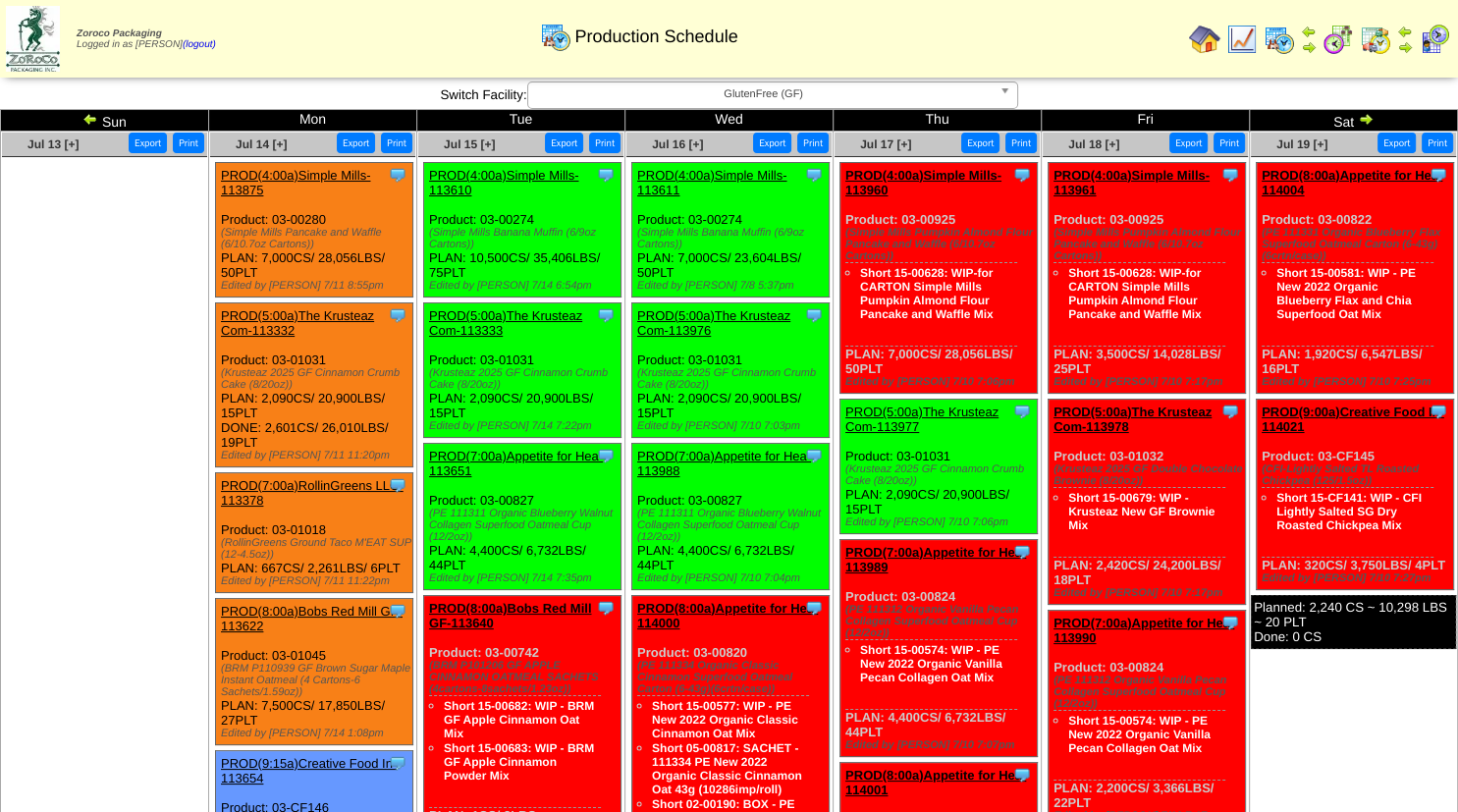 click at bounding box center (90, 119) 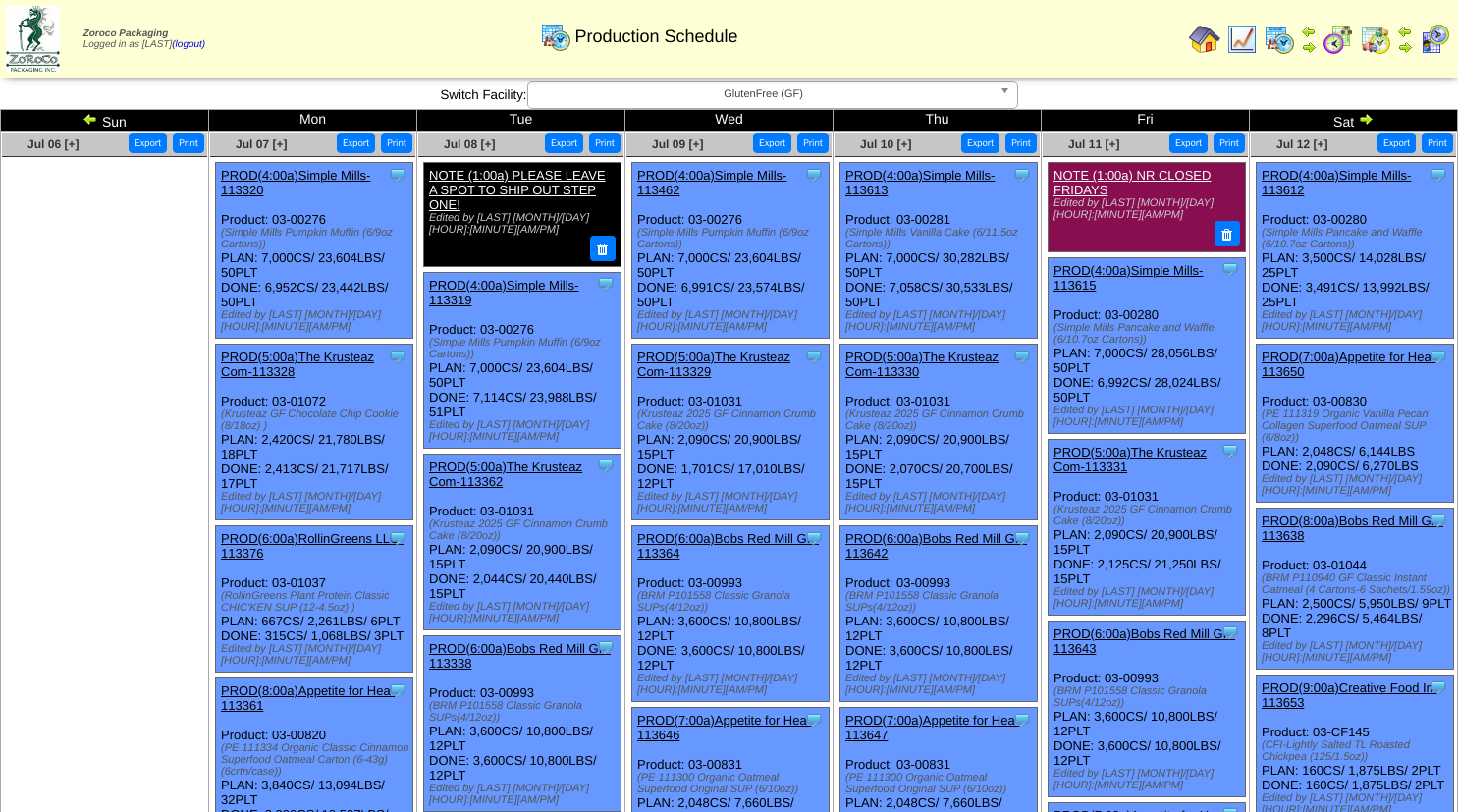 scroll, scrollTop: 0, scrollLeft: 0, axis: both 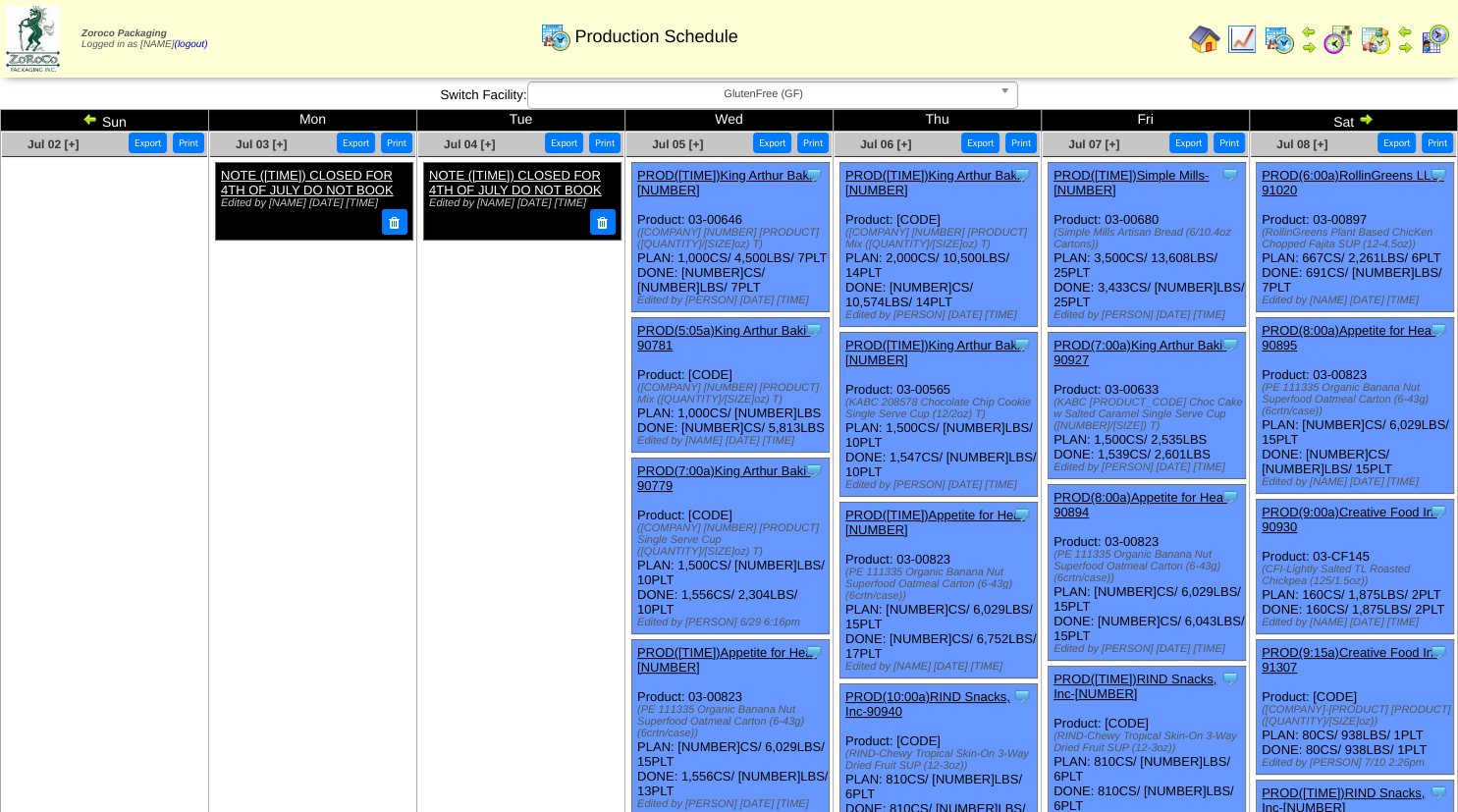 click on "GlutenFree (GF)" at bounding box center (764, 94) 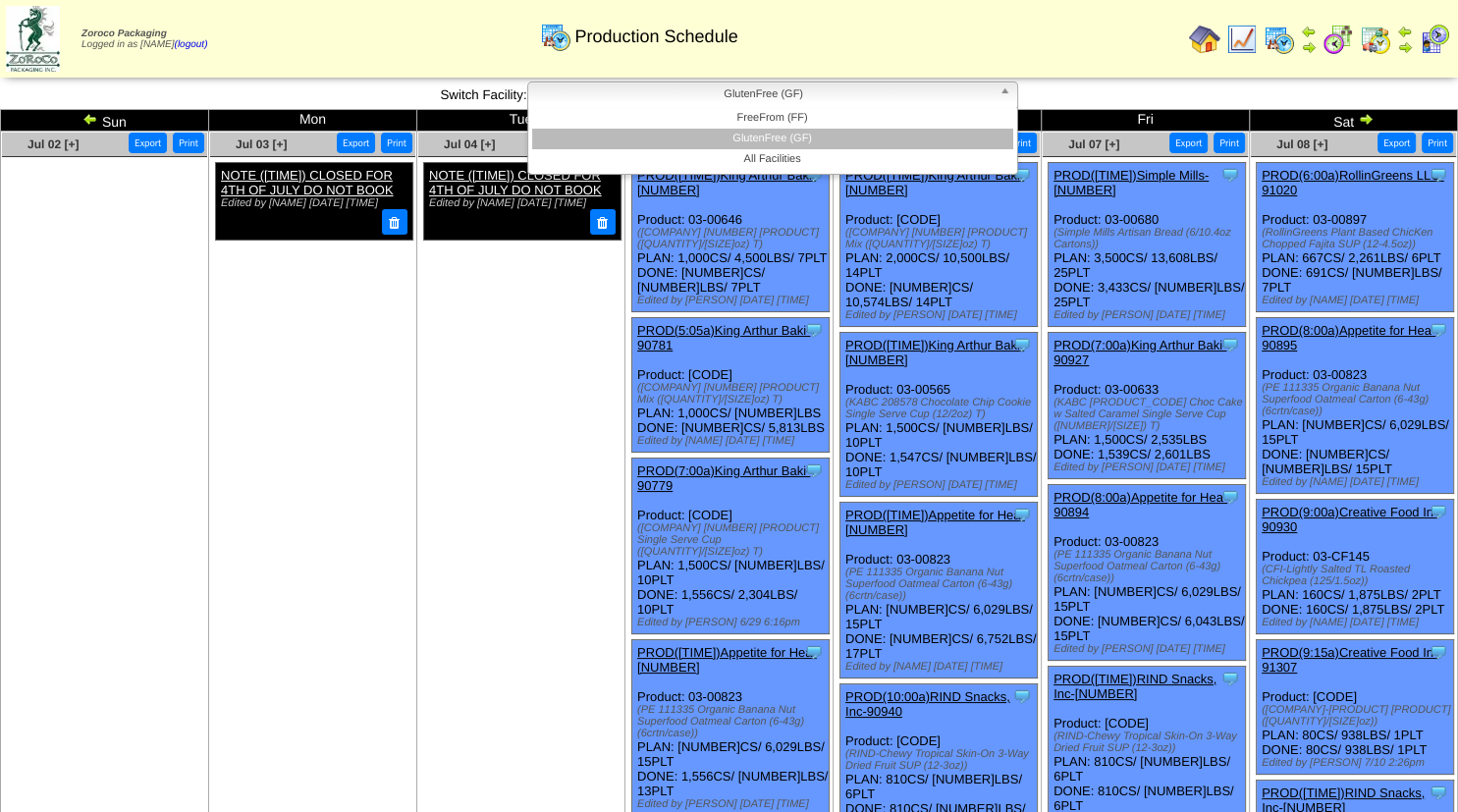 click on "GlutenFree (GF)" at bounding box center (764, 94) 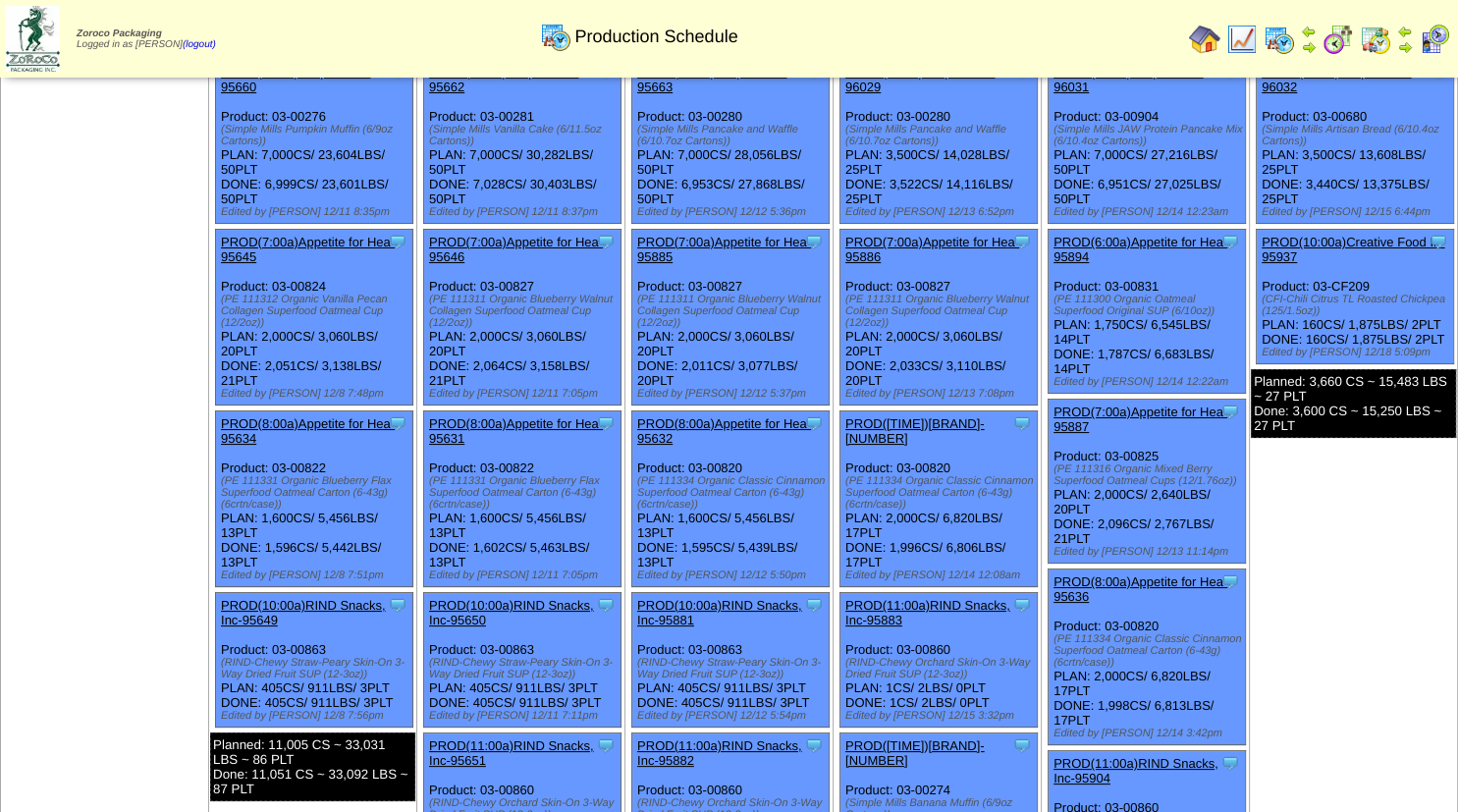 scroll, scrollTop: 0, scrollLeft: 0, axis: both 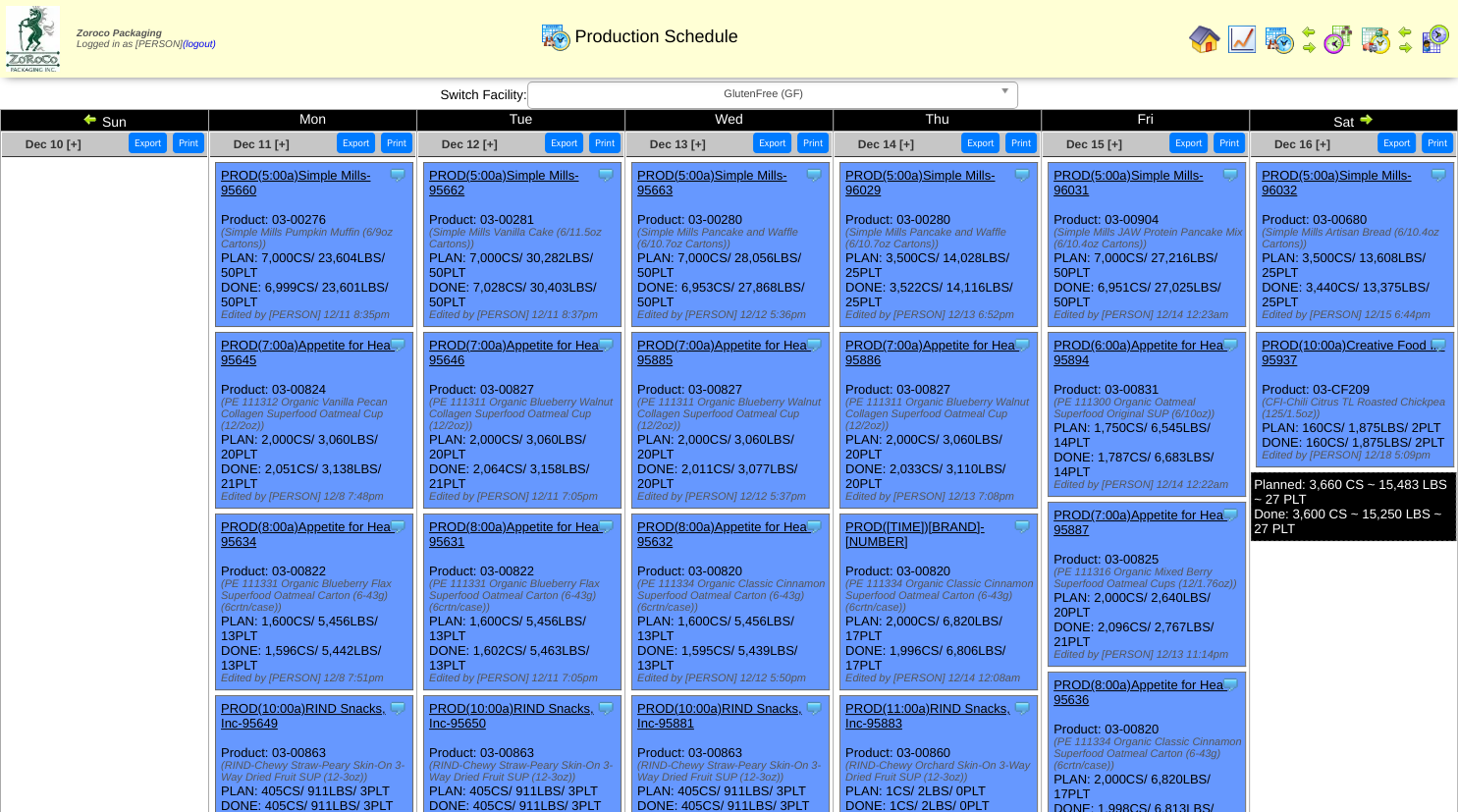 click at bounding box center (1205, 39) 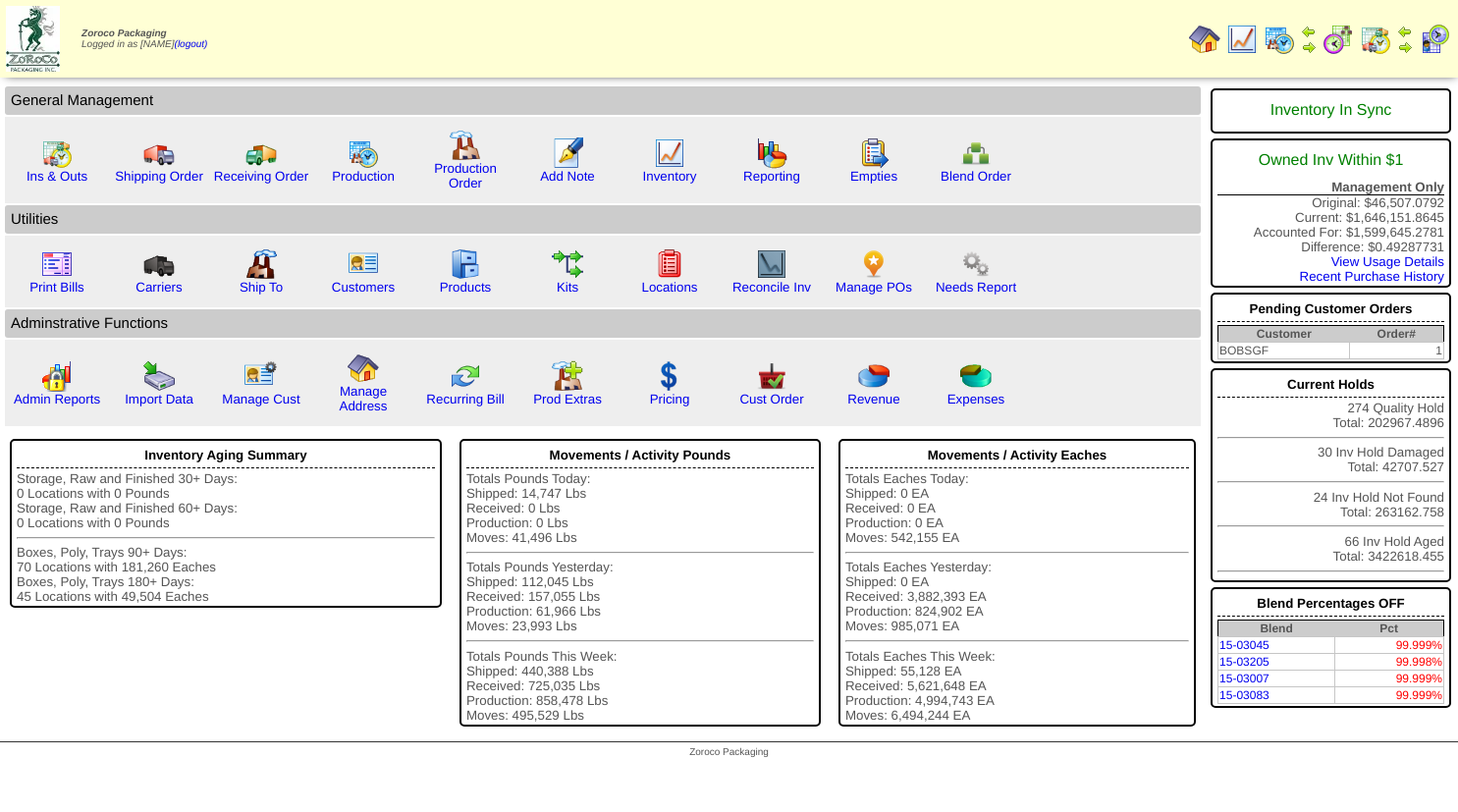 scroll, scrollTop: 0, scrollLeft: 0, axis: both 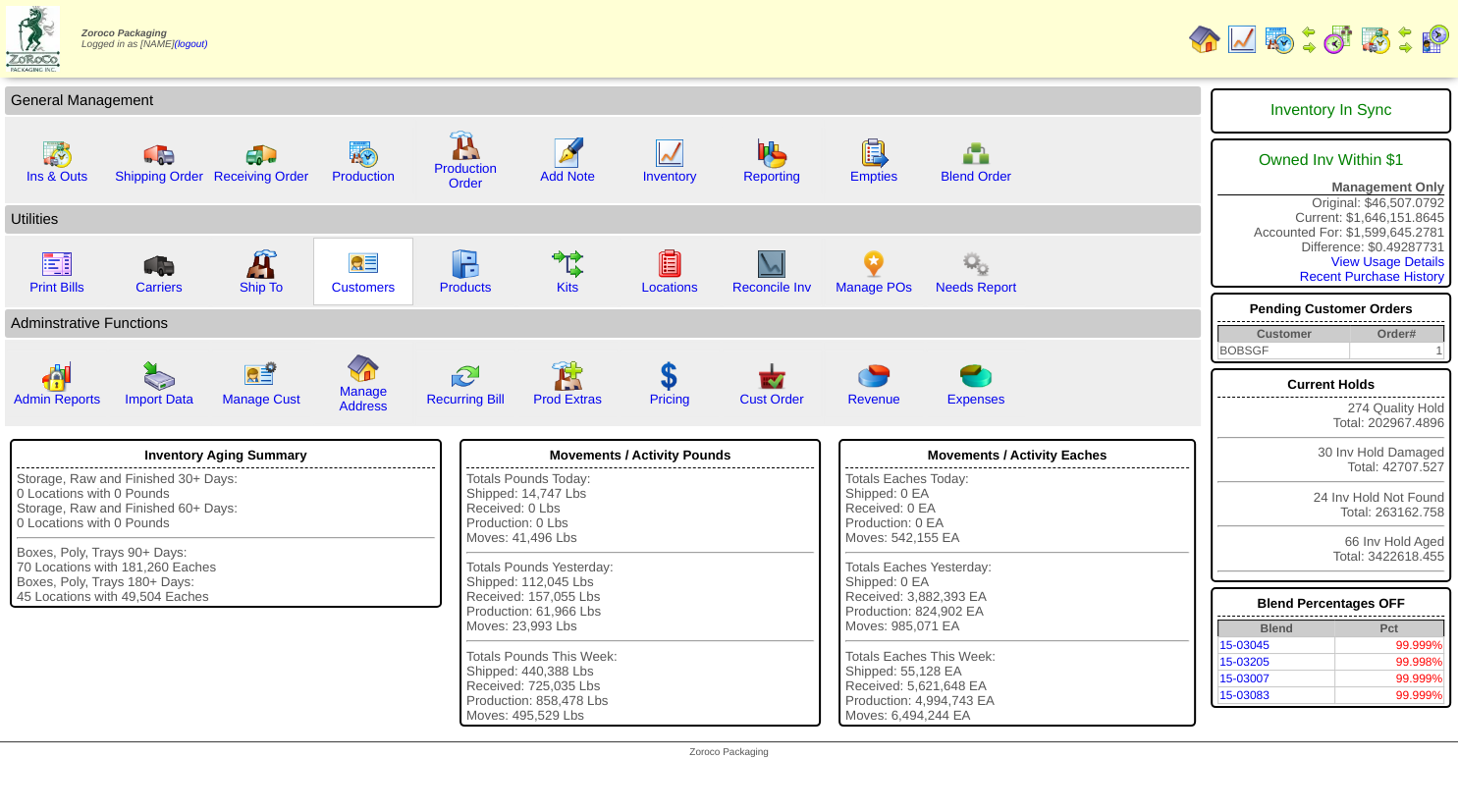 click on "Customers" at bounding box center [363, 271] 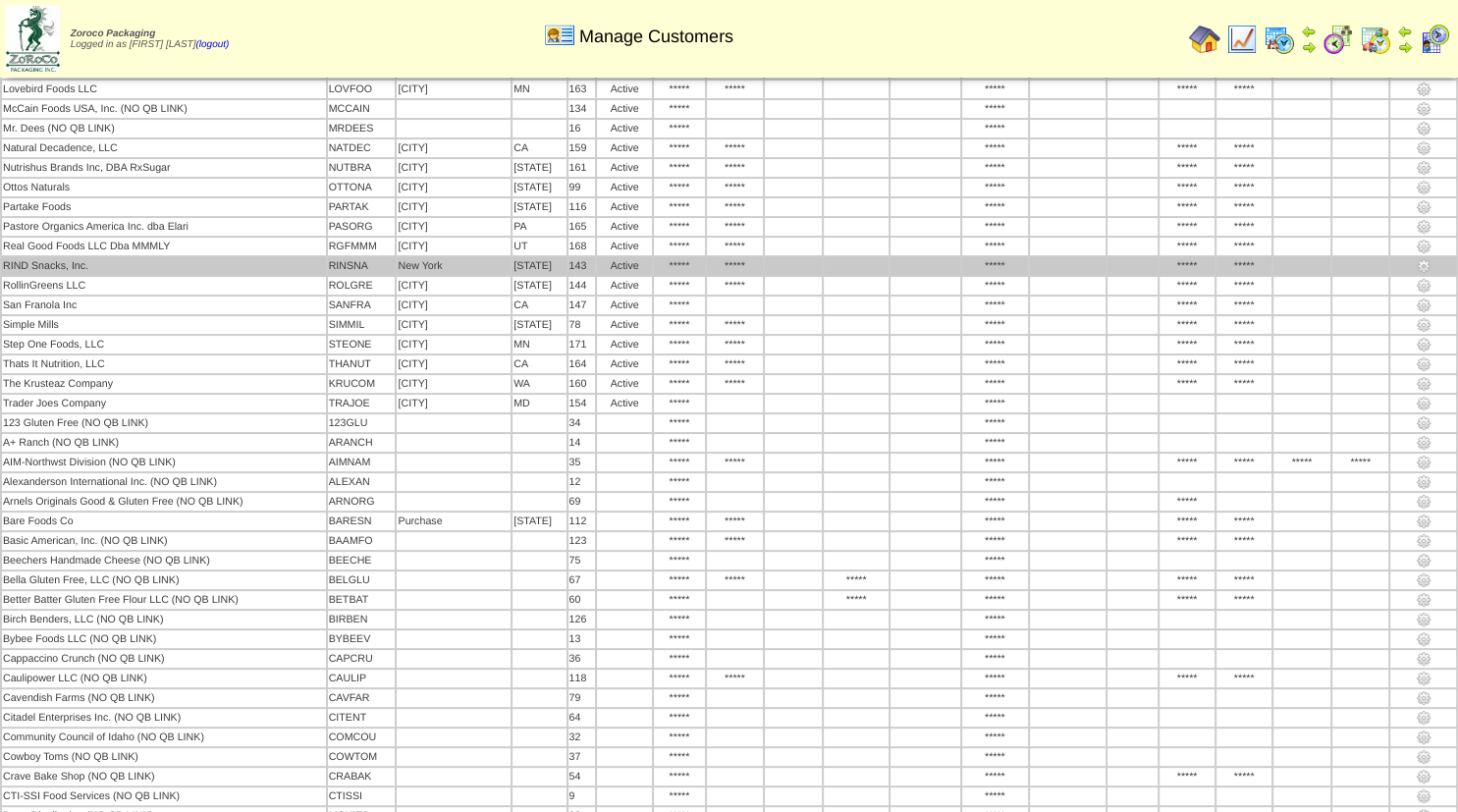scroll, scrollTop: 0, scrollLeft: 0, axis: both 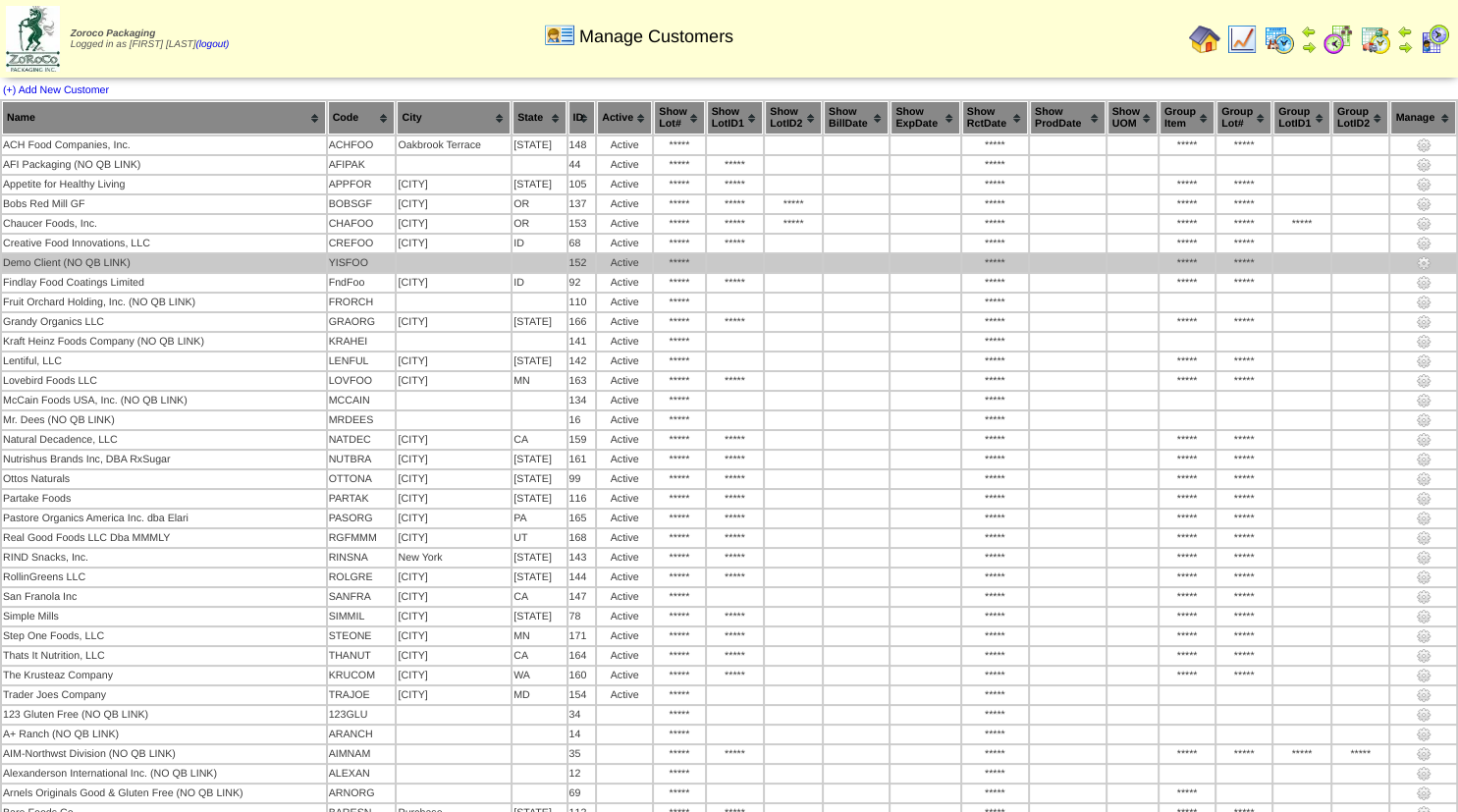 click on "Demo Client (NO QB LINK)" at bounding box center (164, 263) 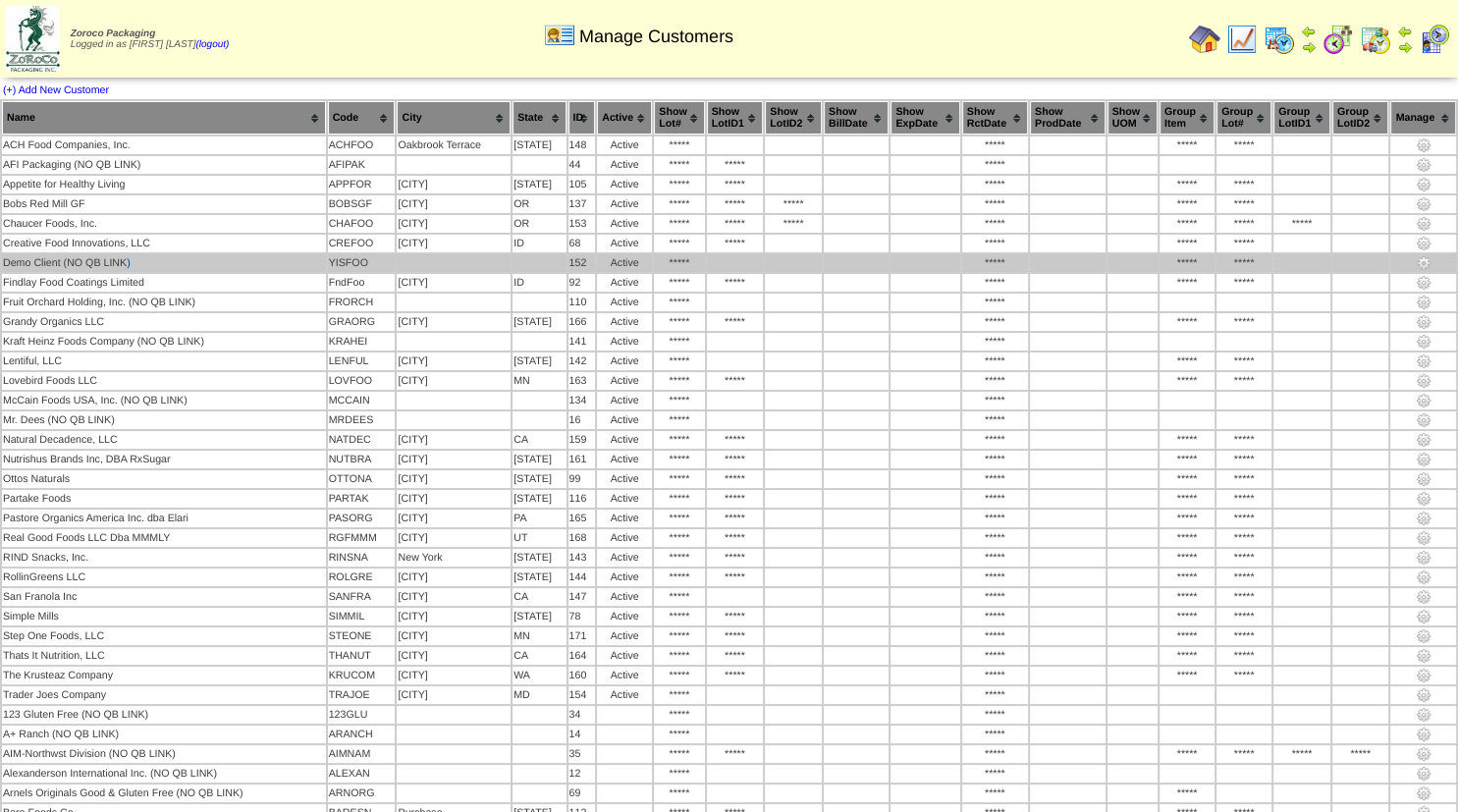 click on "Demo Client (NO QB LINK)" at bounding box center (164, 263) 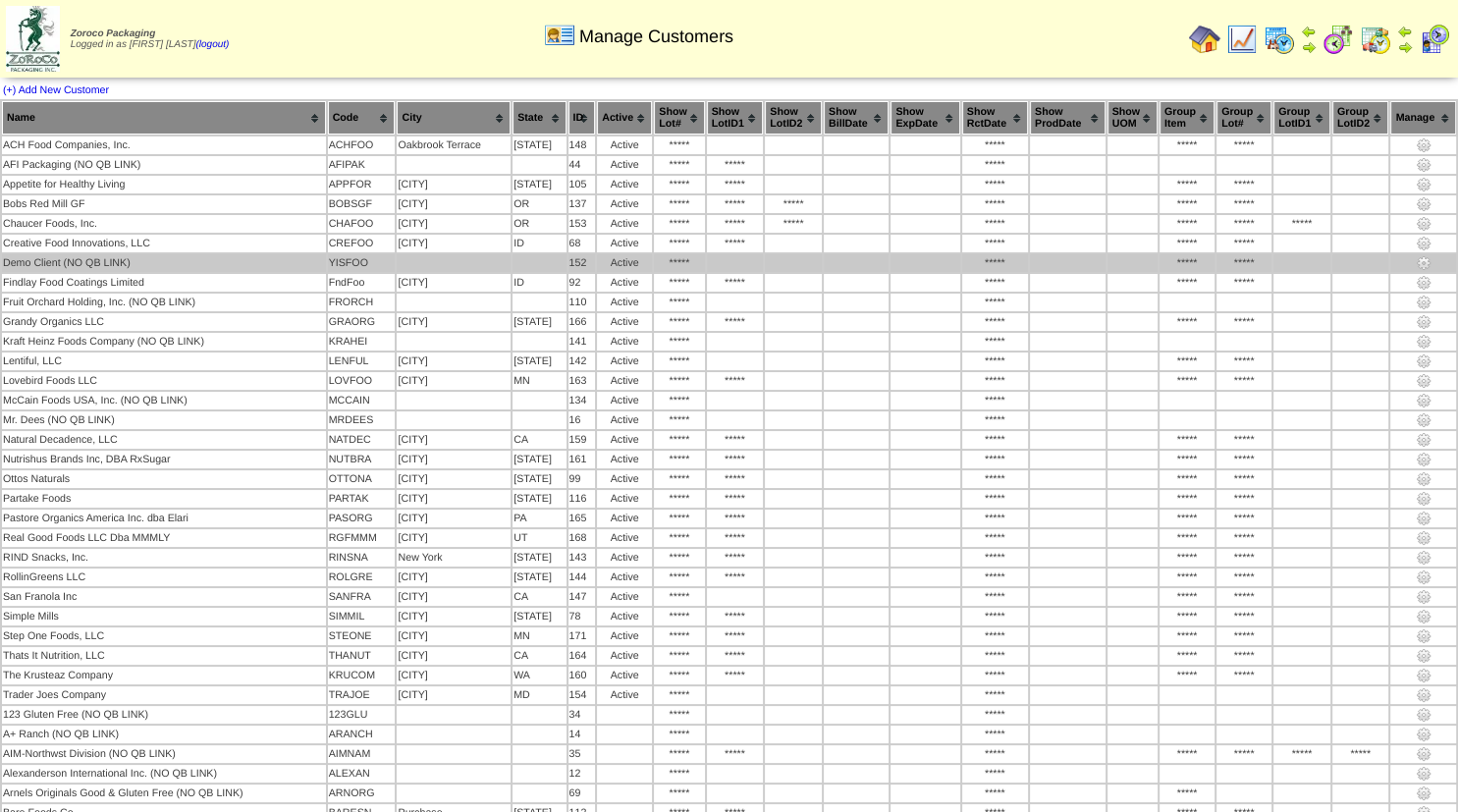 click on "YISFOO" at bounding box center [361, 263] 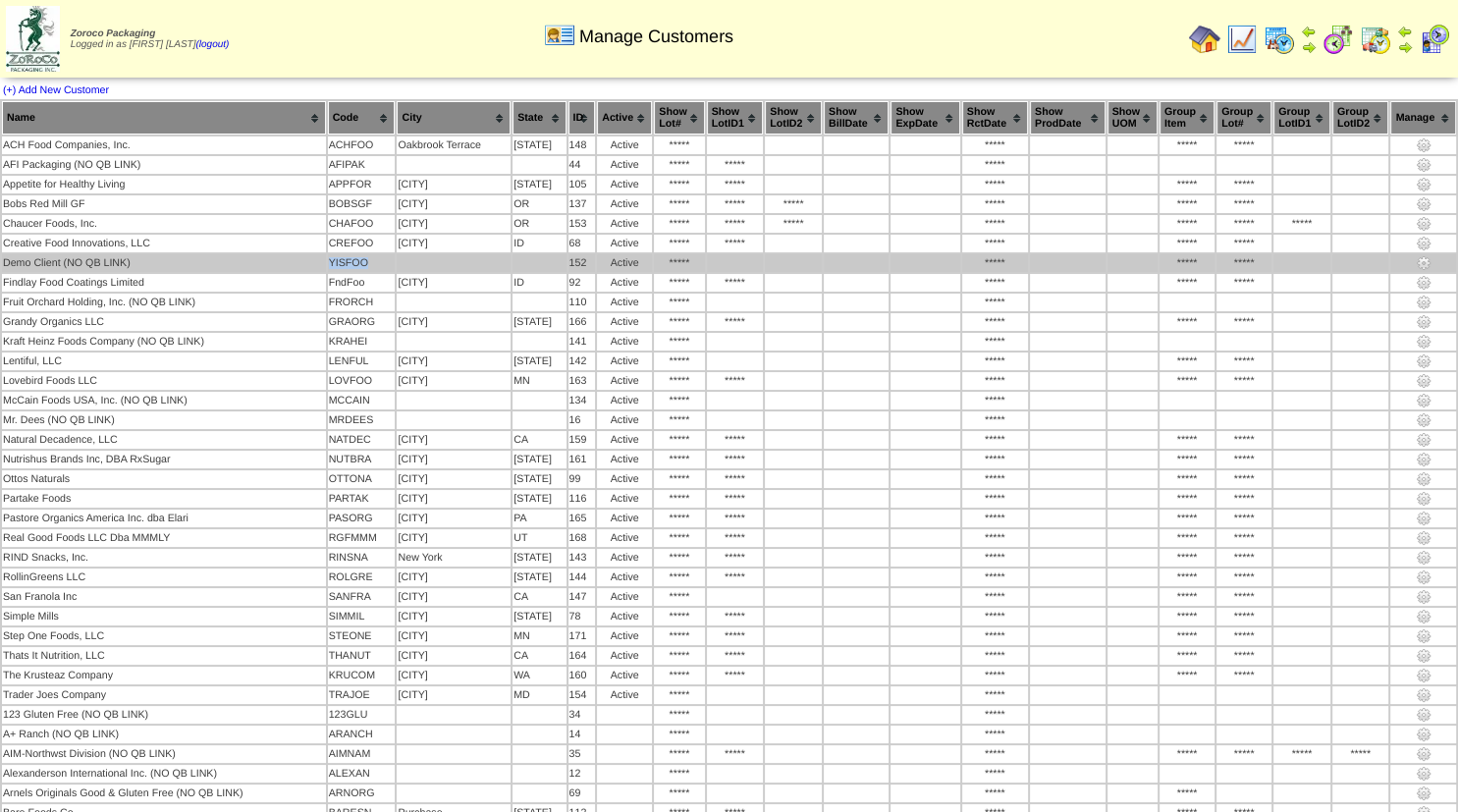 click on "YISFOO" at bounding box center (361, 263) 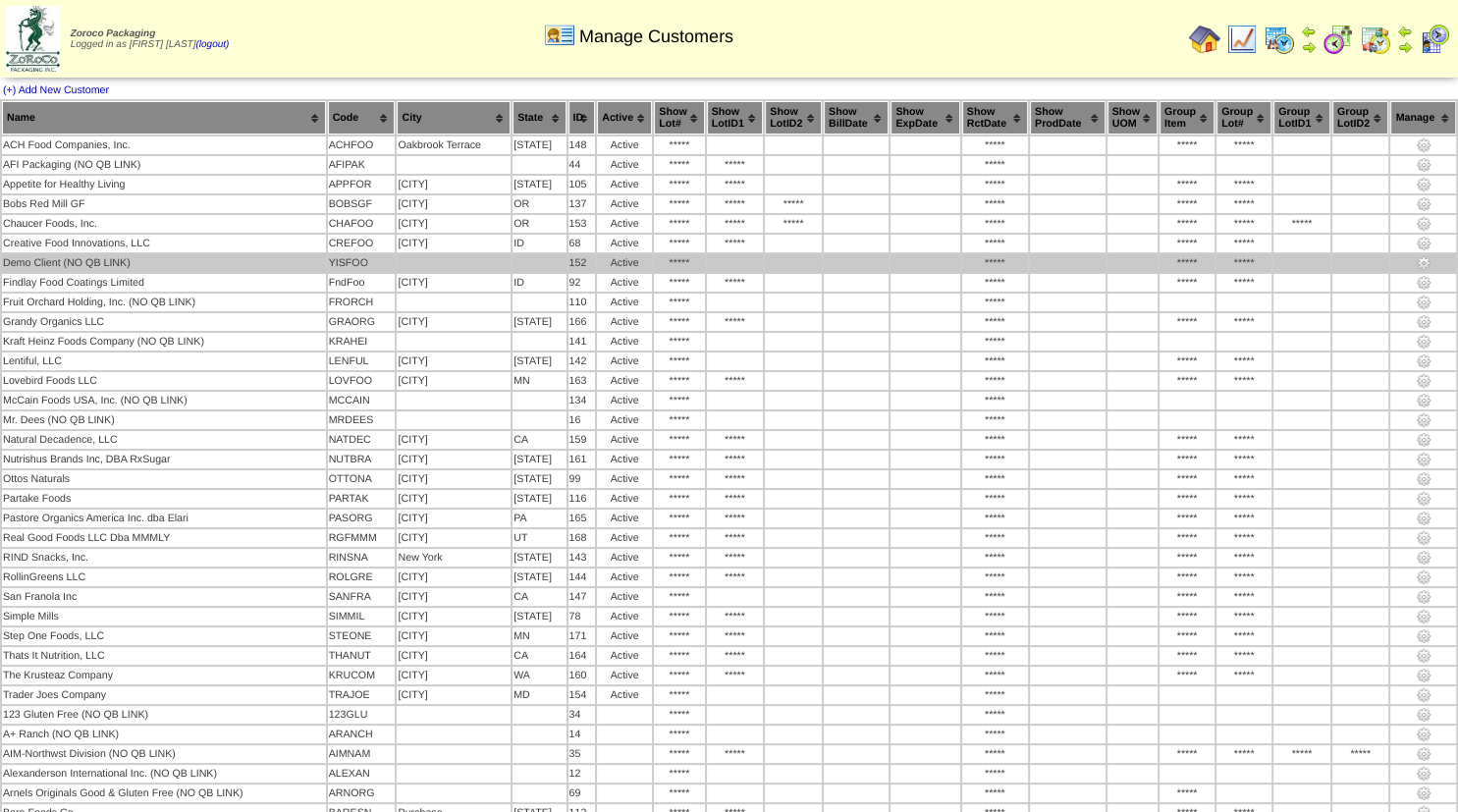 click on "Demo Client (NO QB LINK)" at bounding box center [164, 263] 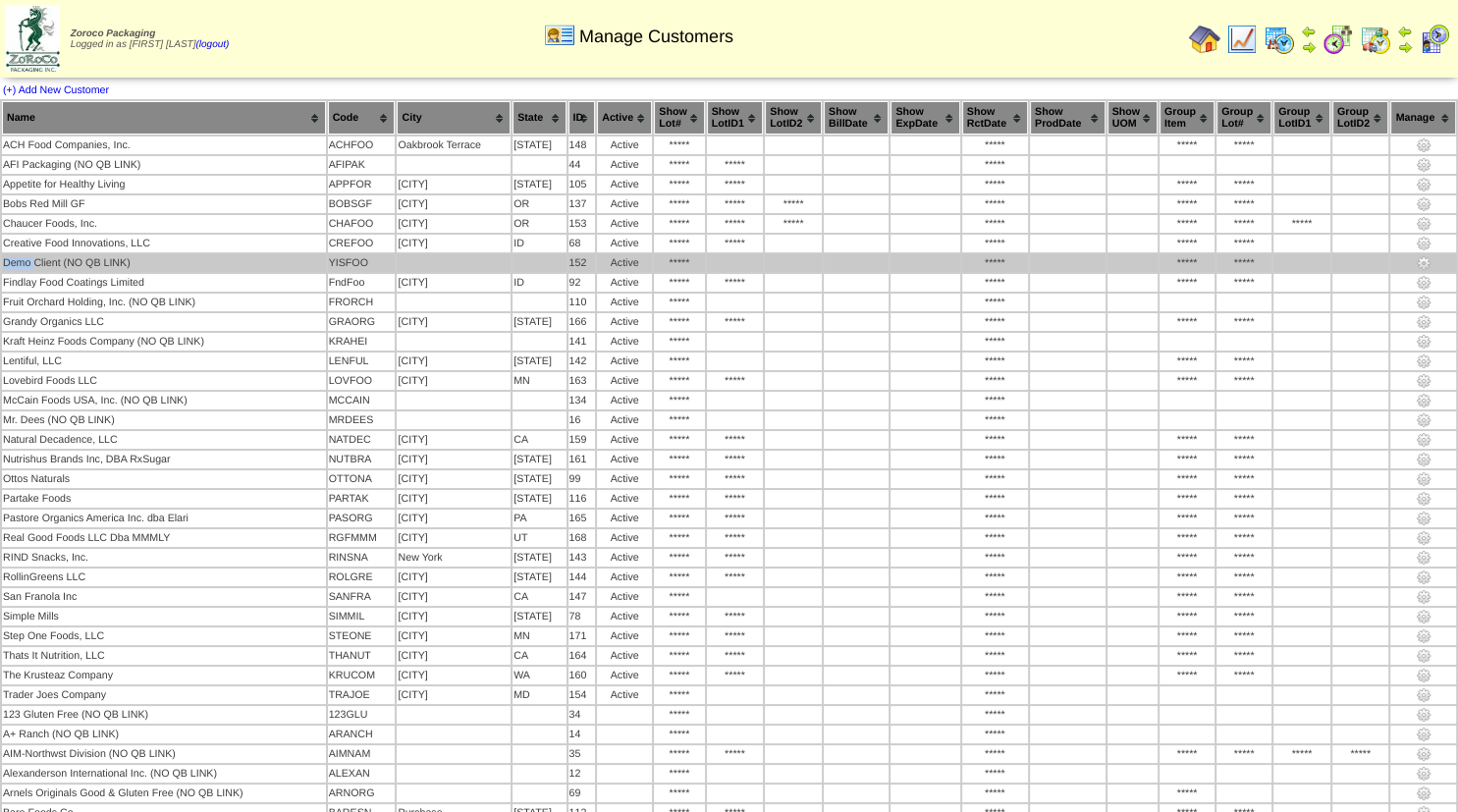 click on "Demo Client (NO QB LINK)" at bounding box center [164, 263] 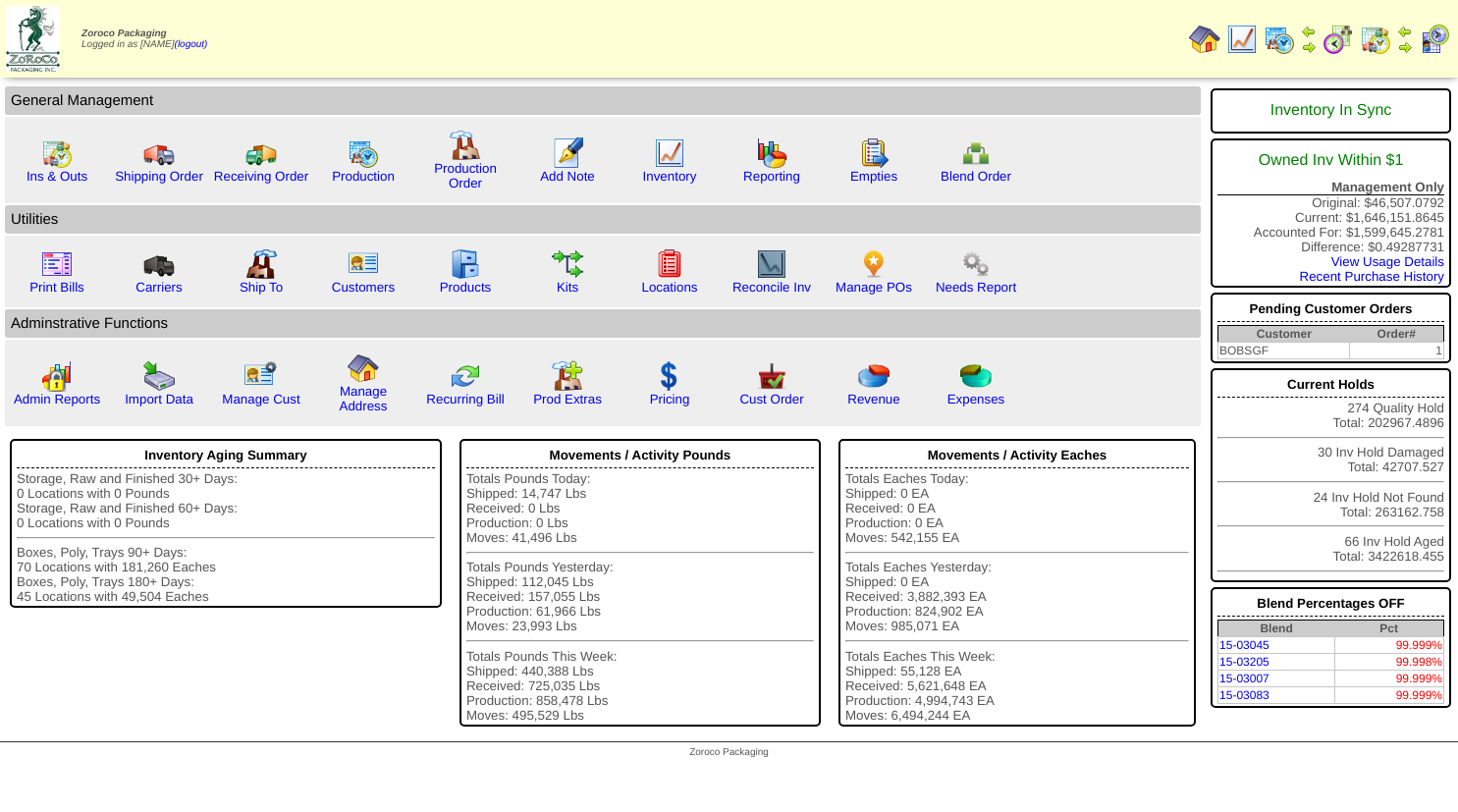 scroll, scrollTop: 0, scrollLeft: 0, axis: both 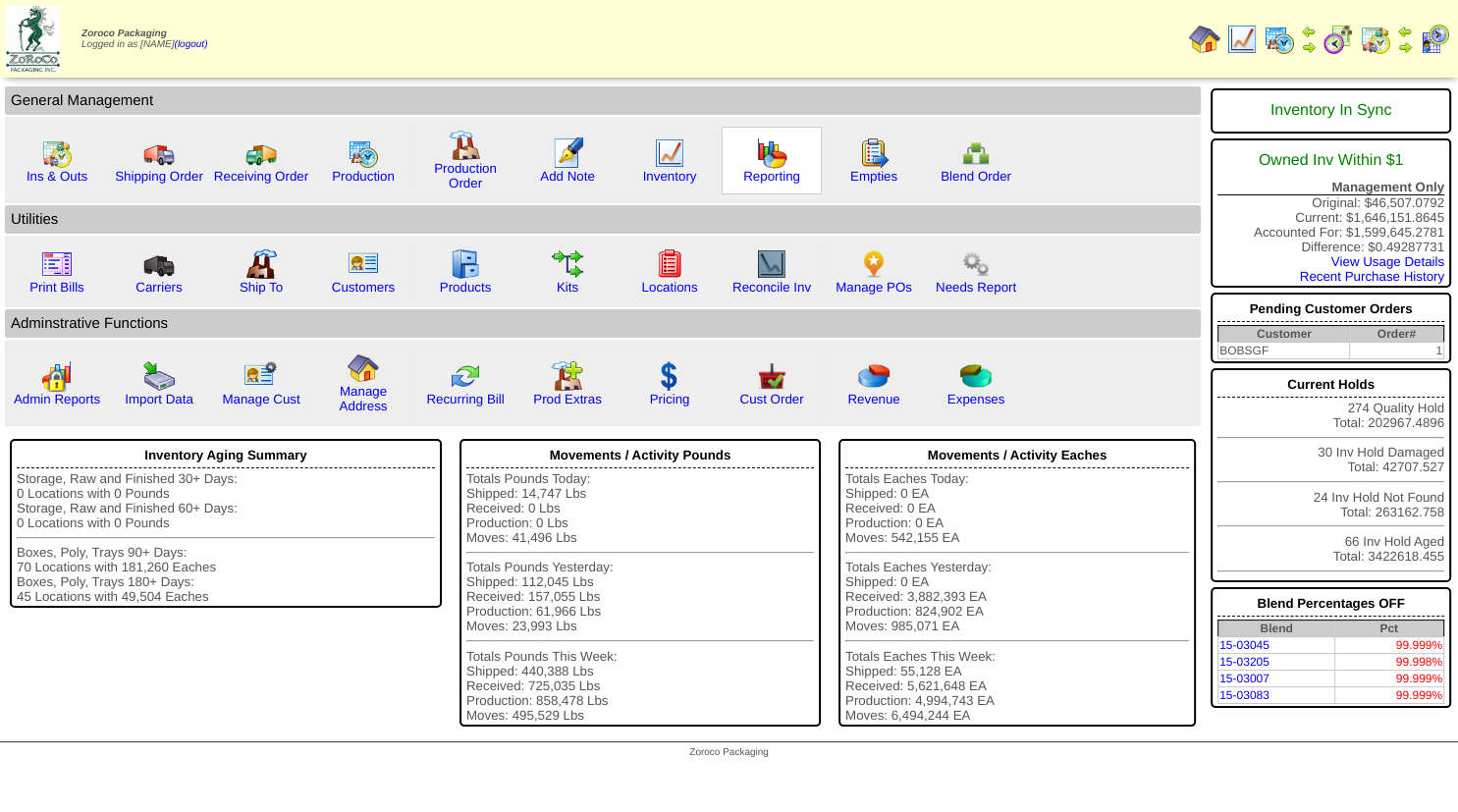 click at bounding box center (772, 153) 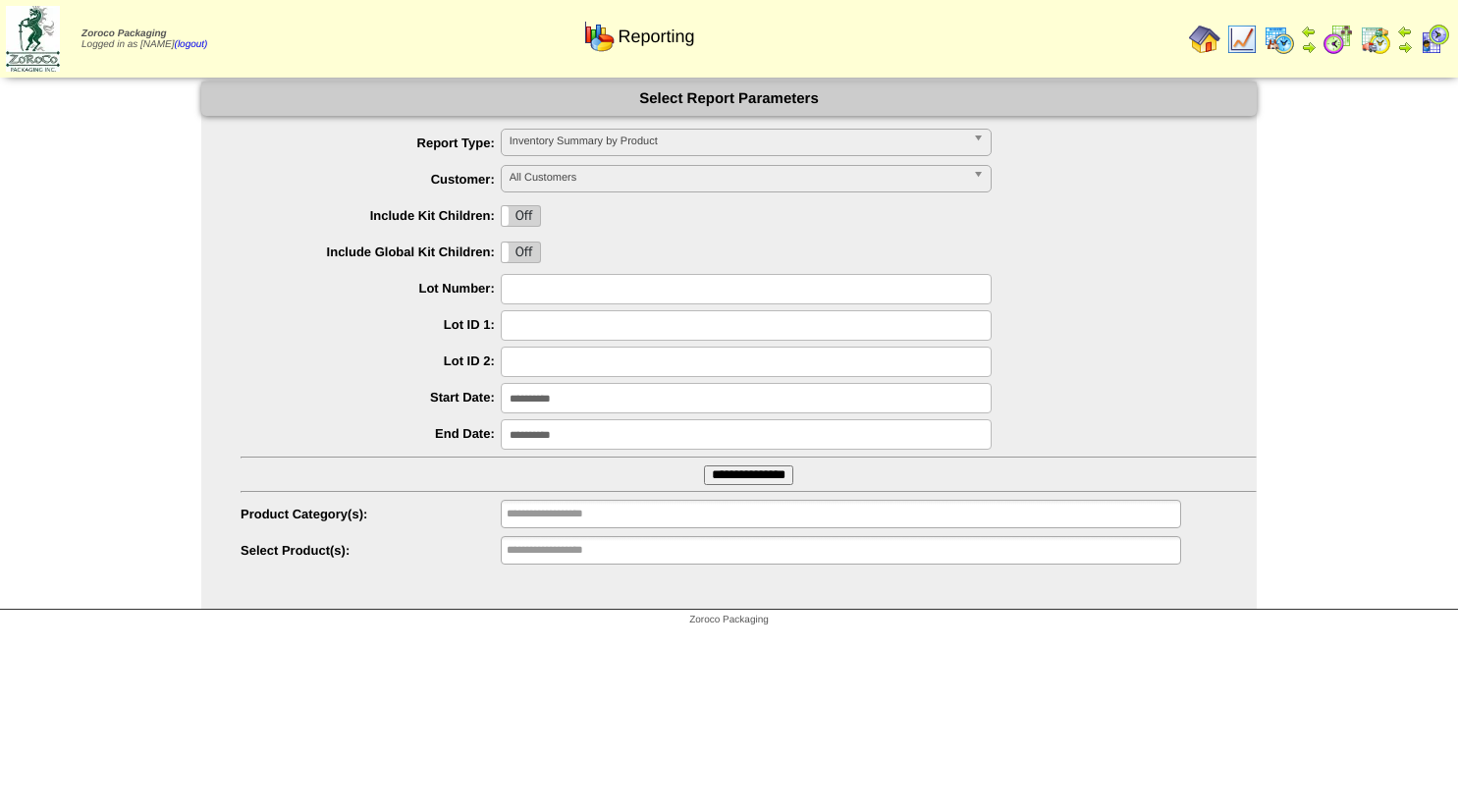 scroll, scrollTop: 0, scrollLeft: 0, axis: both 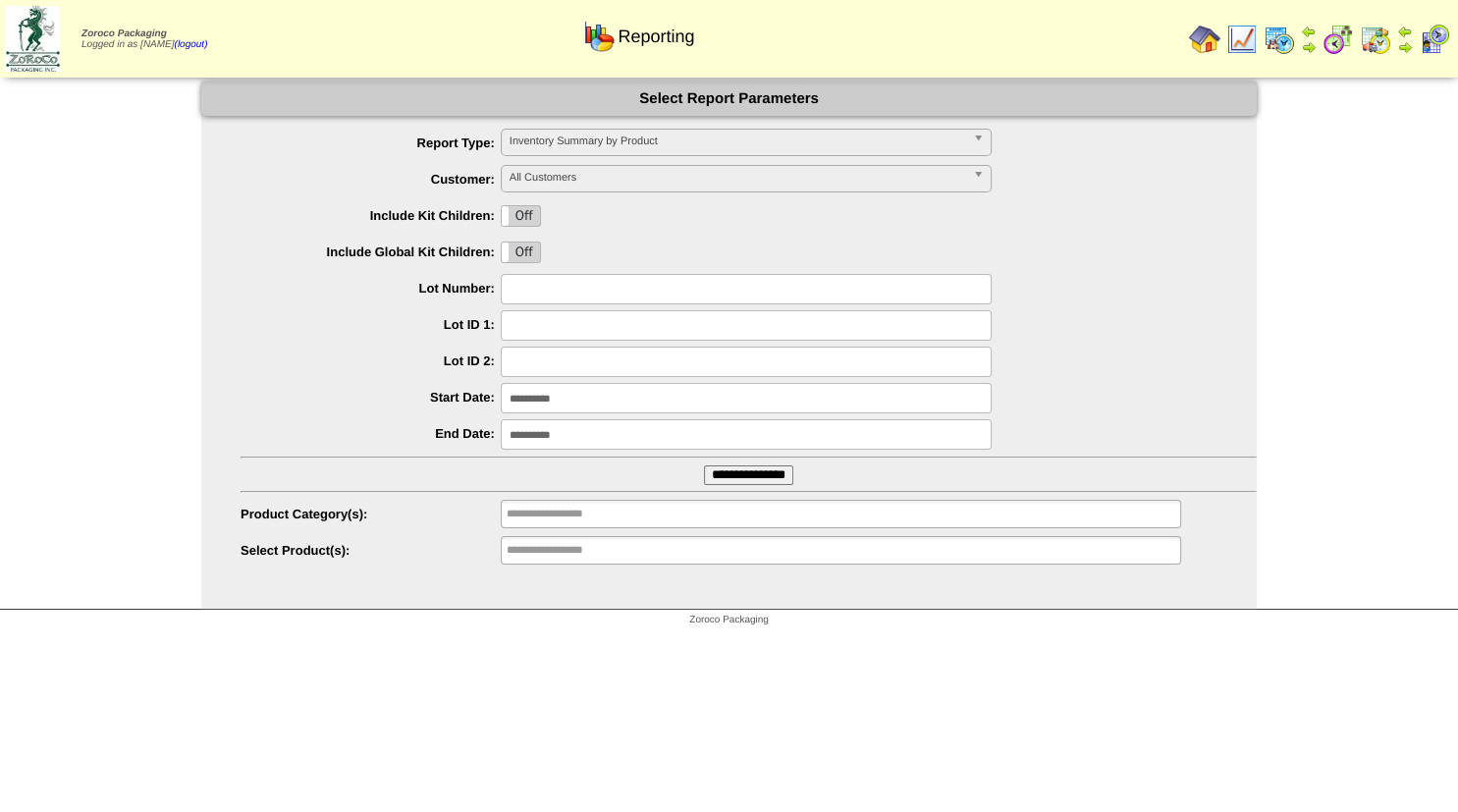 click on "All Customers" at bounding box center [737, 178] 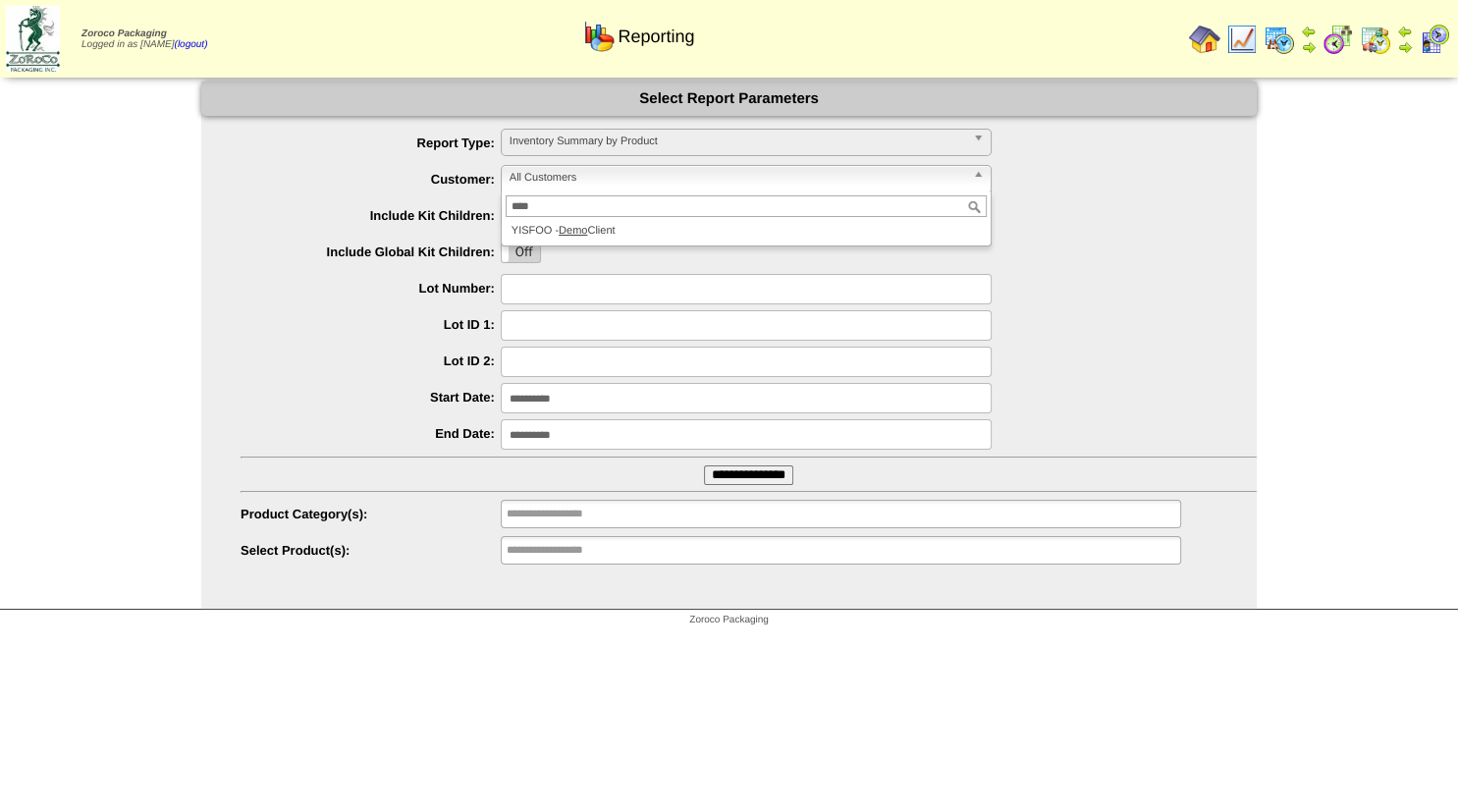 type on "****" 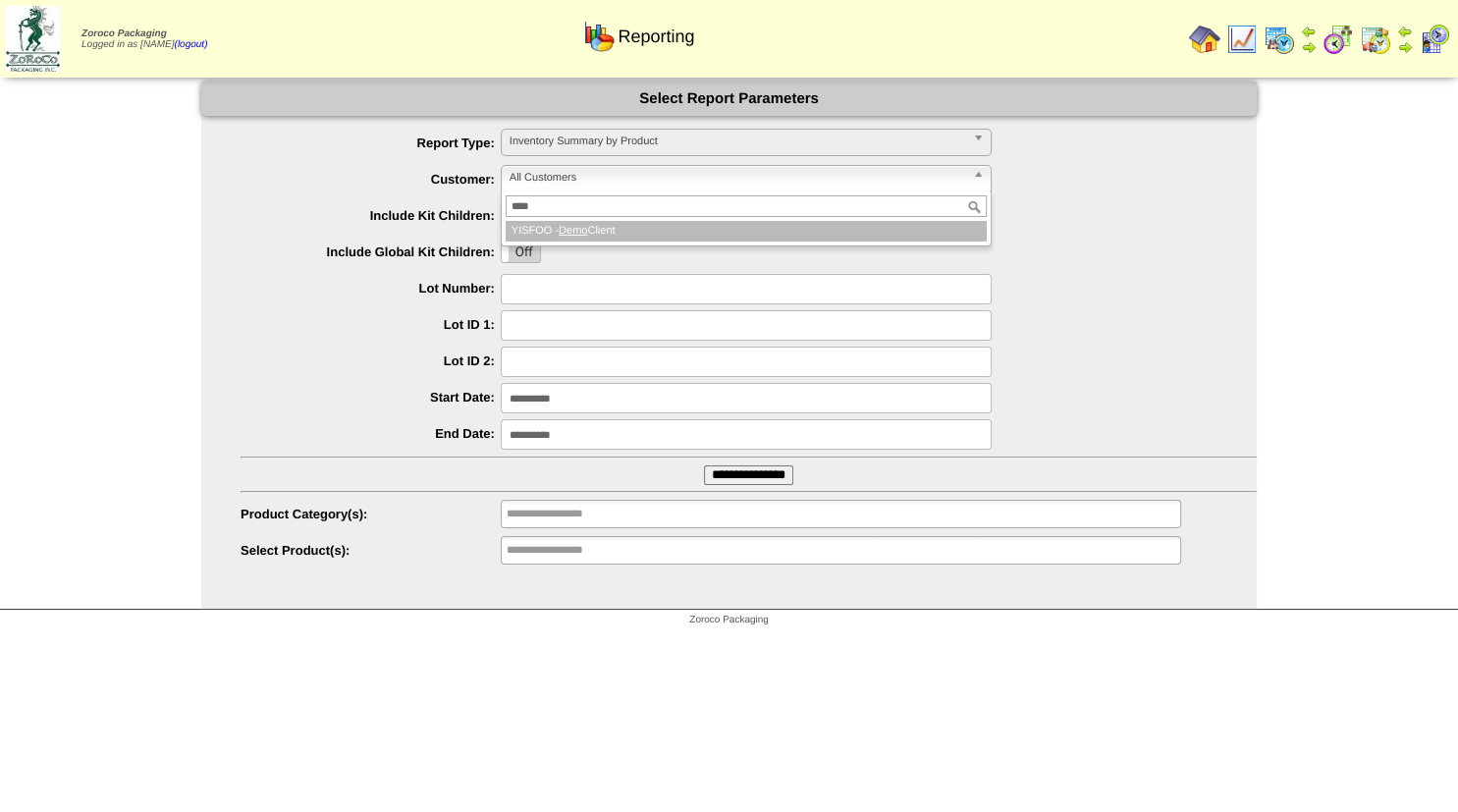 click on "Demo" at bounding box center [572, 231] 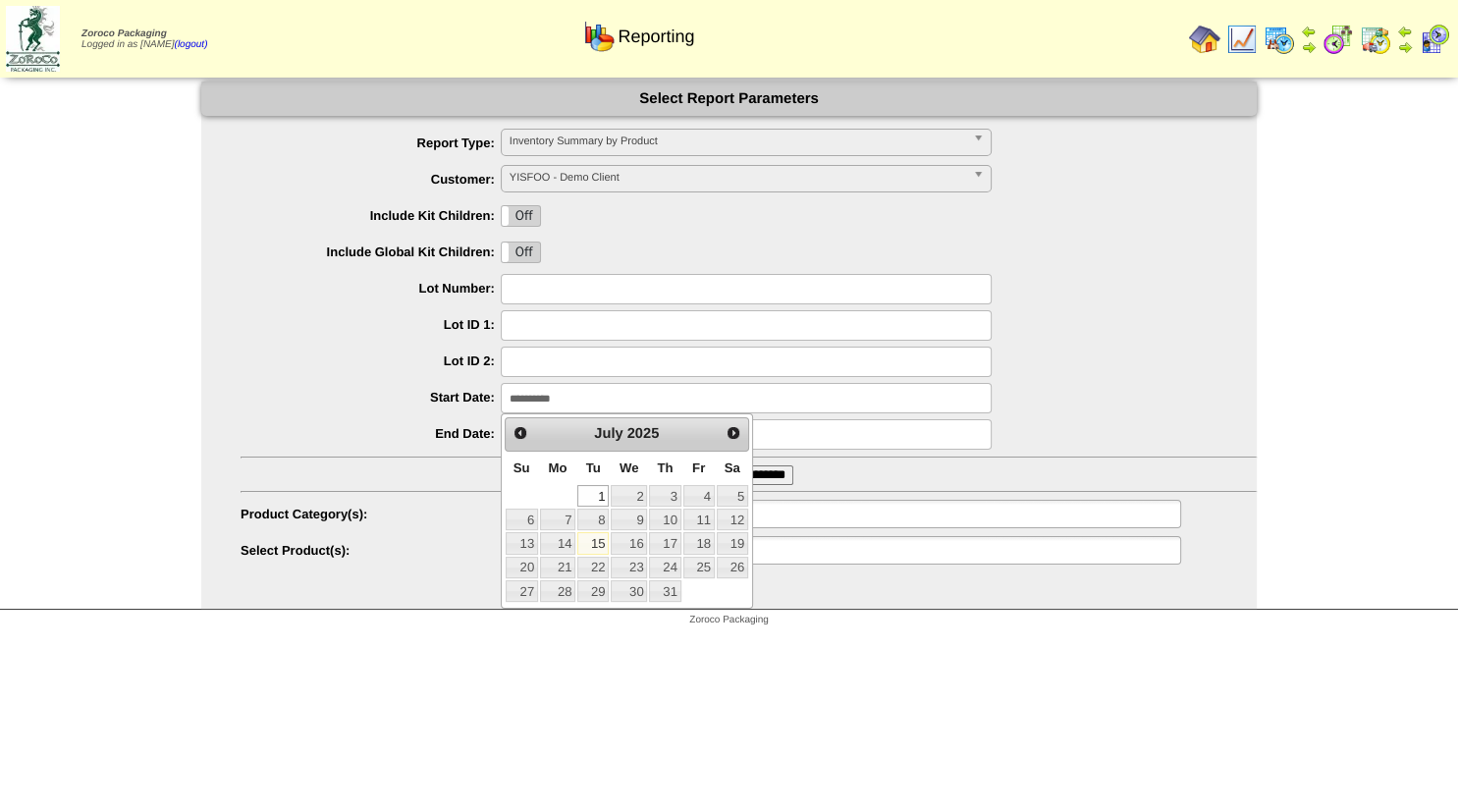 drag, startPoint x: 581, startPoint y: 401, endPoint x: 473, endPoint y: 410, distance: 108.37435 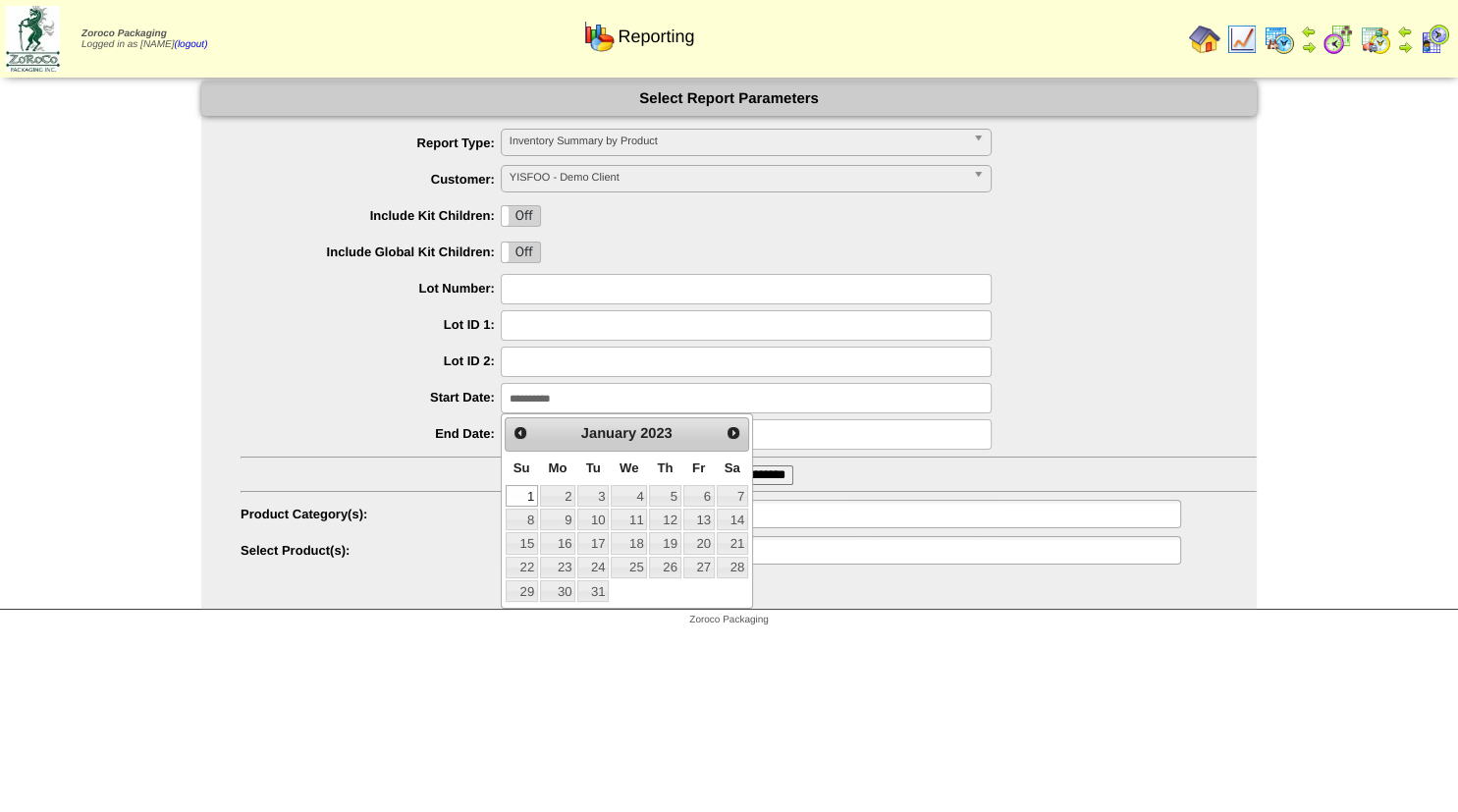 type on "**********" 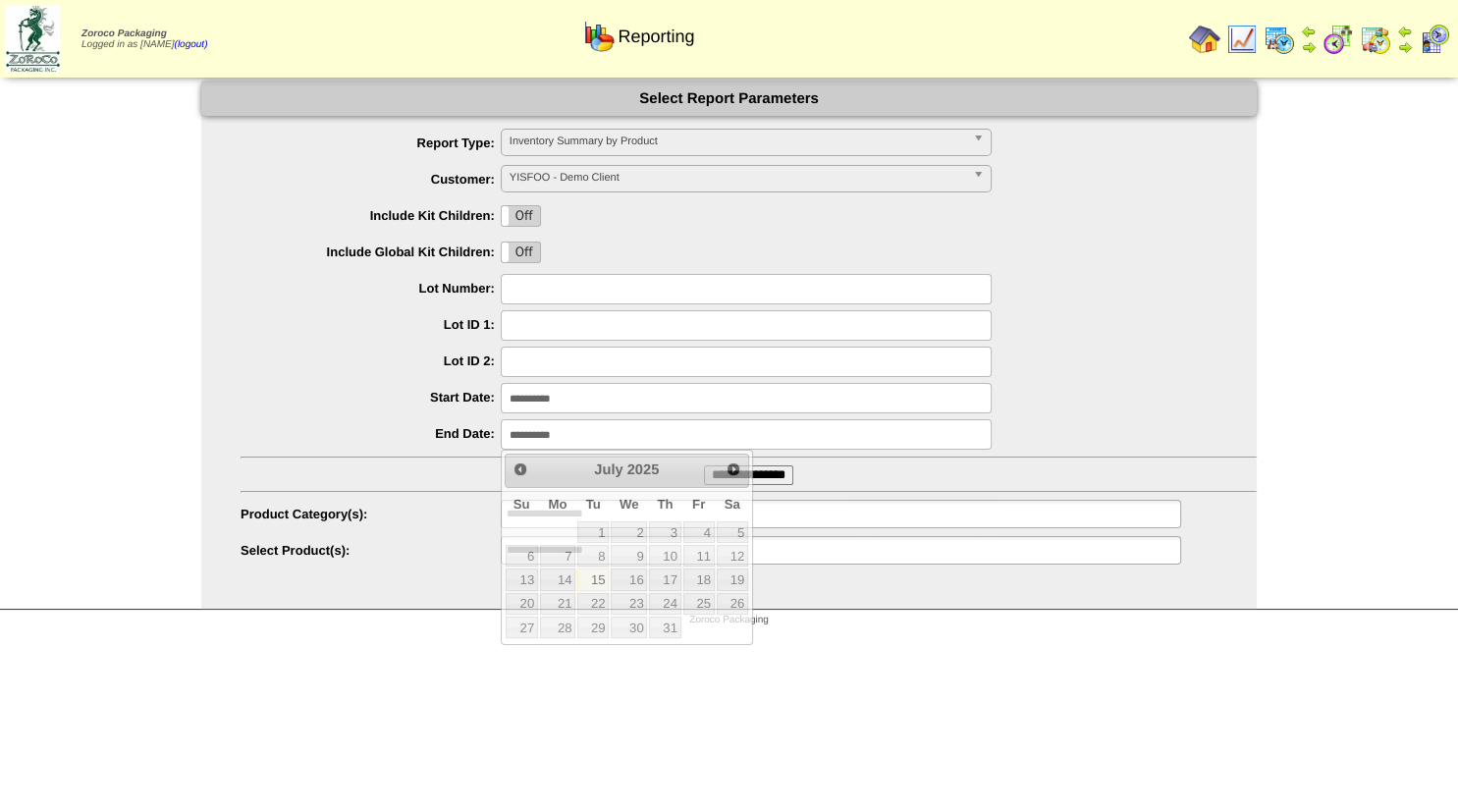 click on "**********" at bounding box center (746, 434) 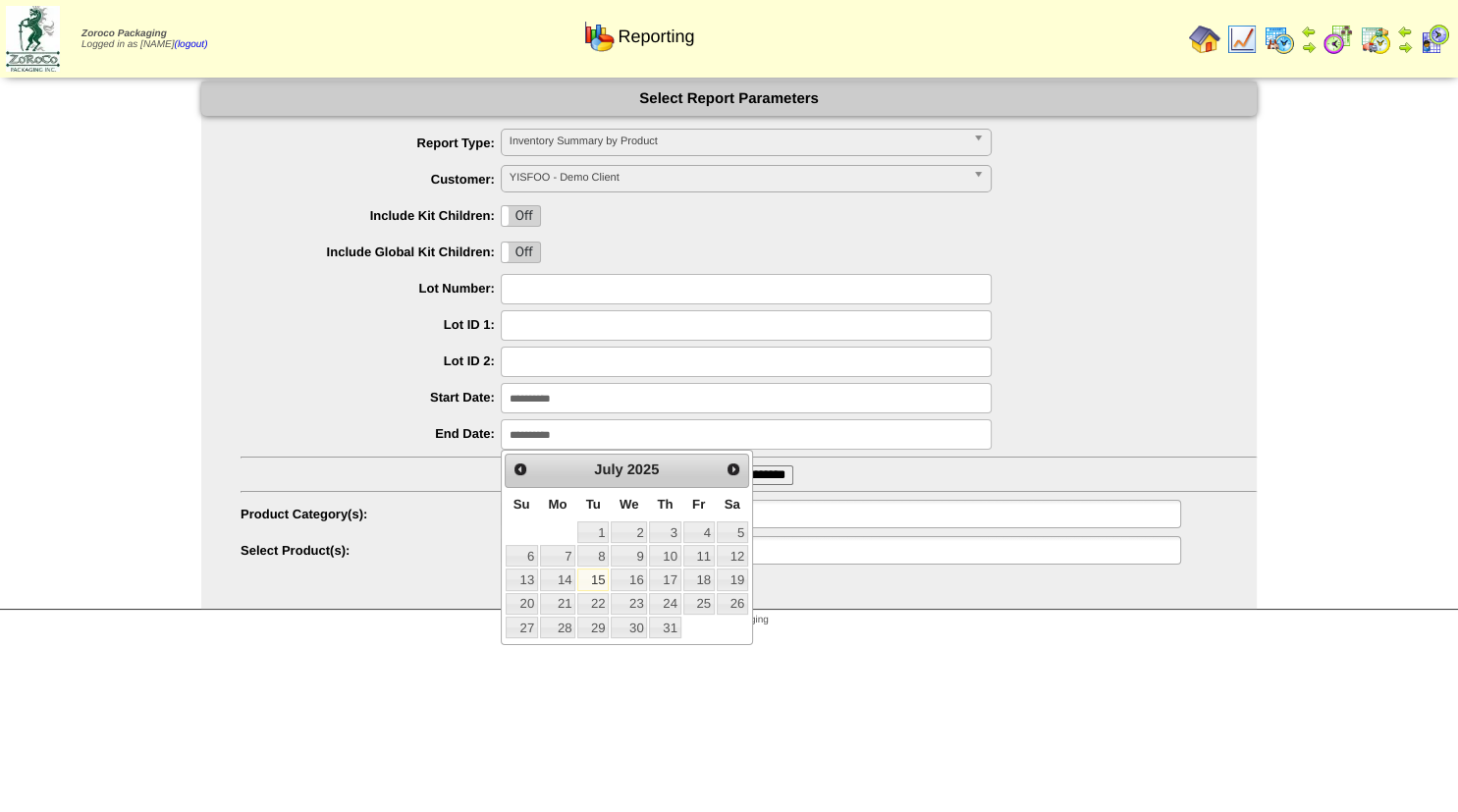 drag, startPoint x: 583, startPoint y: 431, endPoint x: 384, endPoint y: 431, distance: 199 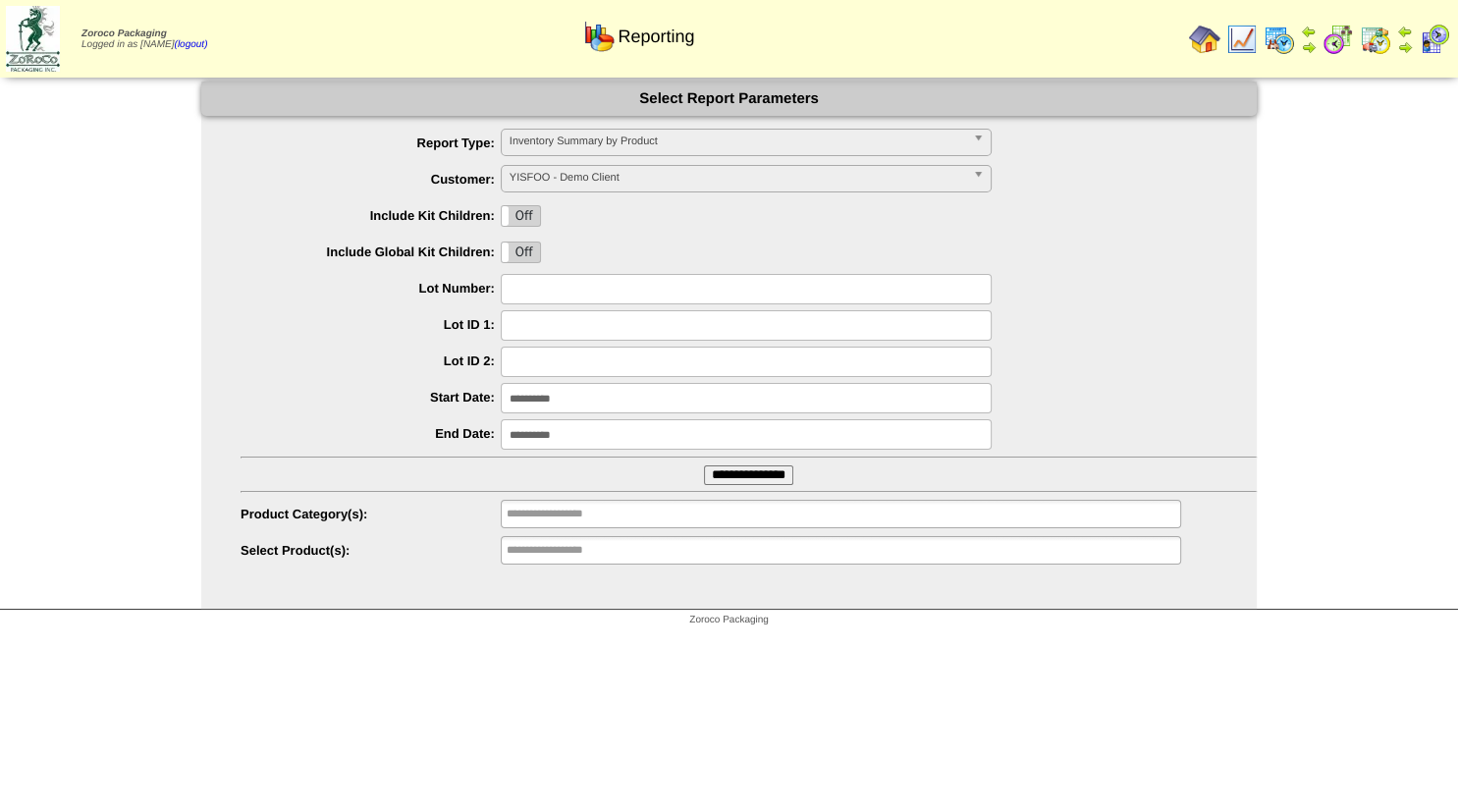 type on "**********" 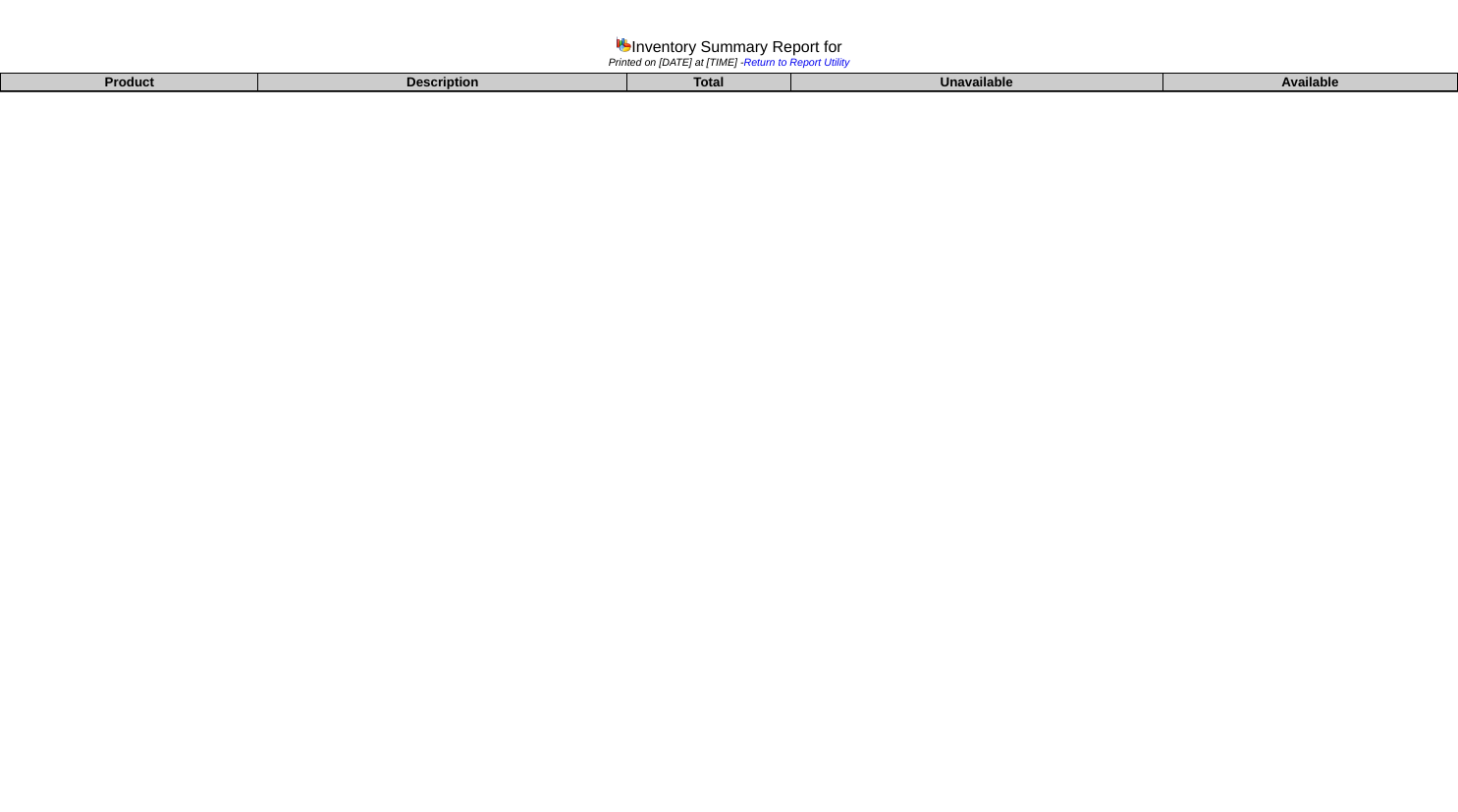 scroll, scrollTop: 0, scrollLeft: 0, axis: both 